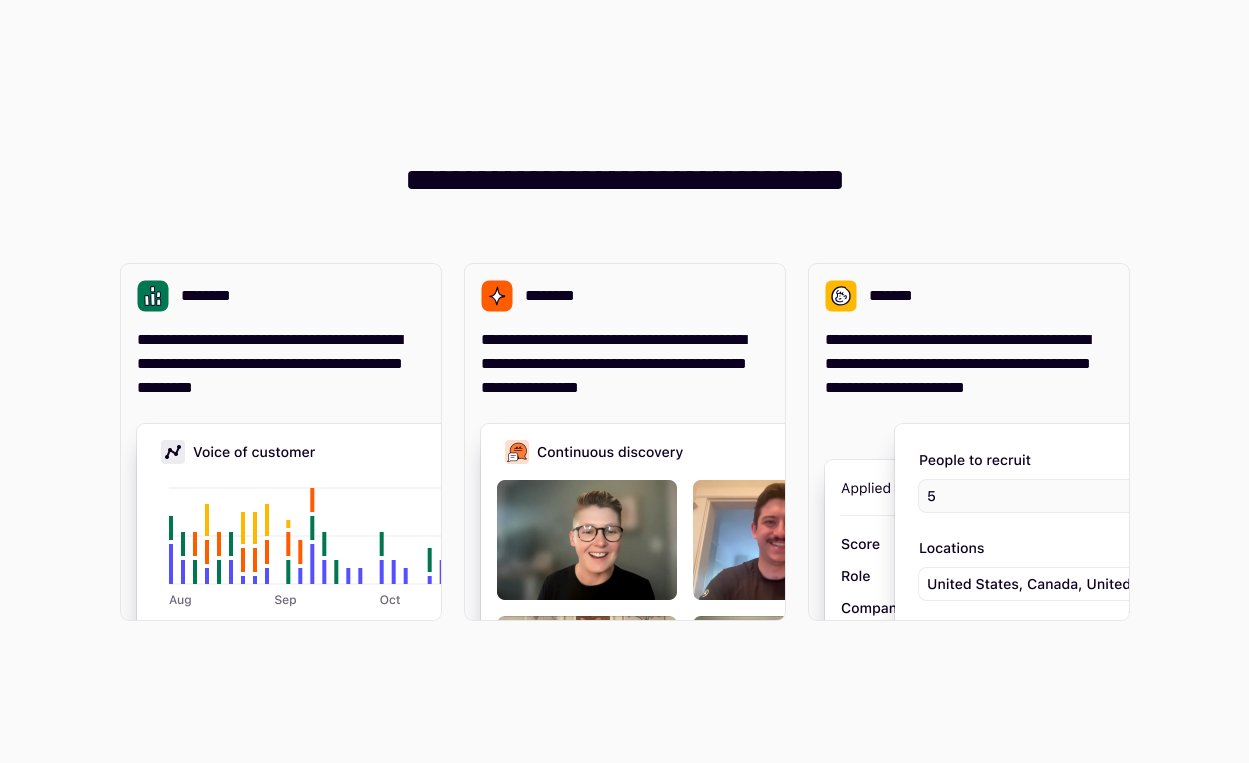 scroll, scrollTop: 0, scrollLeft: 0, axis: both 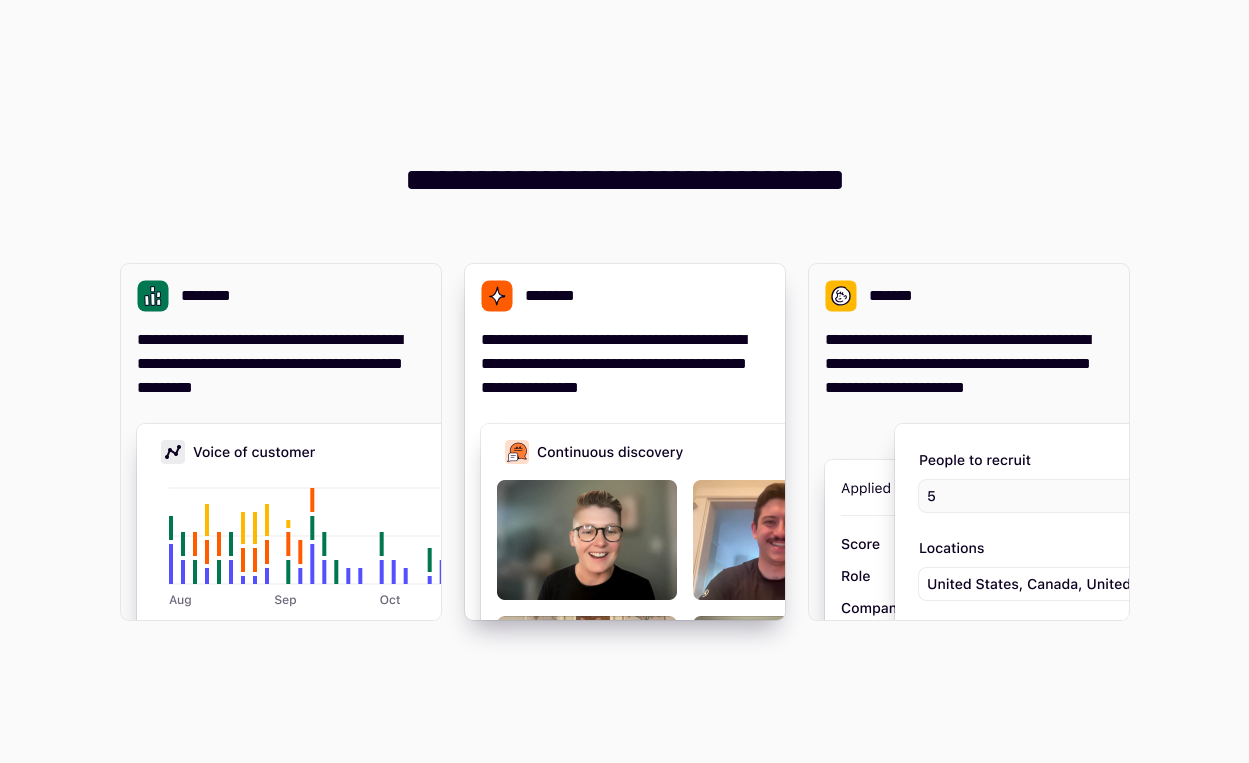 click at bounding box center [781, 624] 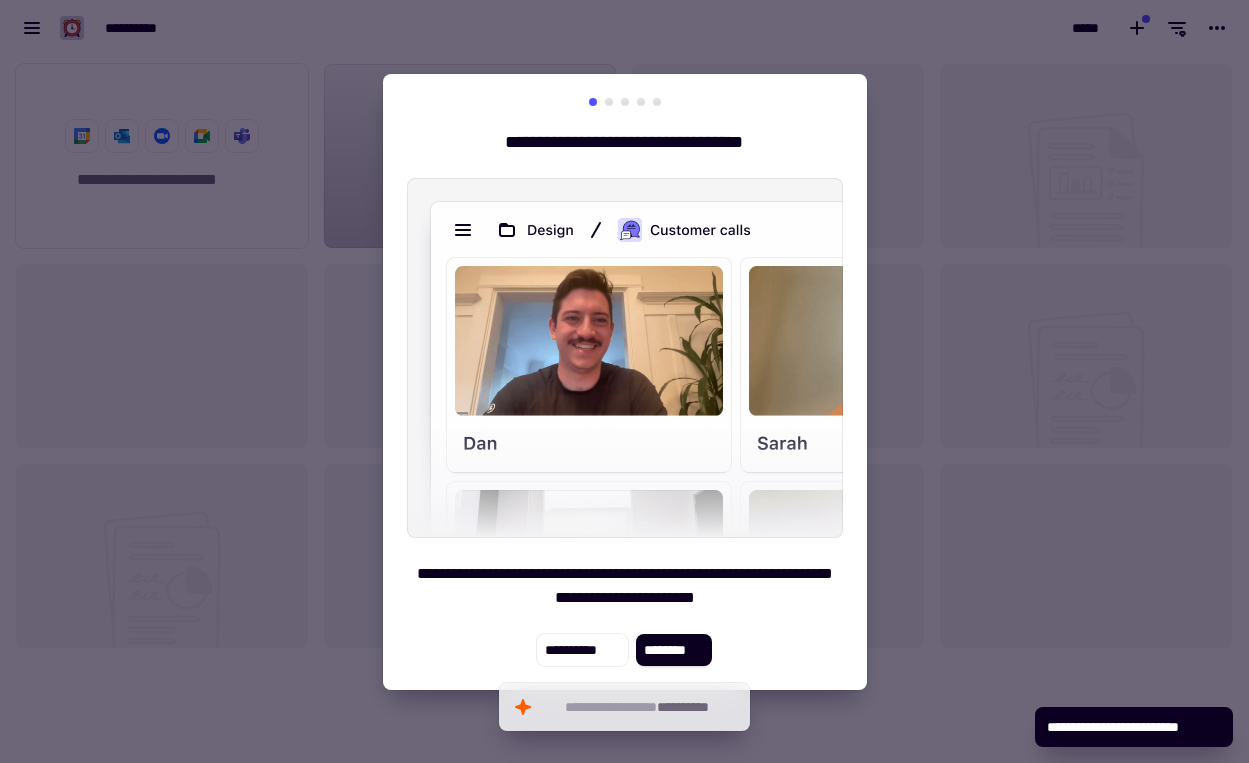 scroll, scrollTop: 1, scrollLeft: 1, axis: both 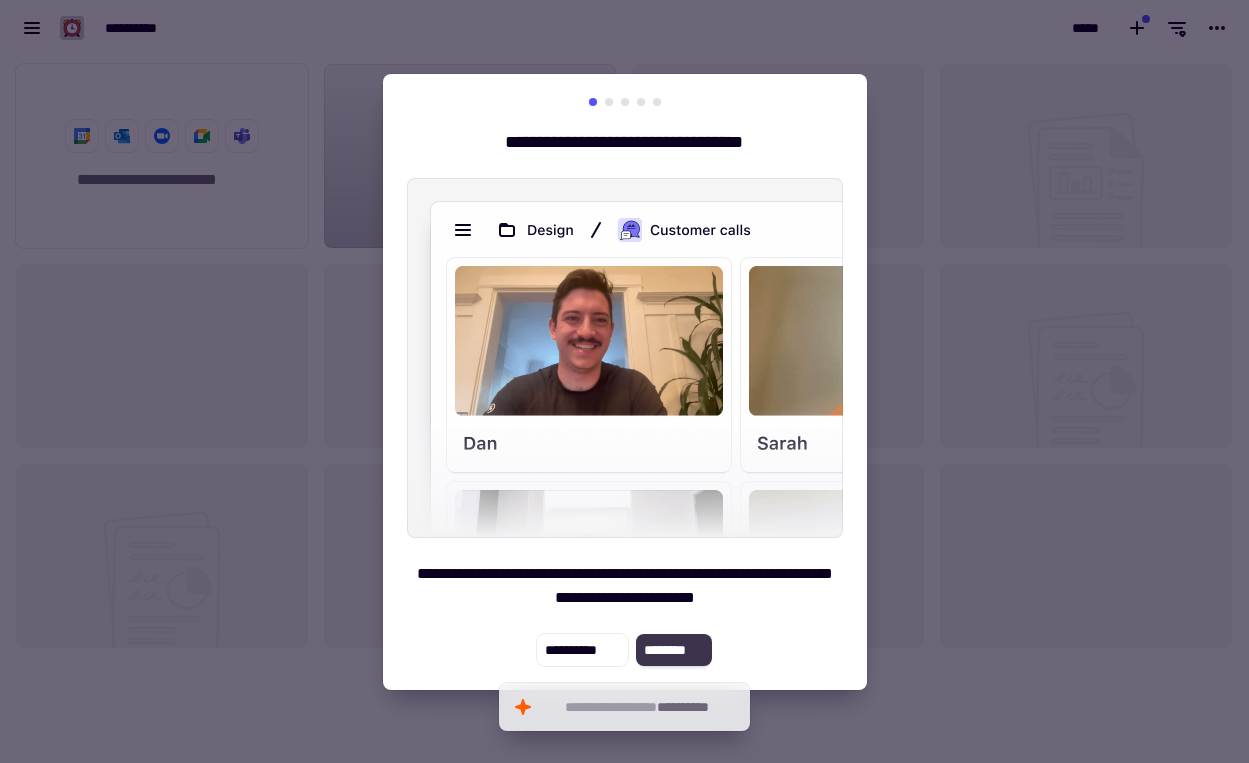 click on "********" 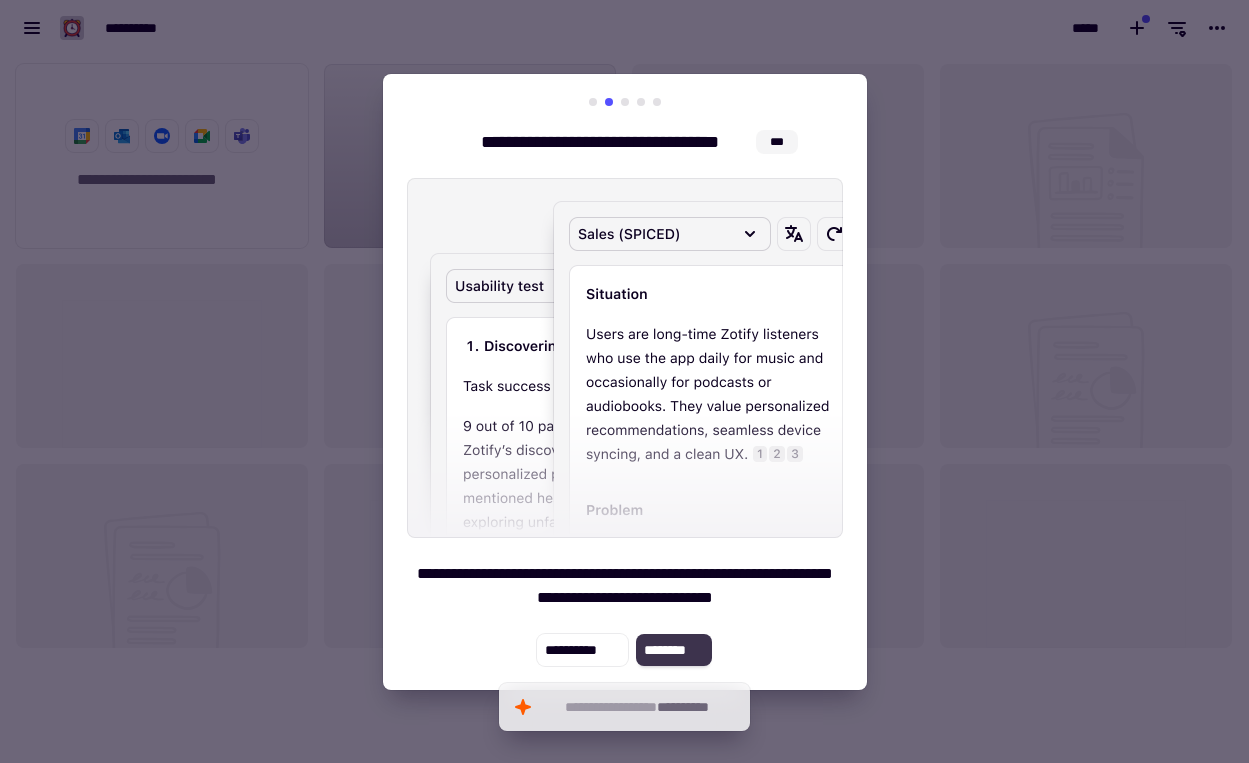 click on "********" 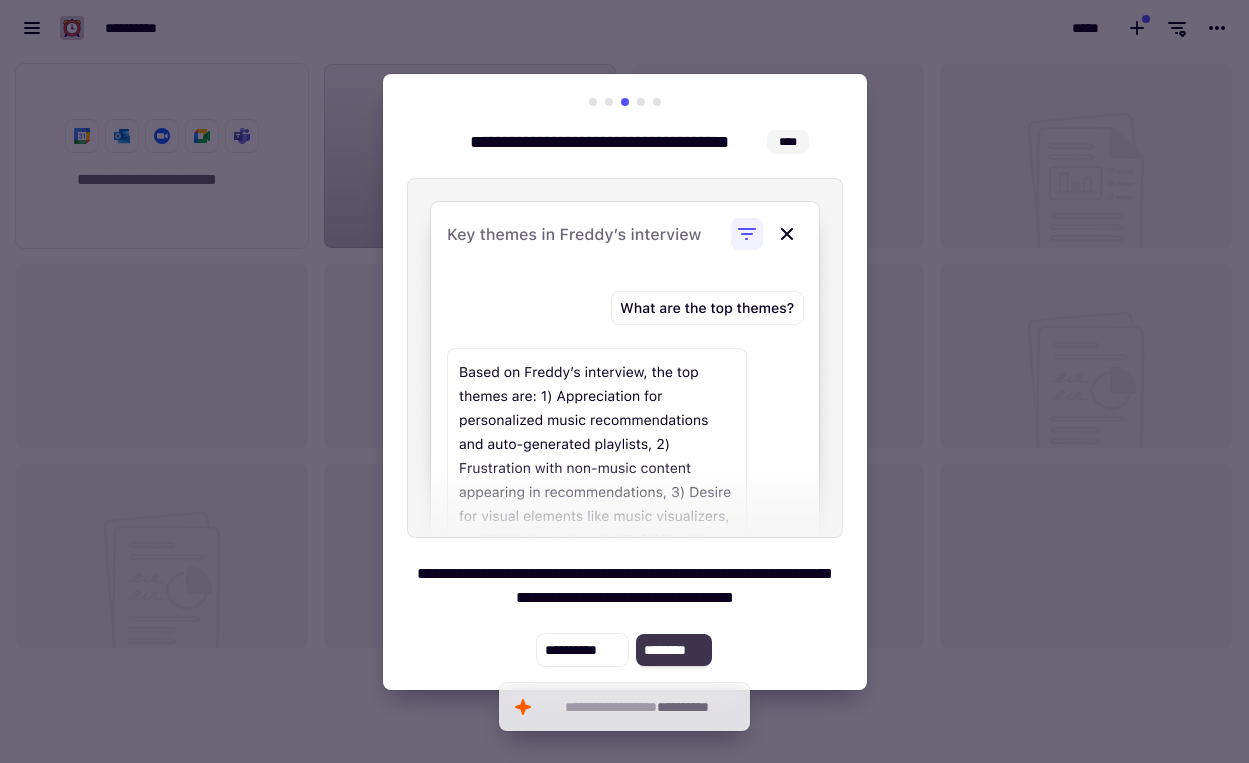 click on "********" 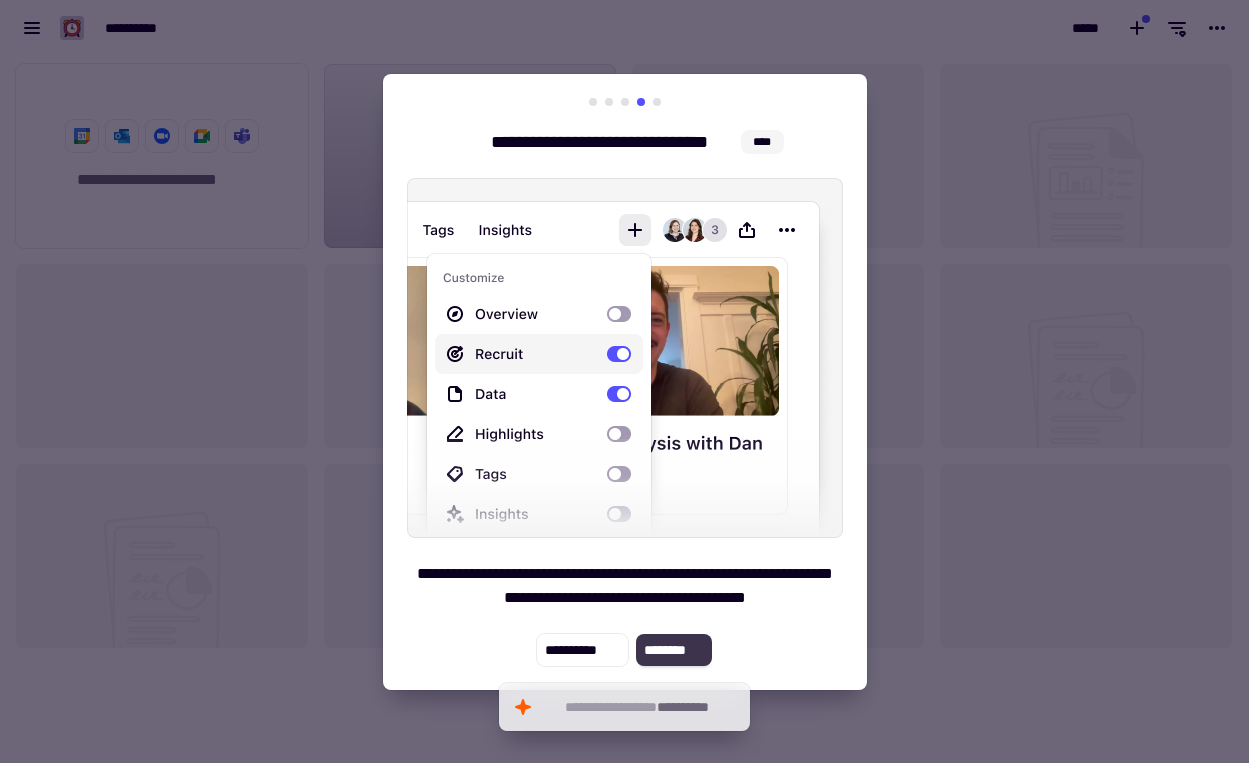 click on "********" 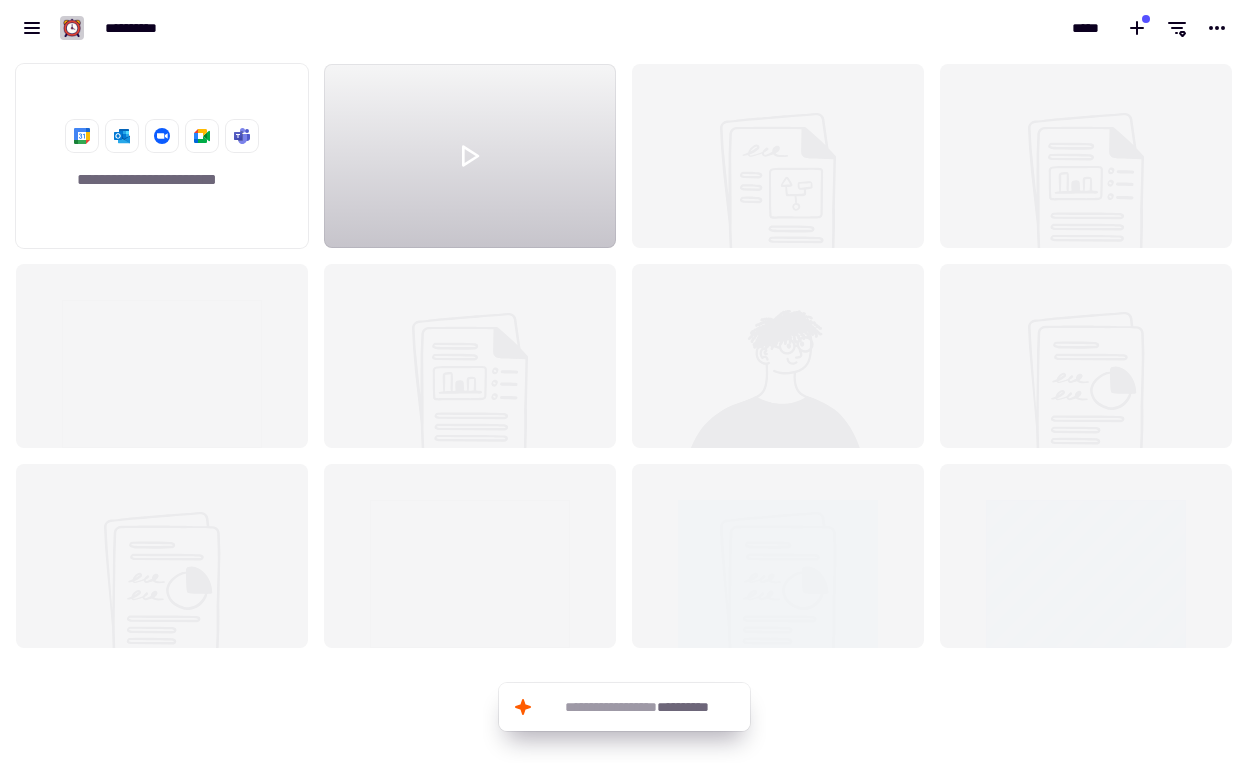 click 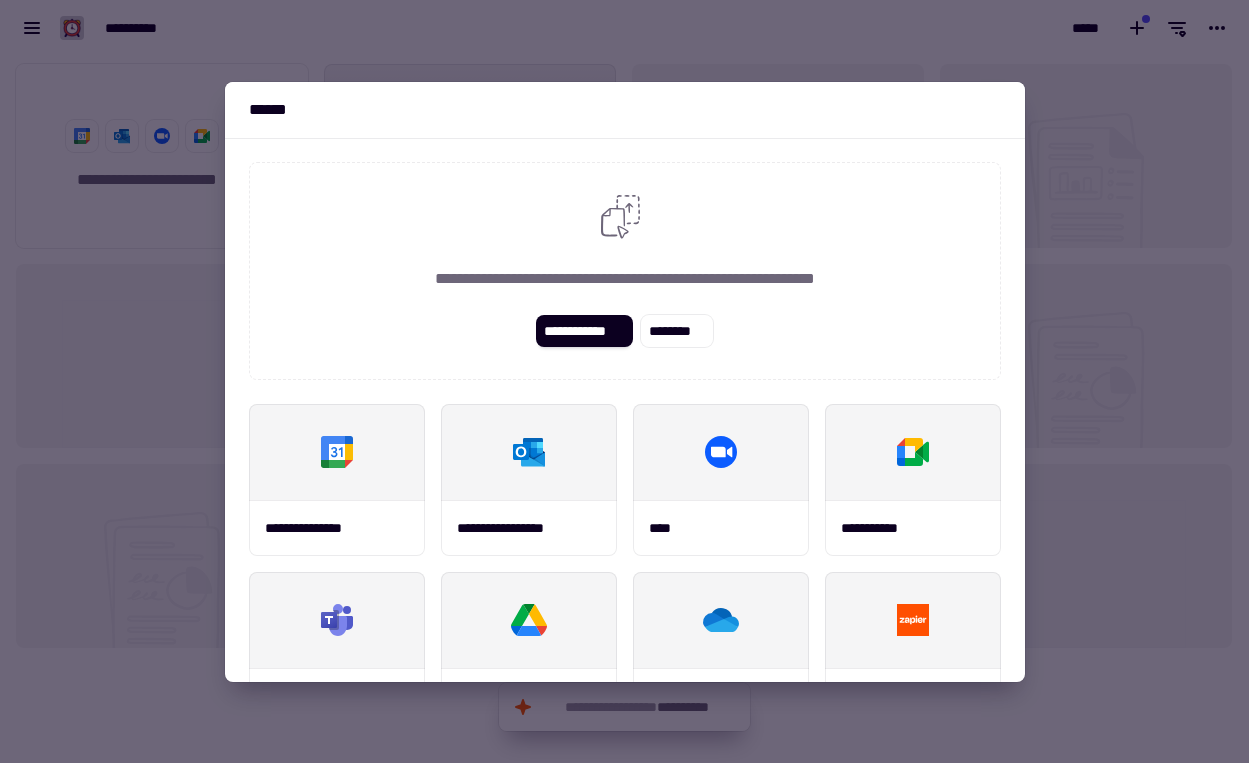 click at bounding box center (624, 381) 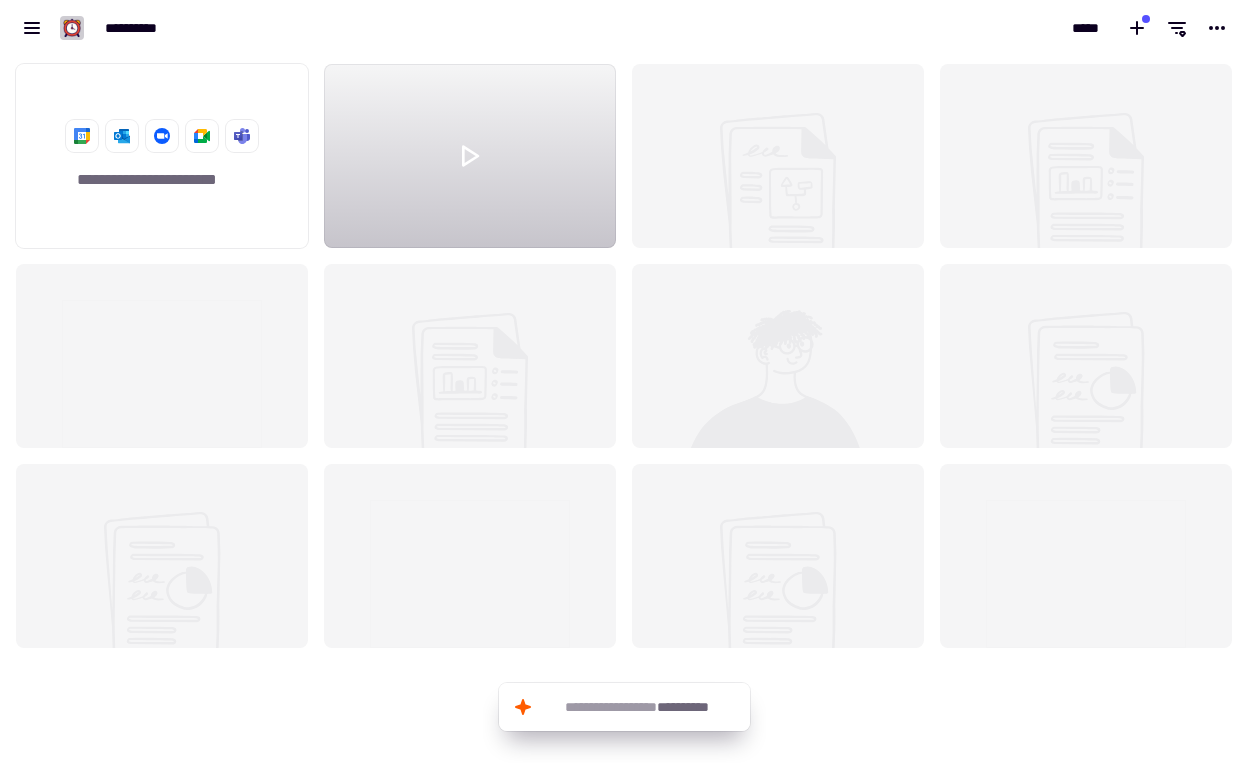click 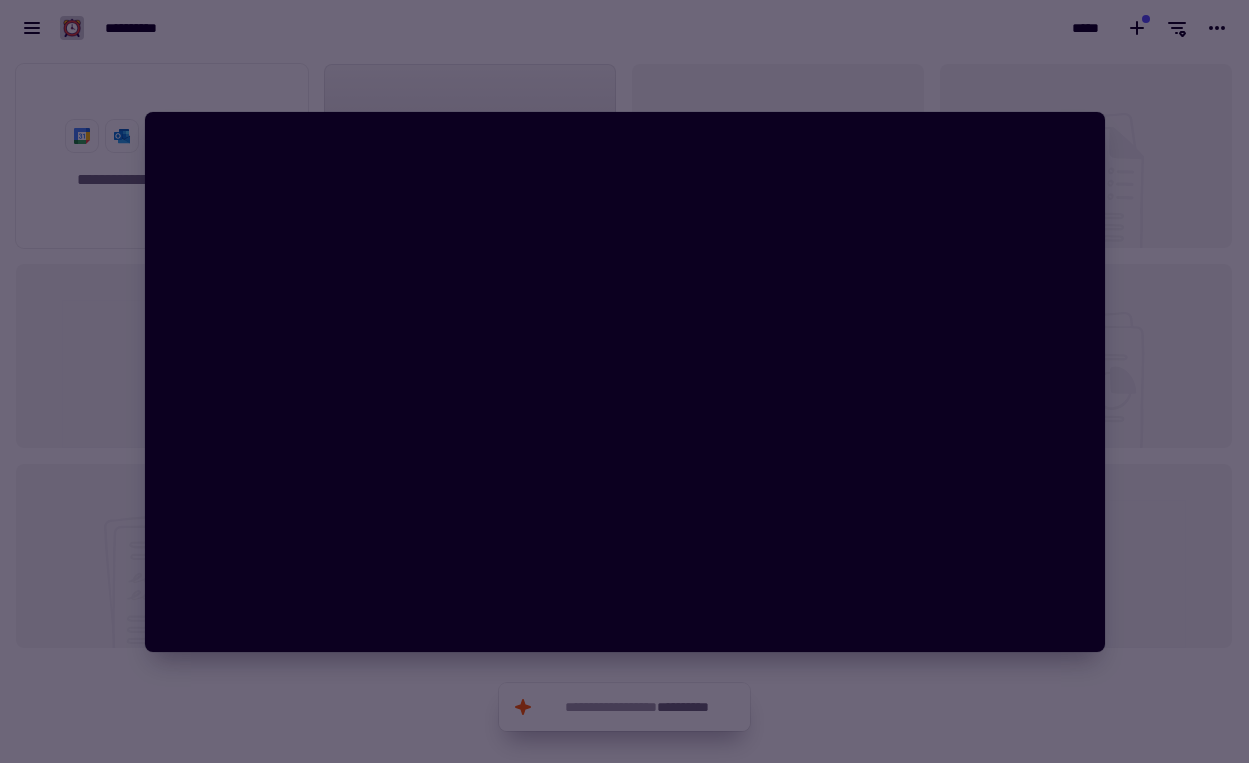 click at bounding box center (624, 381) 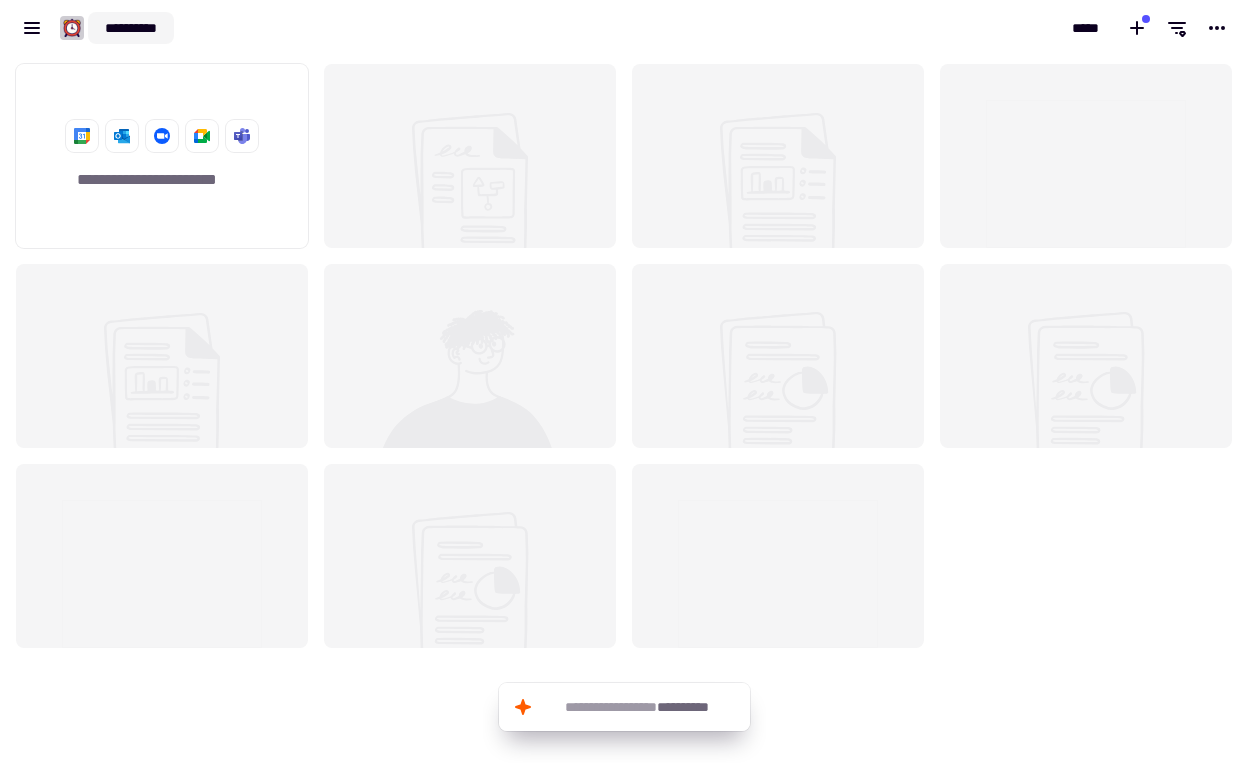 click on "**********" 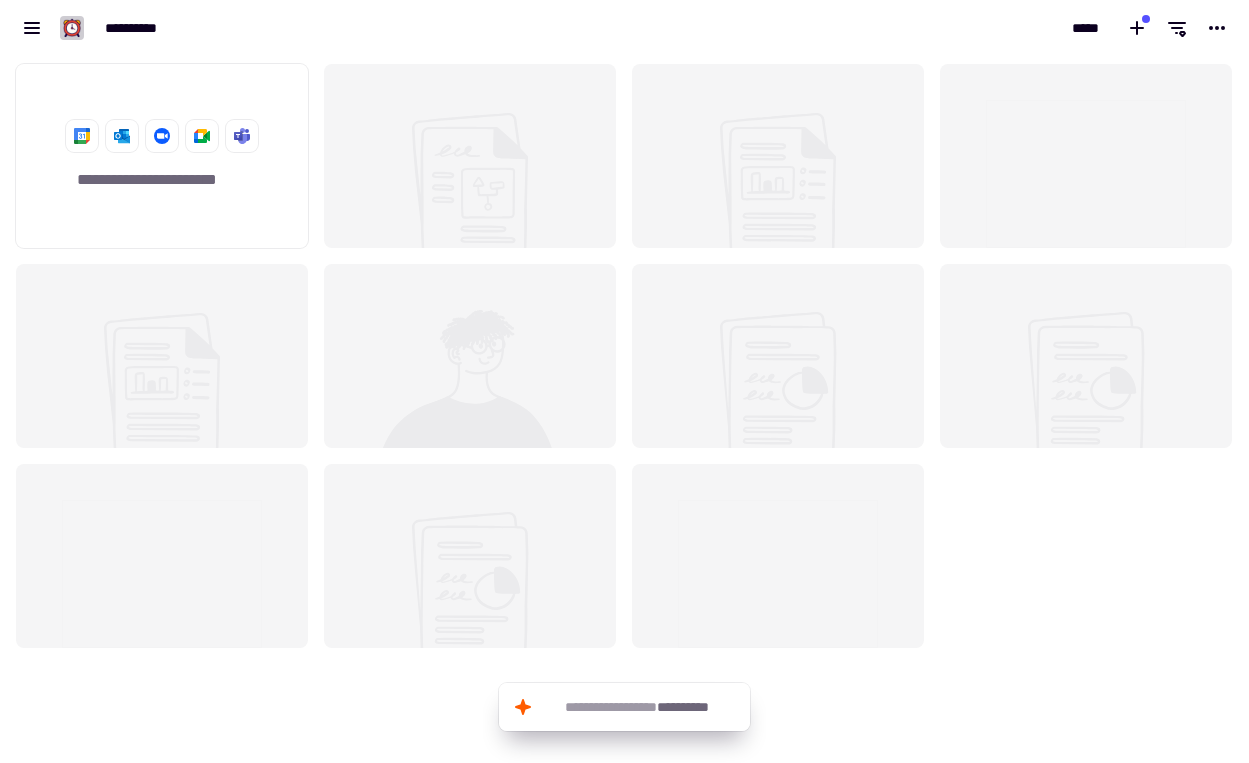 click on "**********" at bounding box center (312, 28) 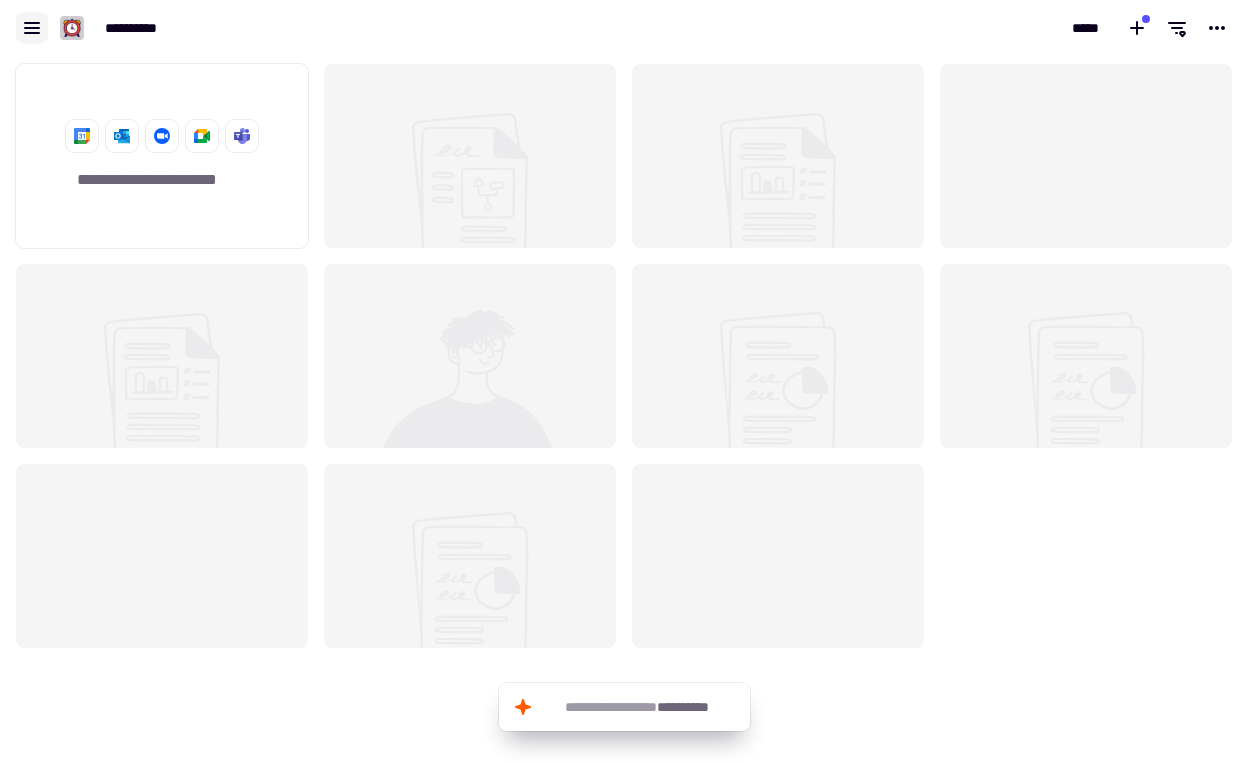 click 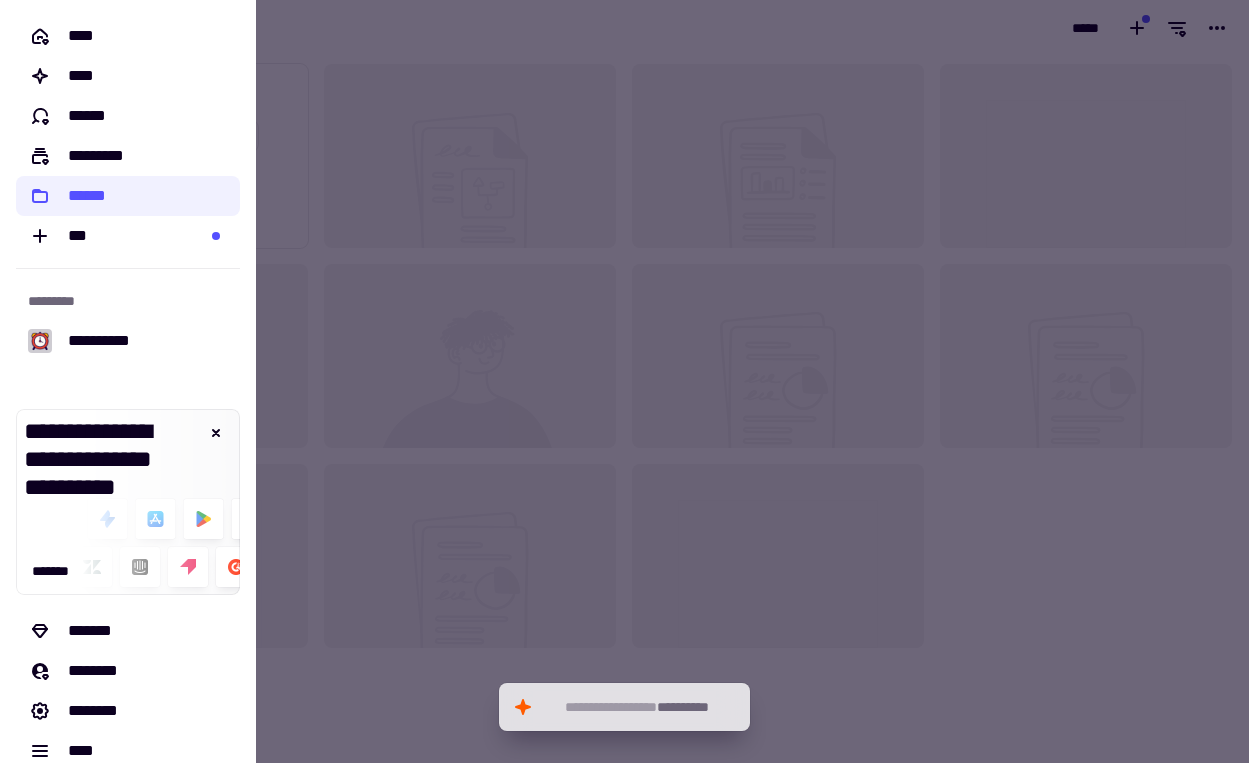 click at bounding box center (624, 381) 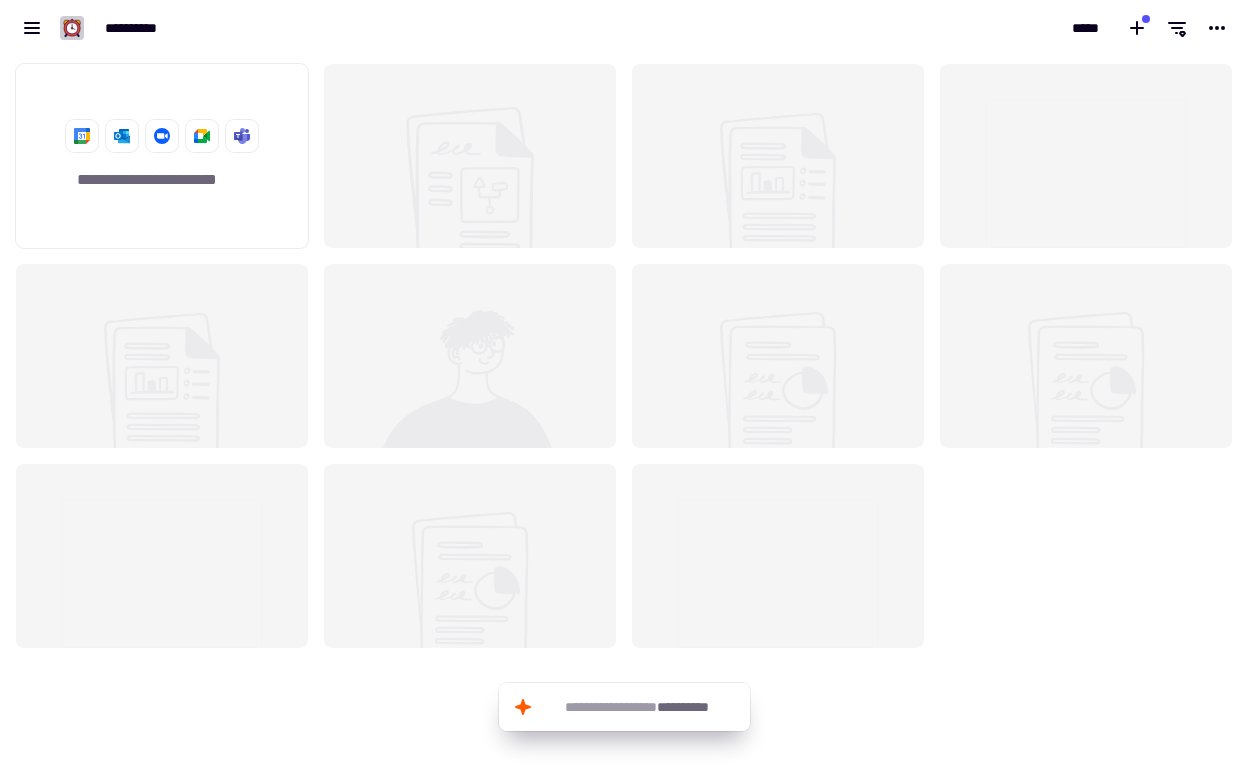 click 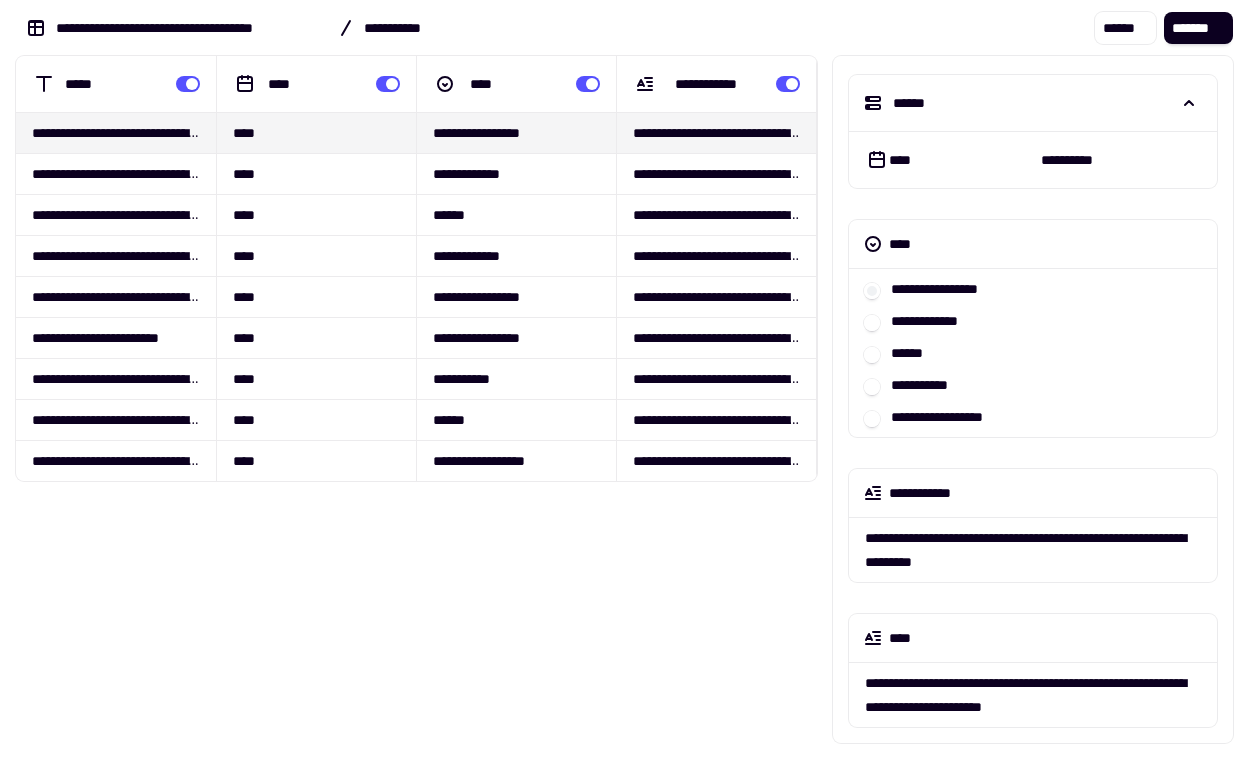 scroll, scrollTop: 158, scrollLeft: 0, axis: vertical 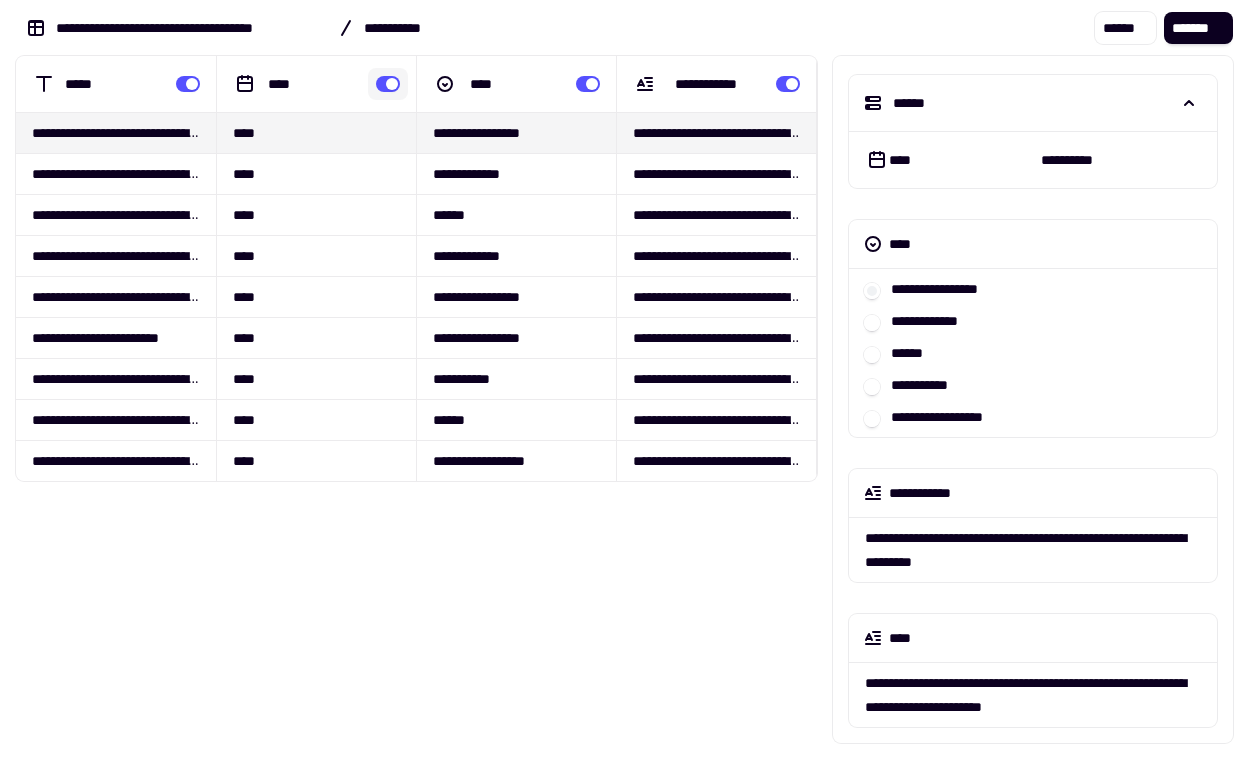 click at bounding box center [388, 84] 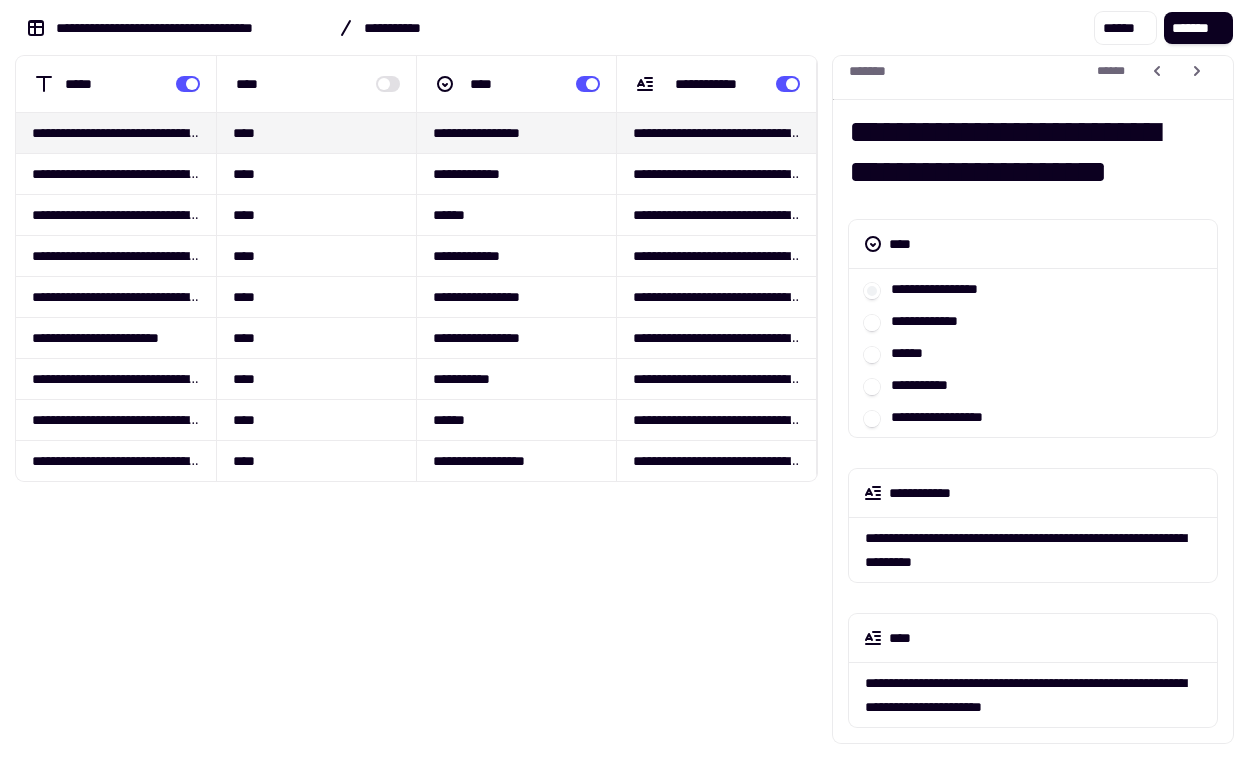 scroll, scrollTop: 13, scrollLeft: 0, axis: vertical 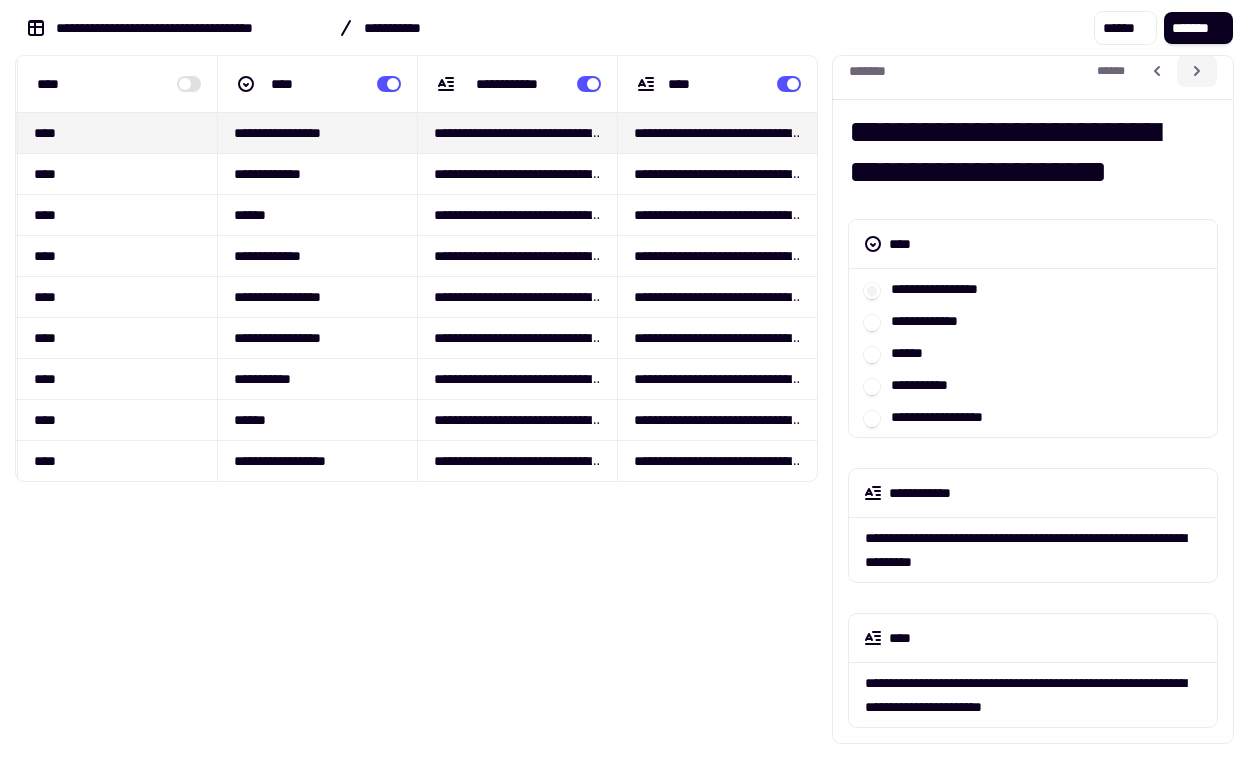 click 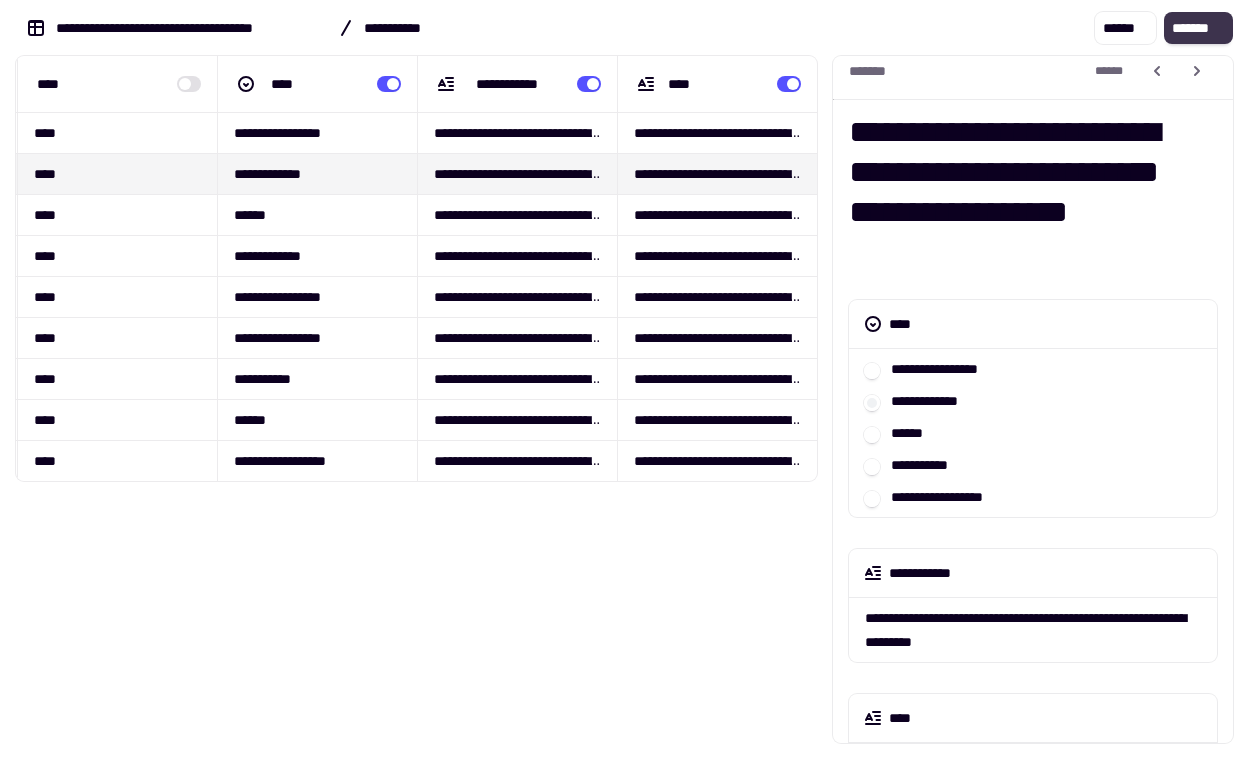 click on "*******" 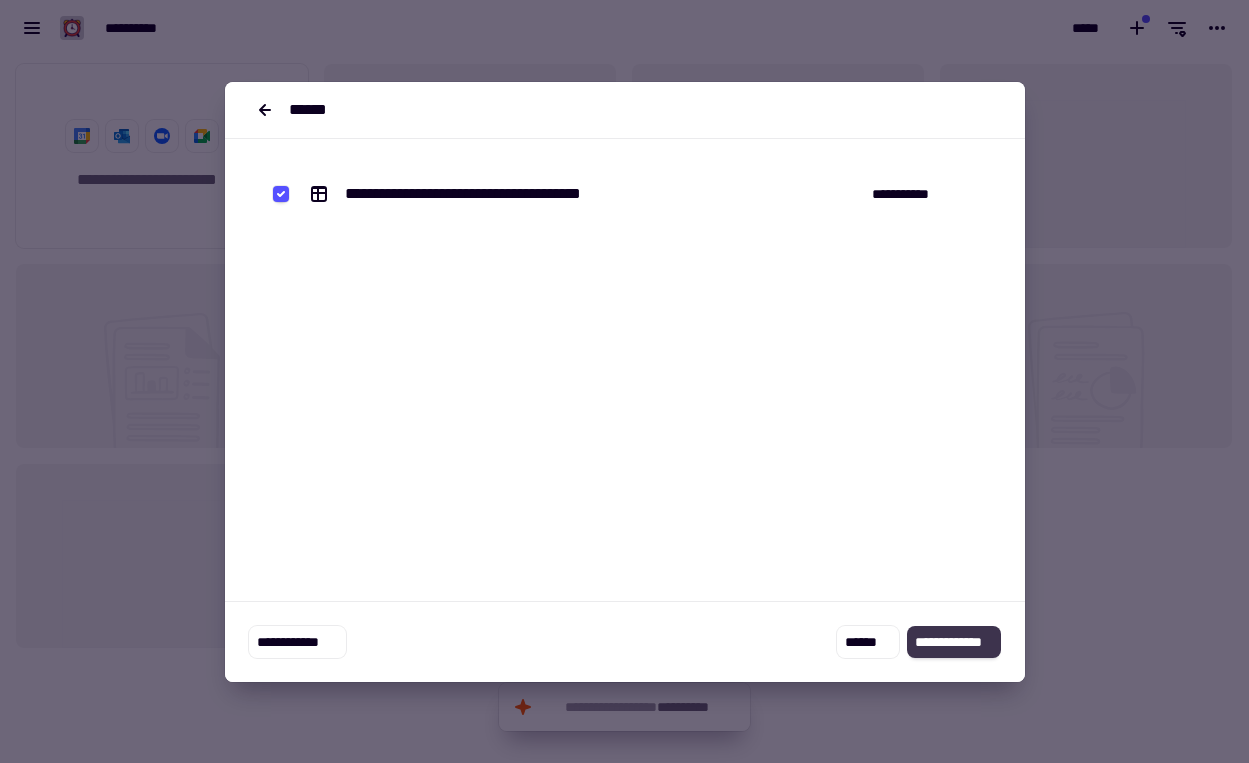 click on "**********" 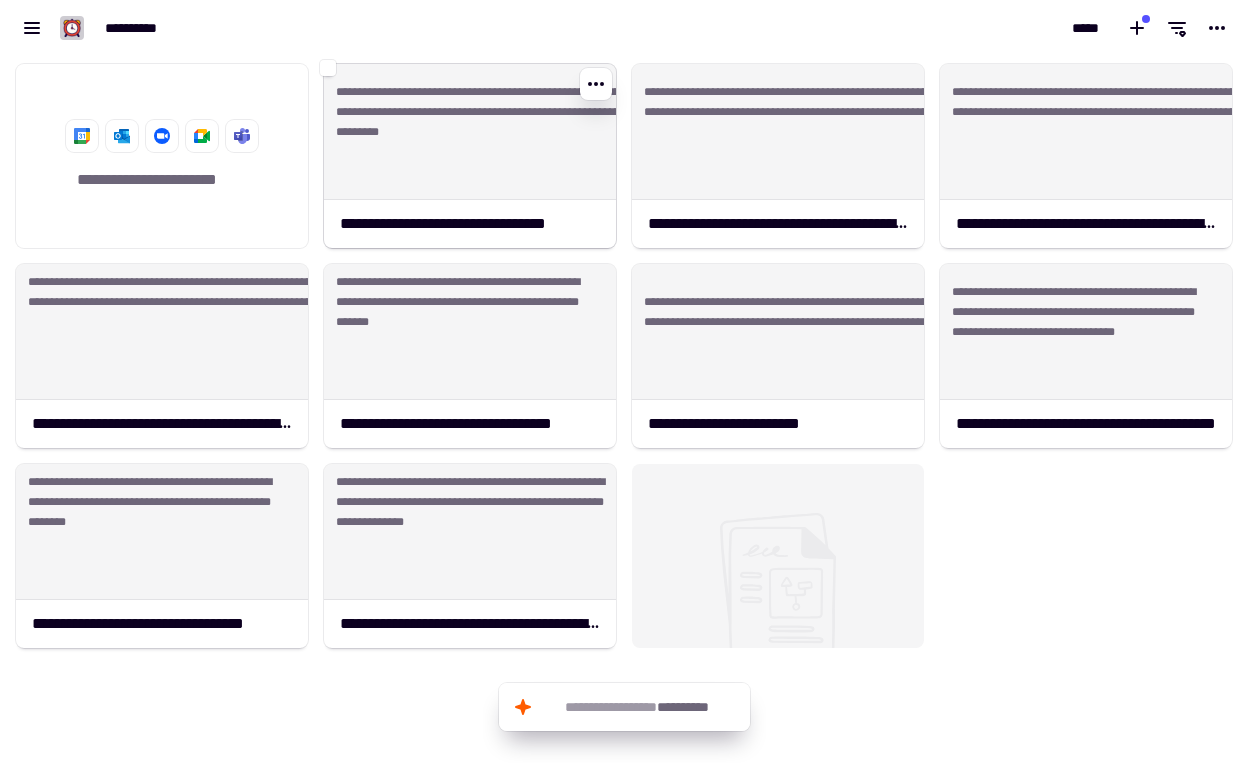 scroll, scrollTop: 0, scrollLeft: 0, axis: both 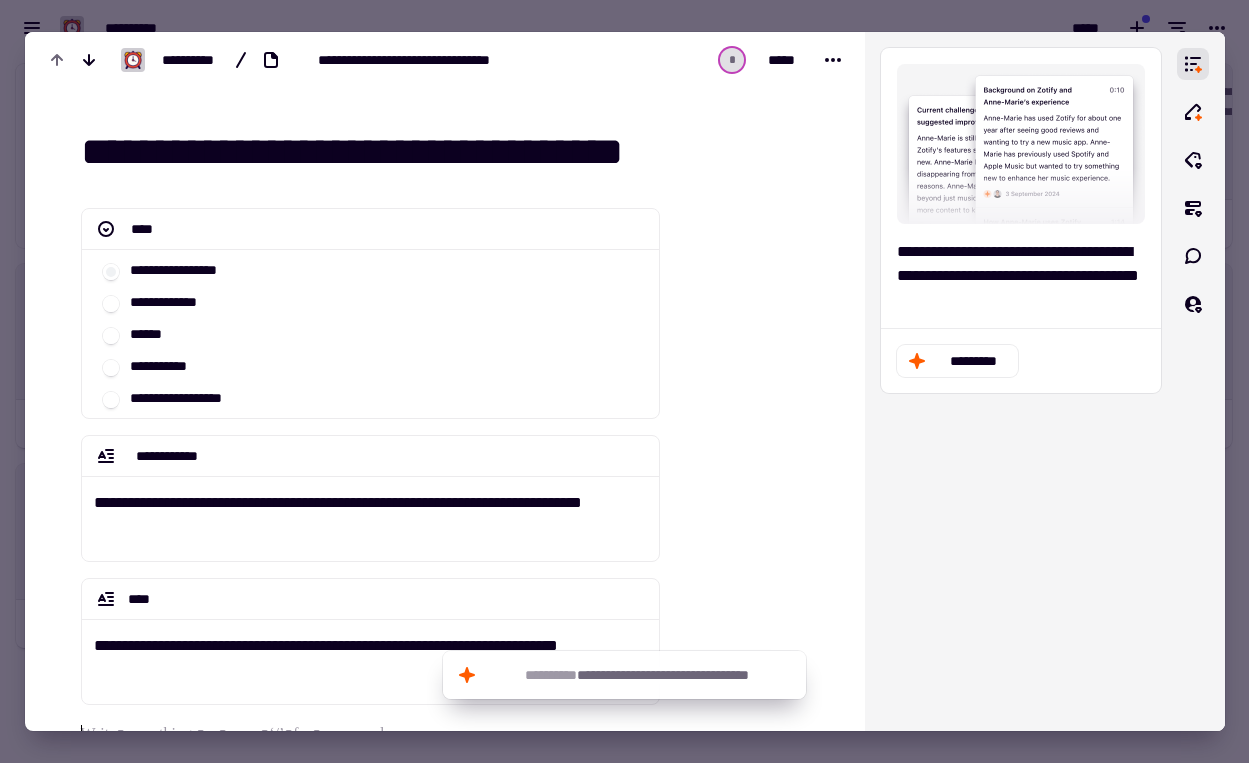 click at bounding box center [624, 381] 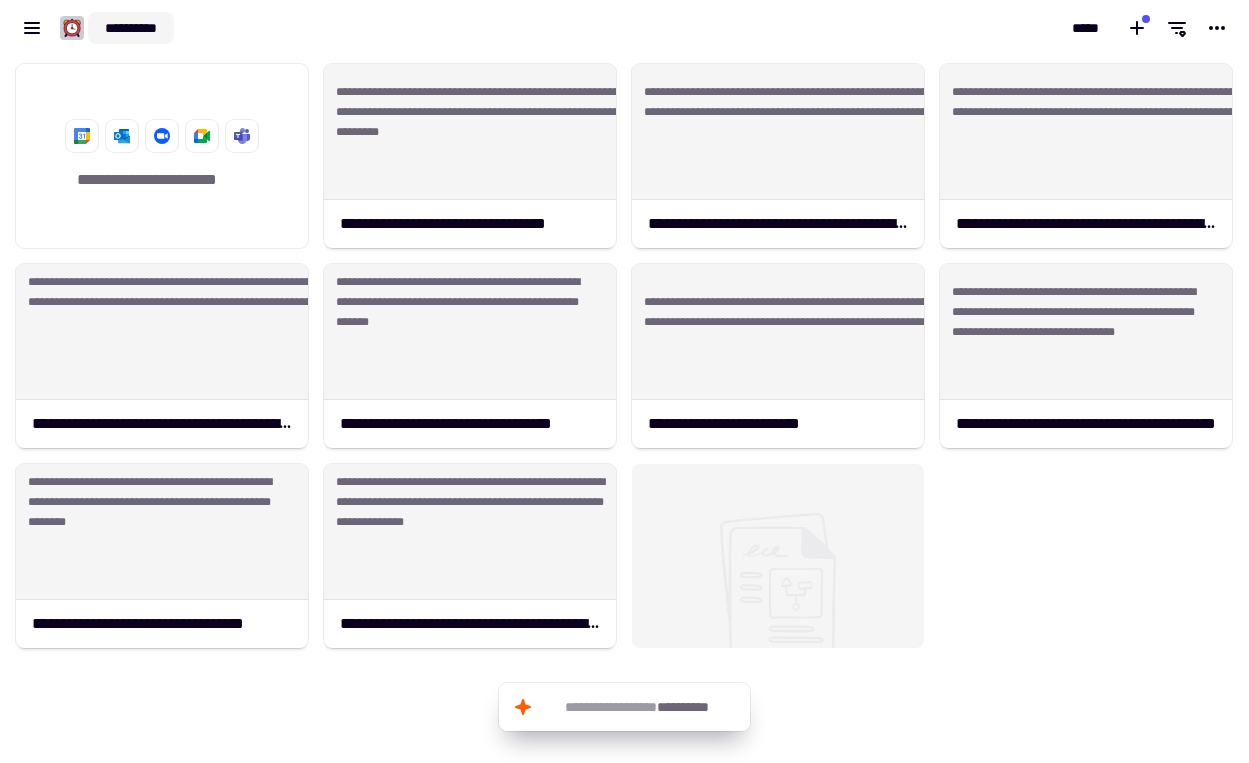 click on "**********" 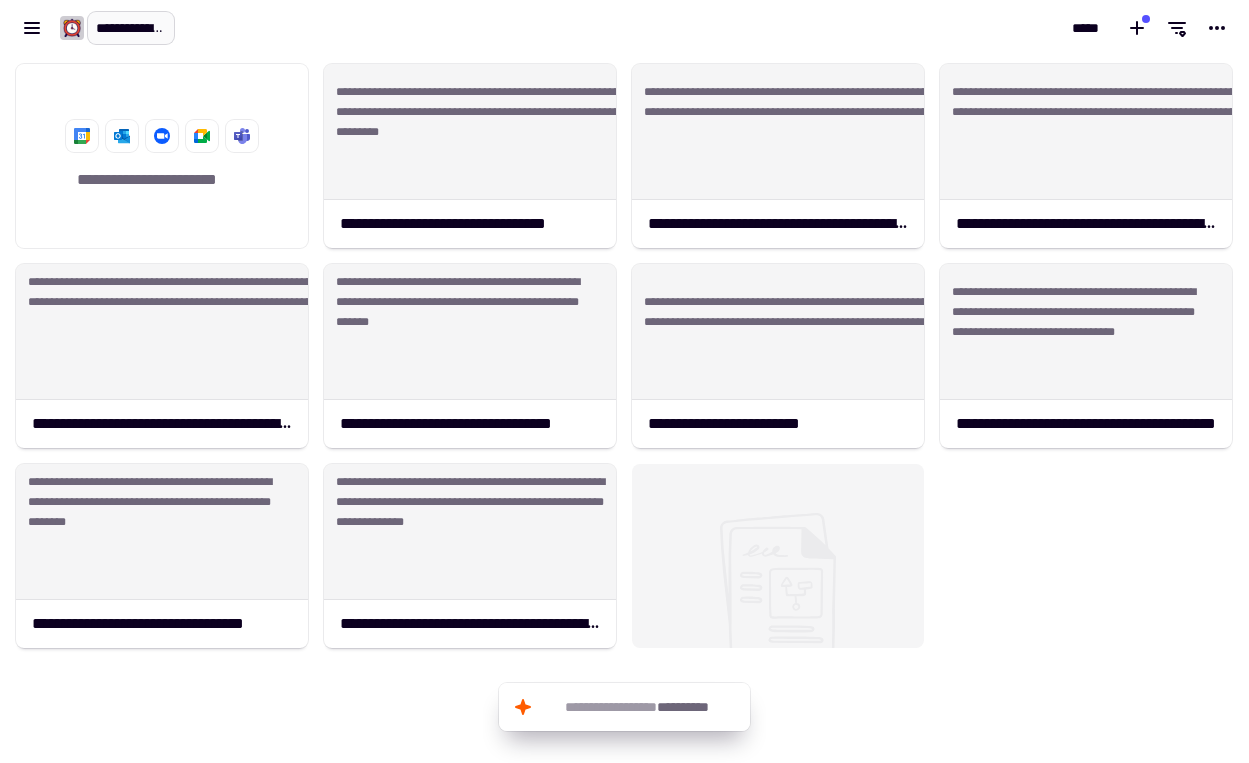 type on "**********" 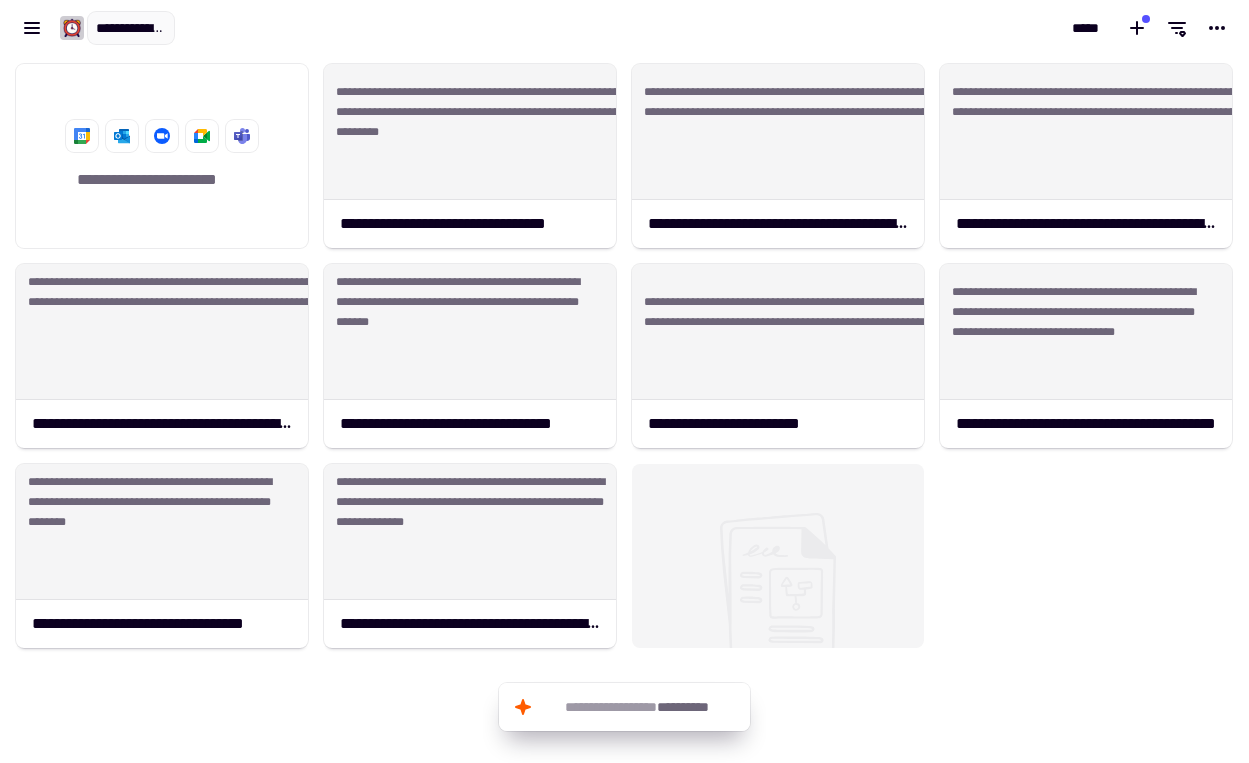 click on "**********" at bounding box center (312, 28) 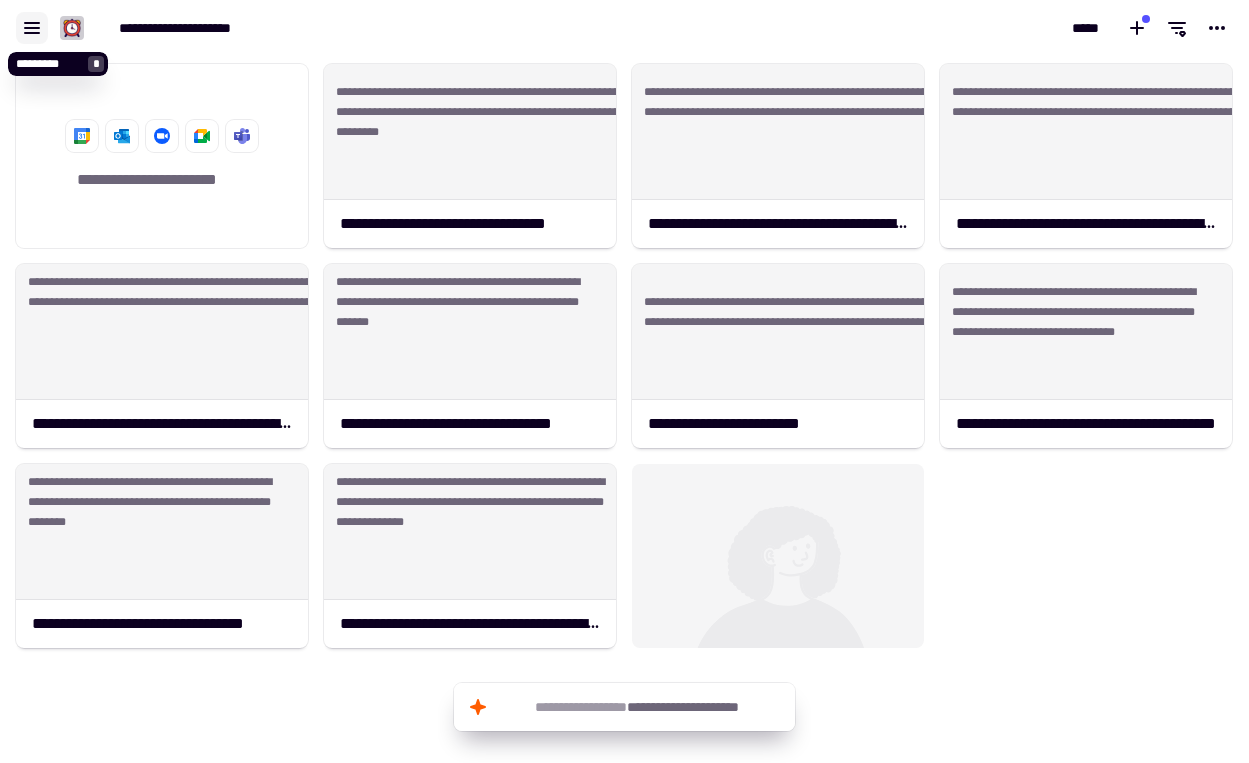 click 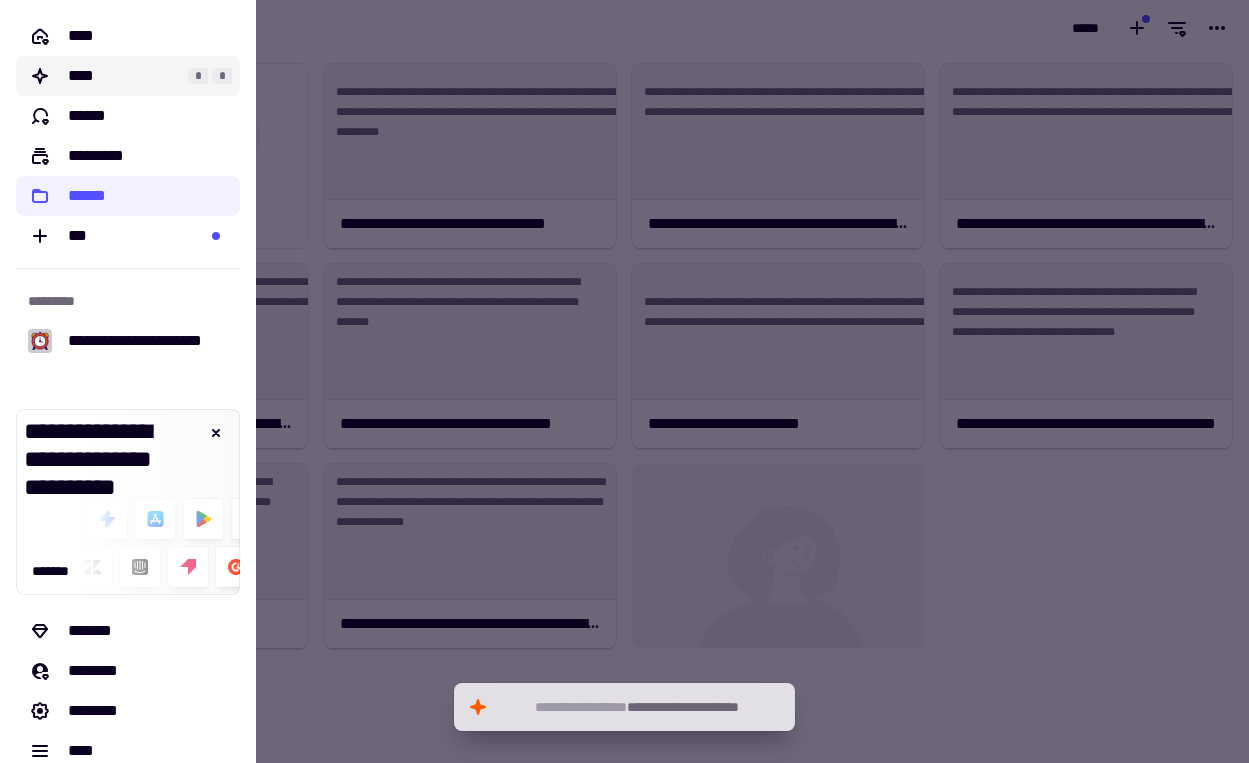 click on "**** * *" 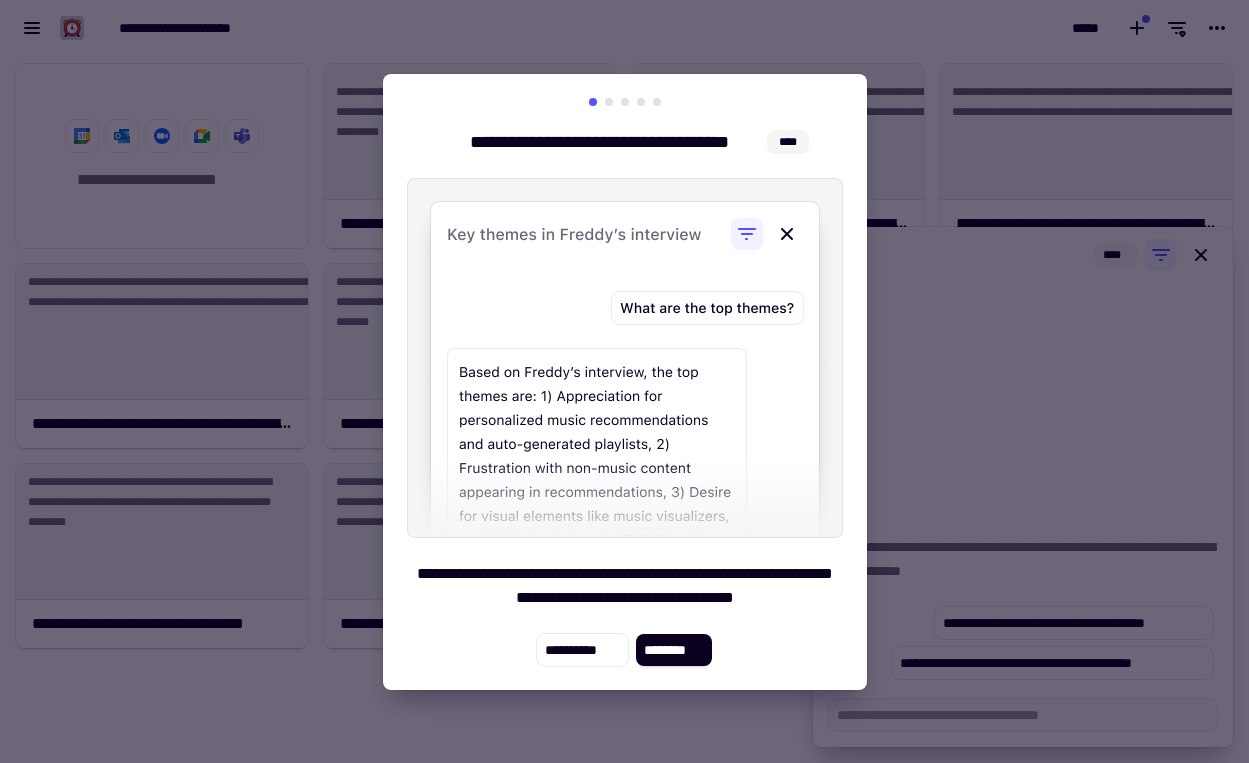 click at bounding box center [624, 381] 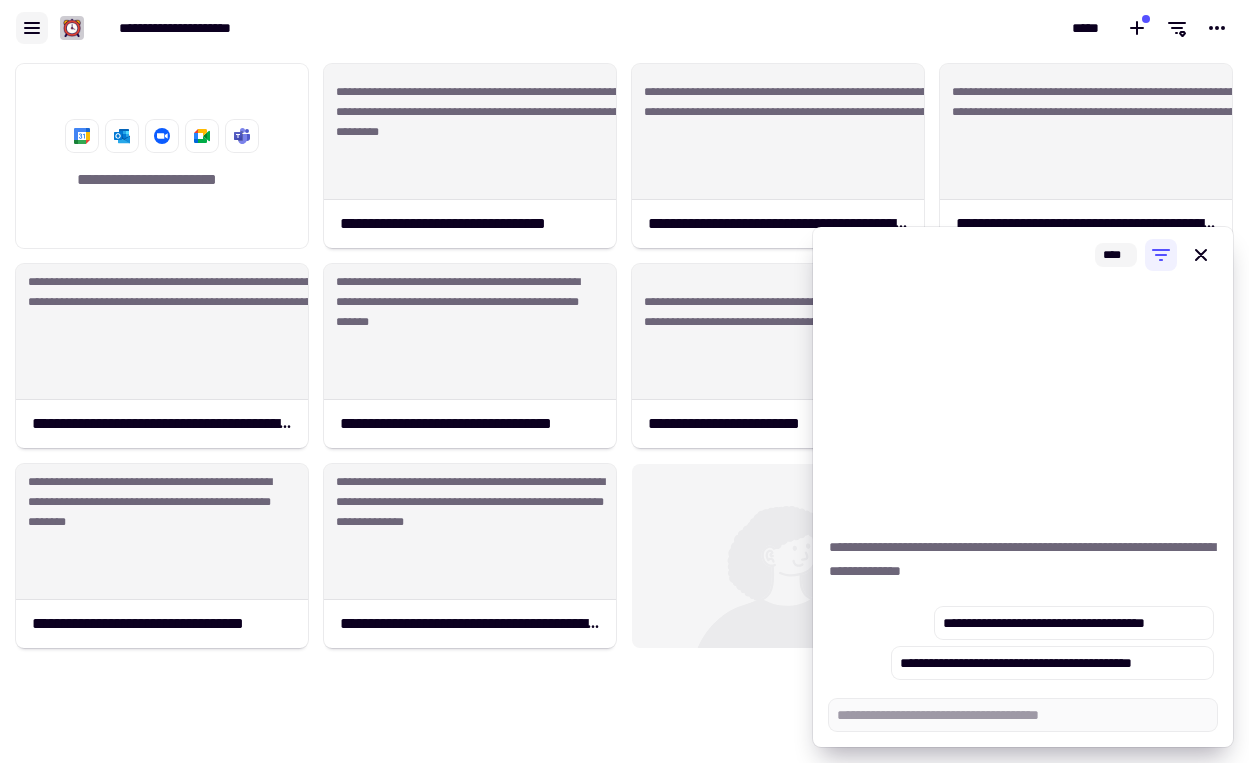 click 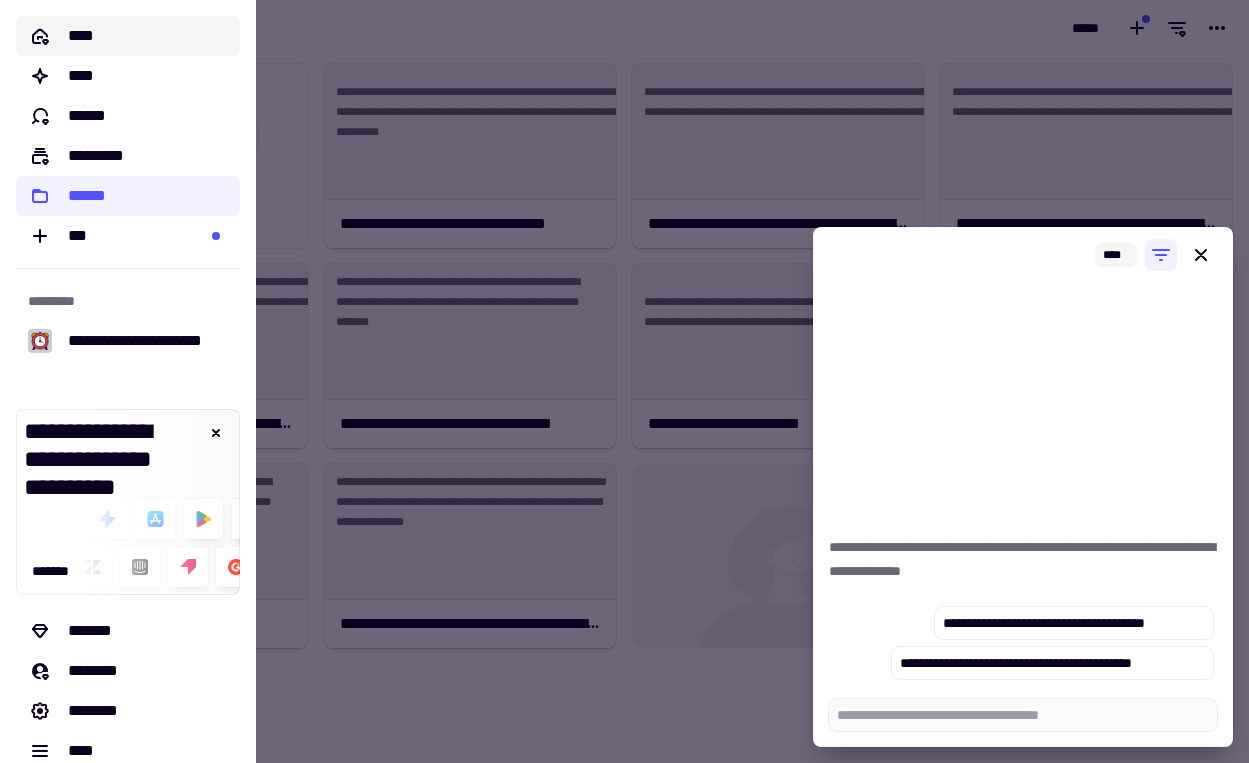 click on "****" 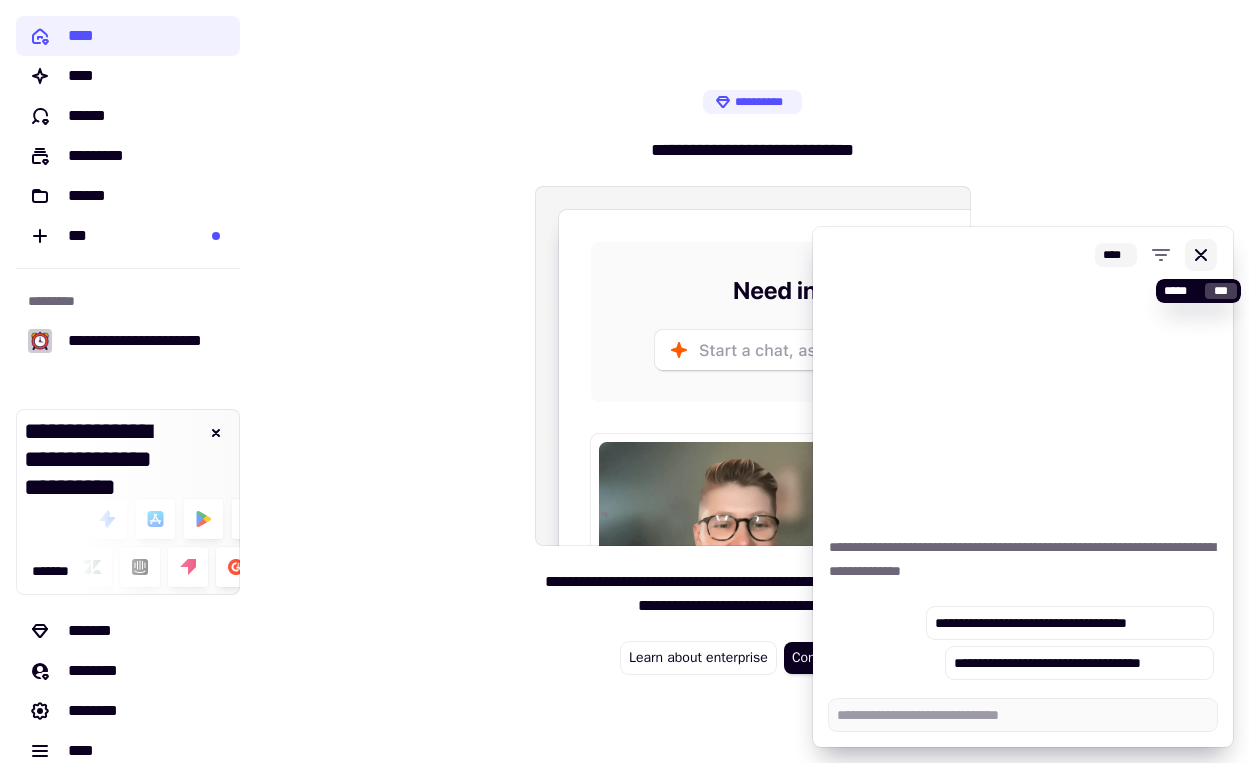 click 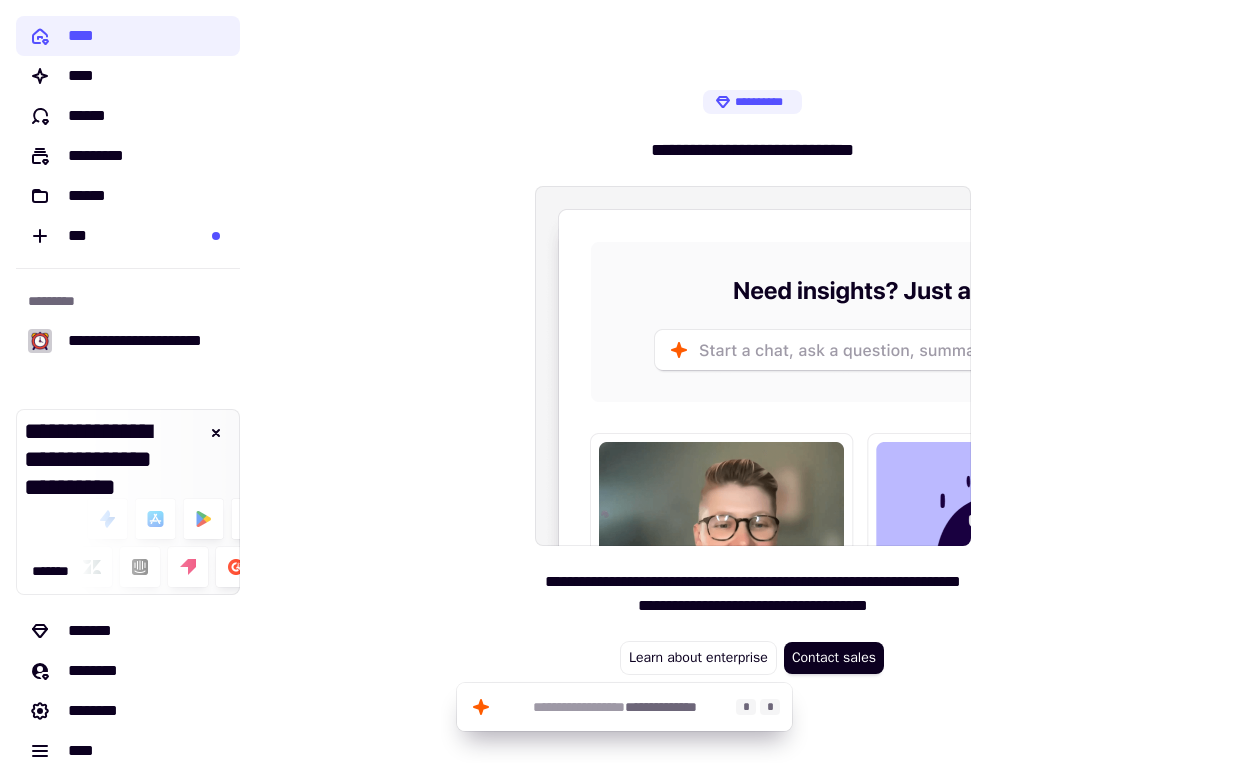 click on "**********" 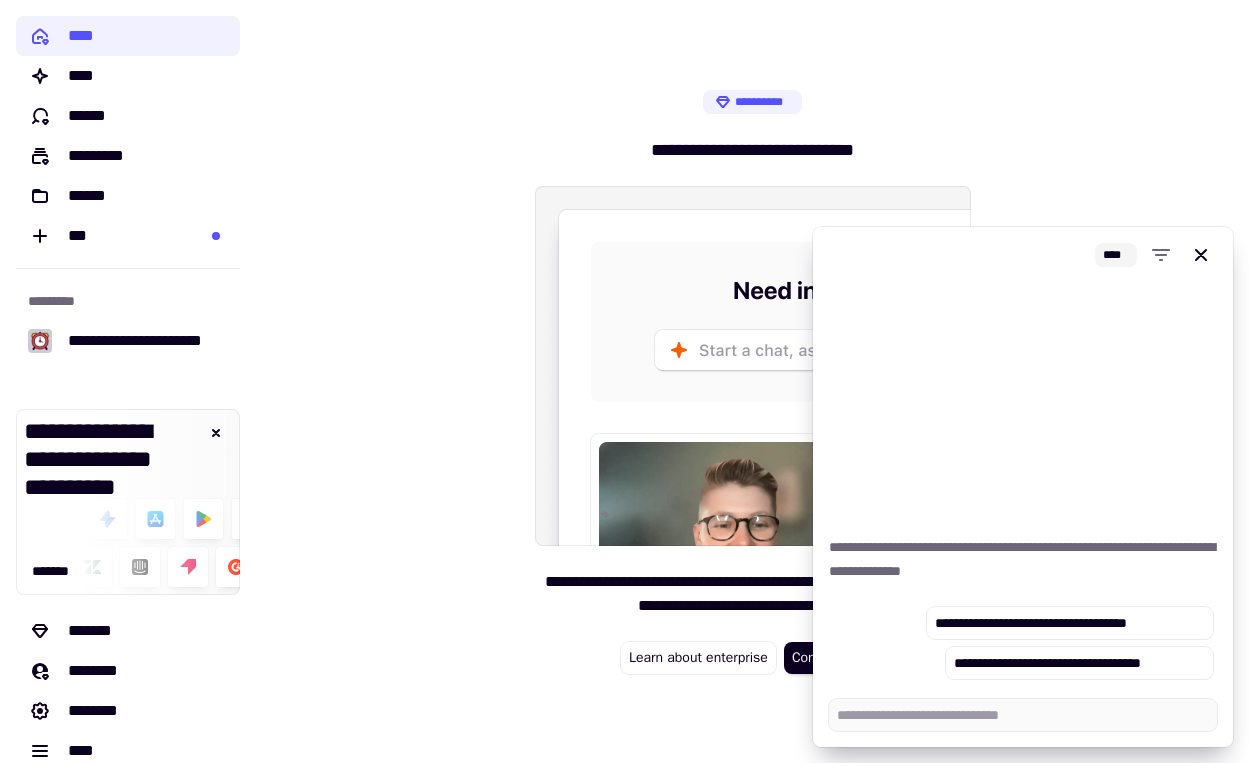 type on "*" 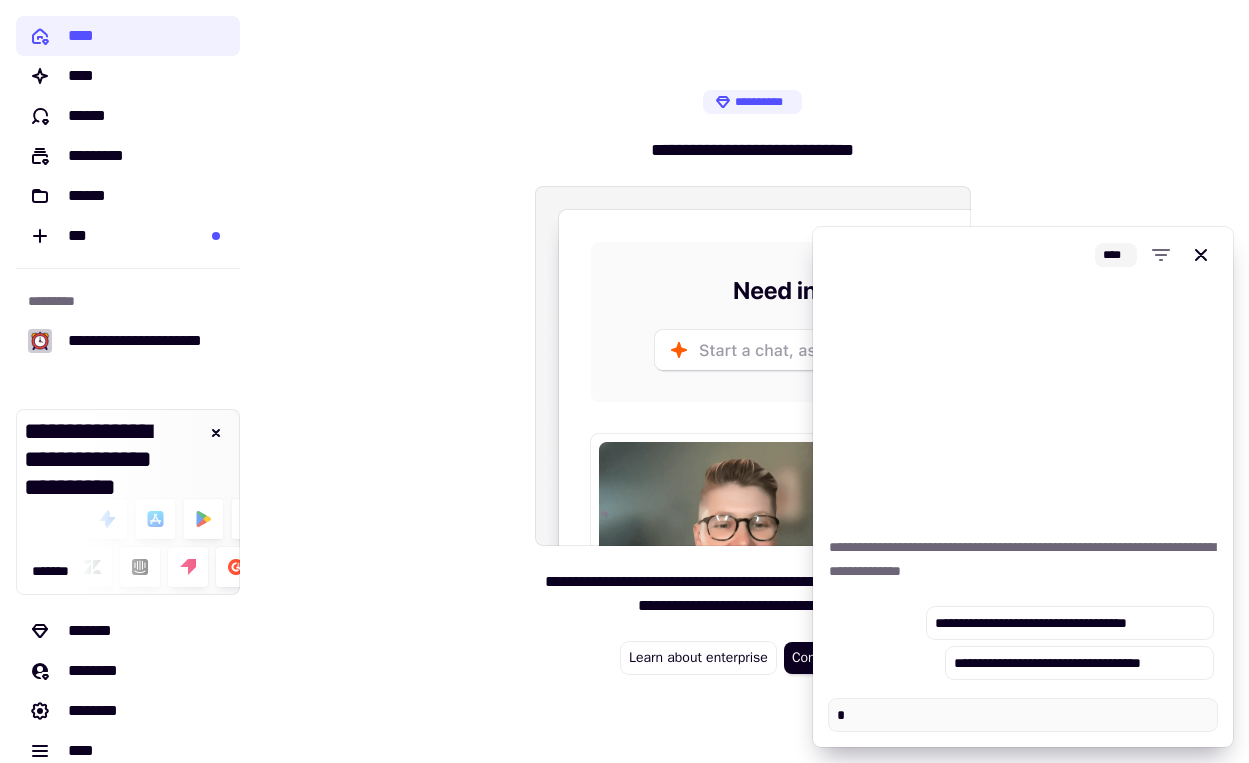 type on "*" 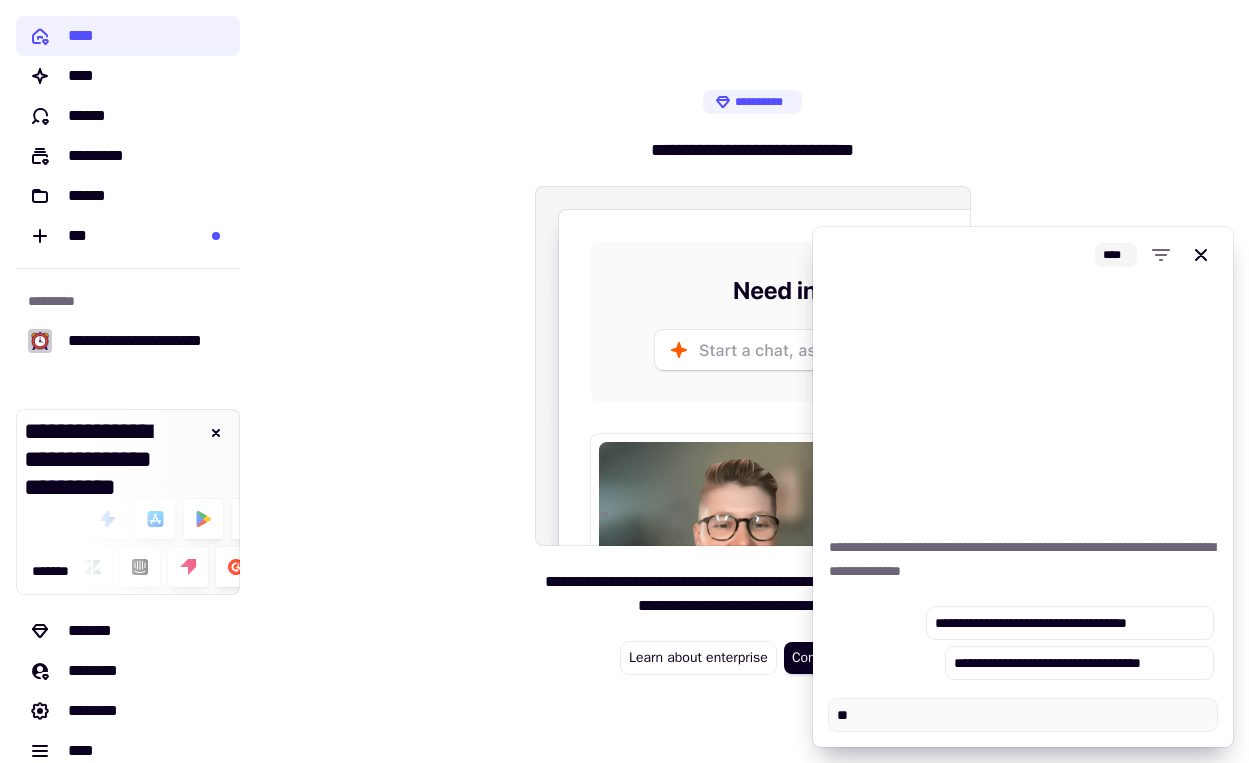 type on "*" 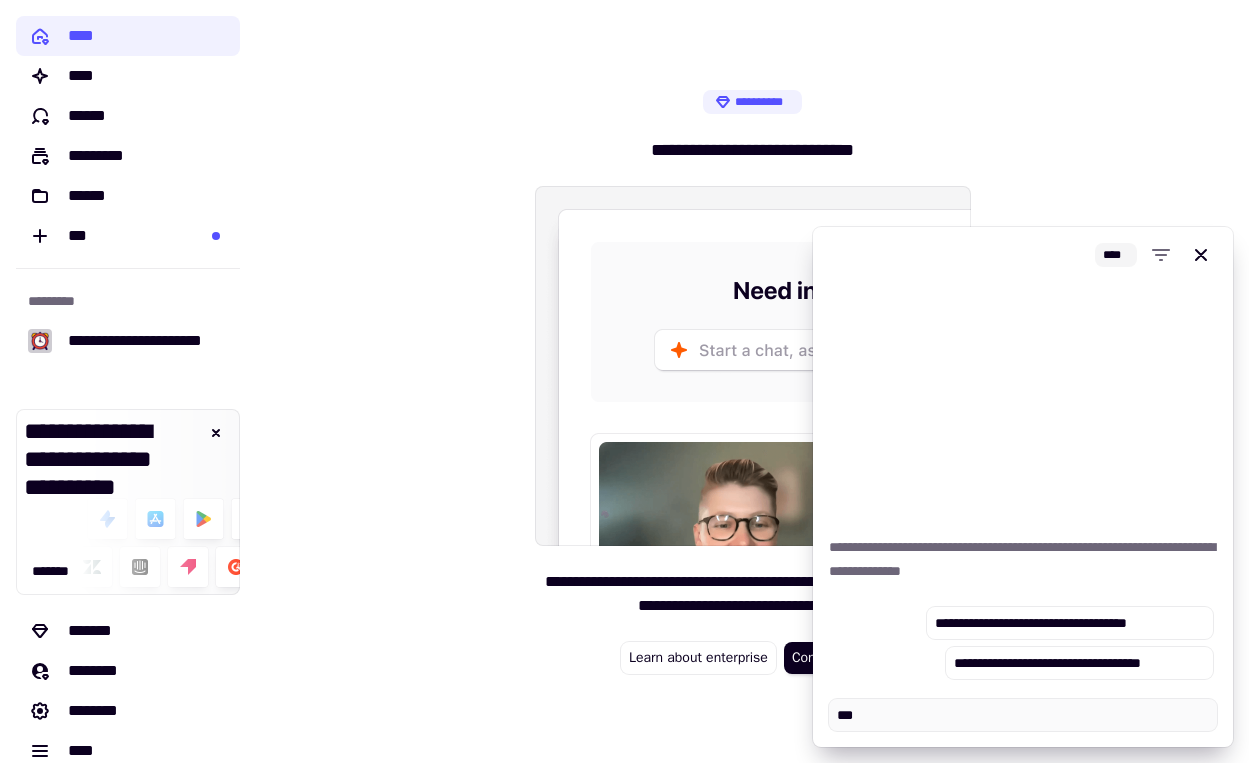 type on "*" 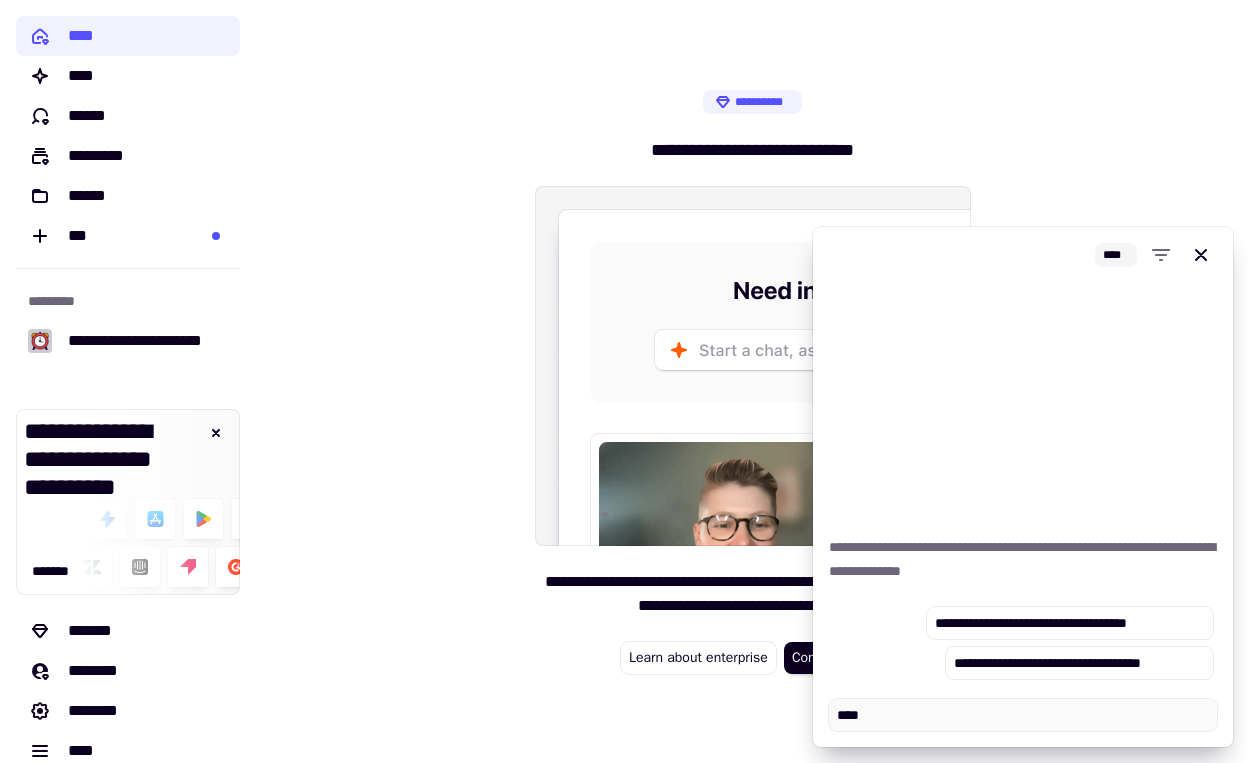 type on "*" 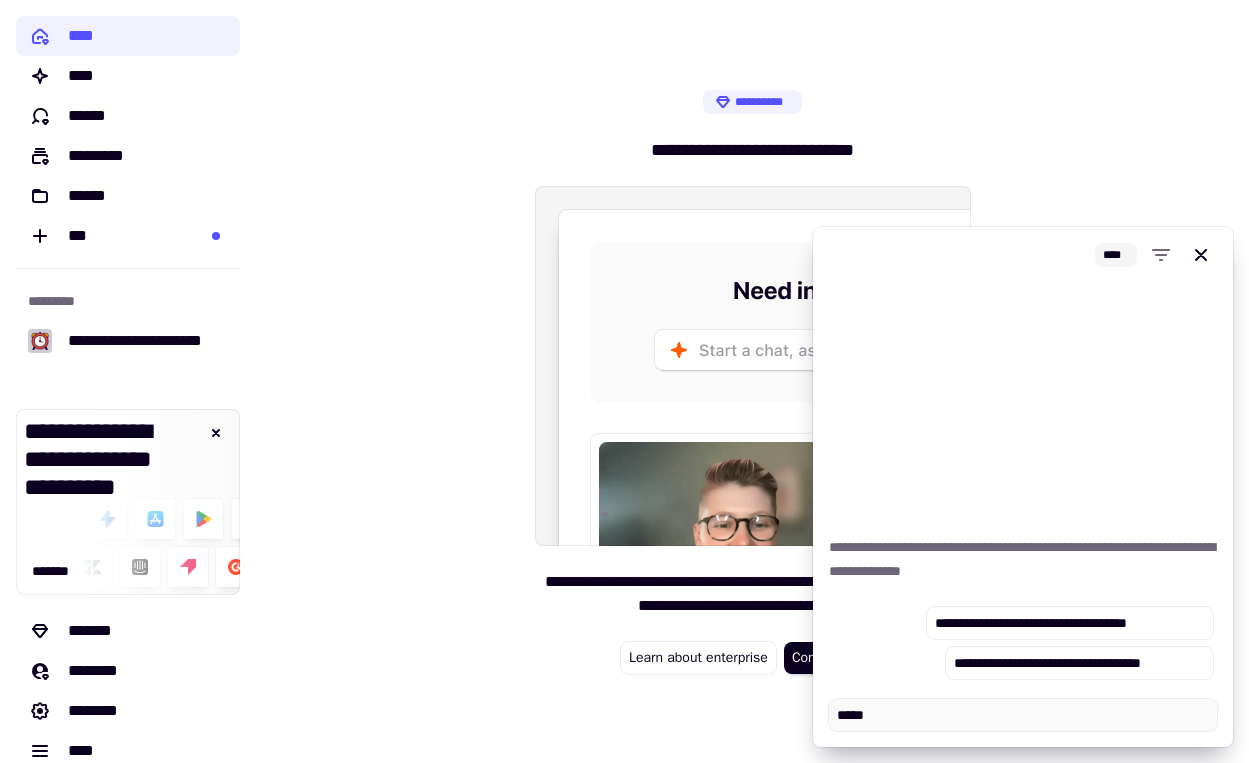 type on "*" 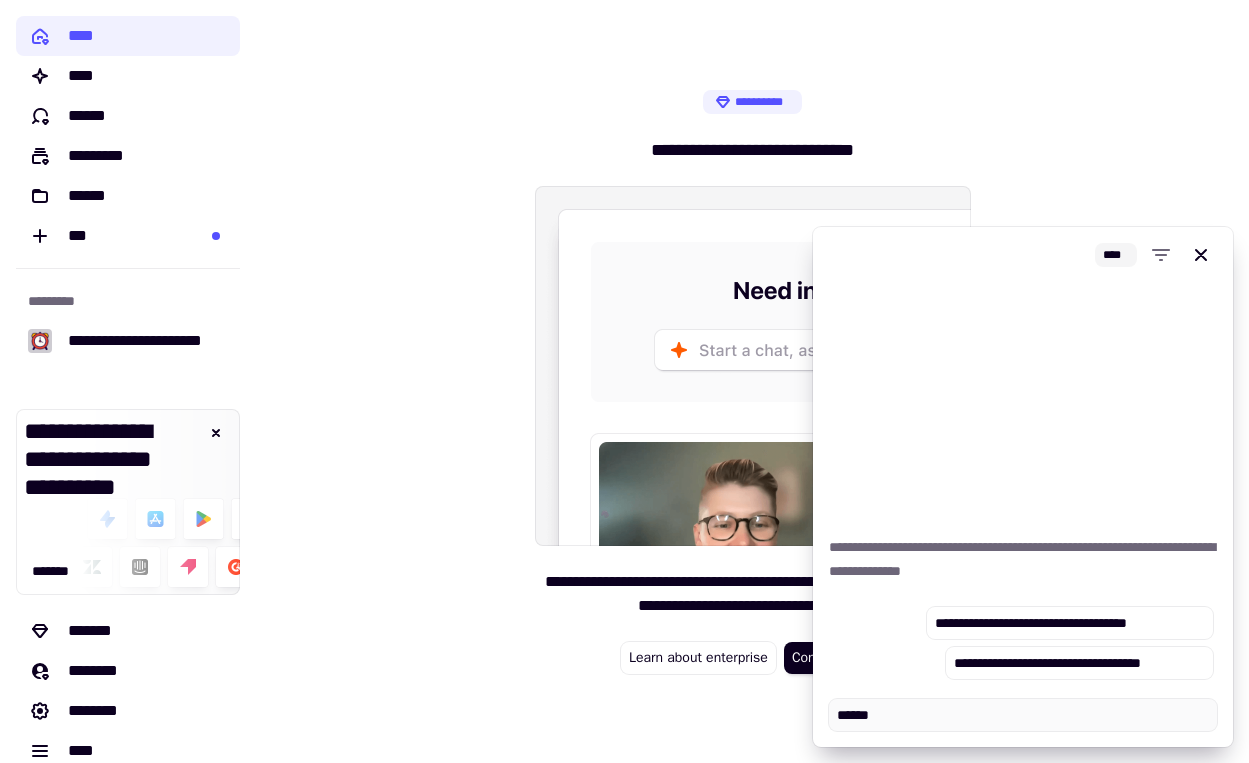 type on "*" 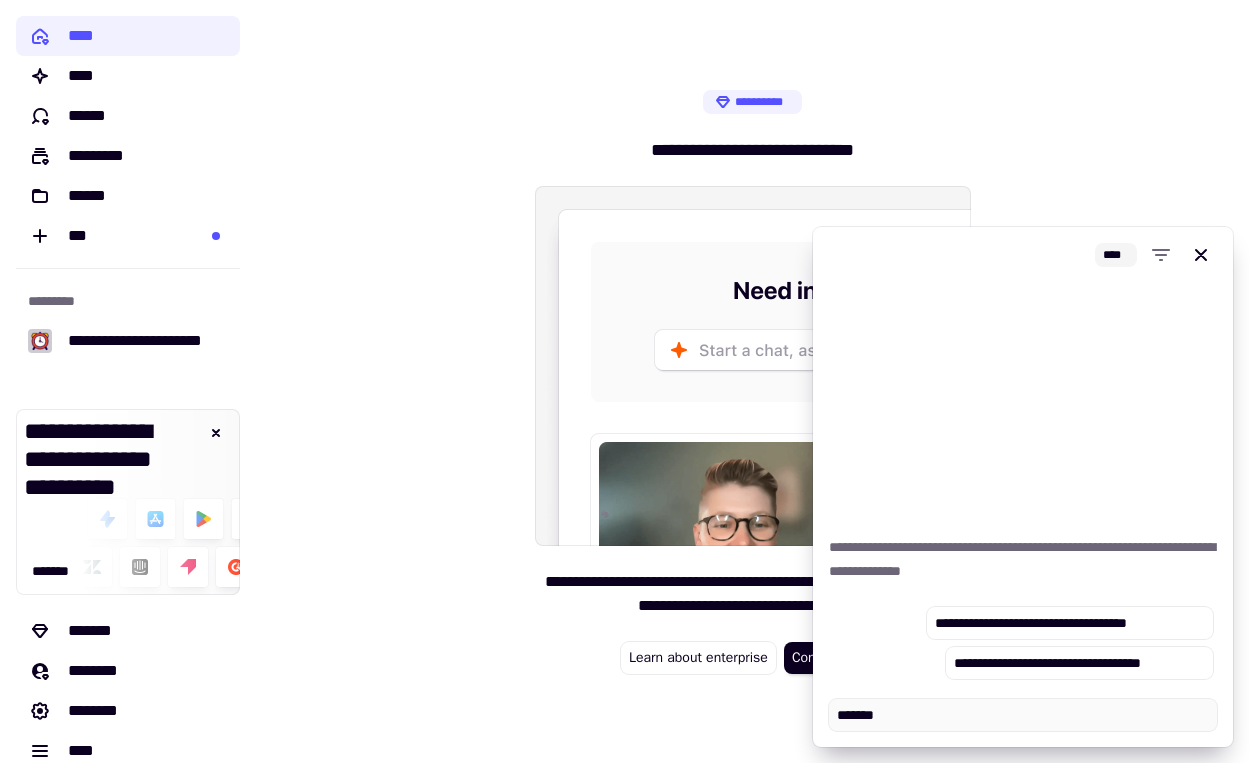 type on "*" 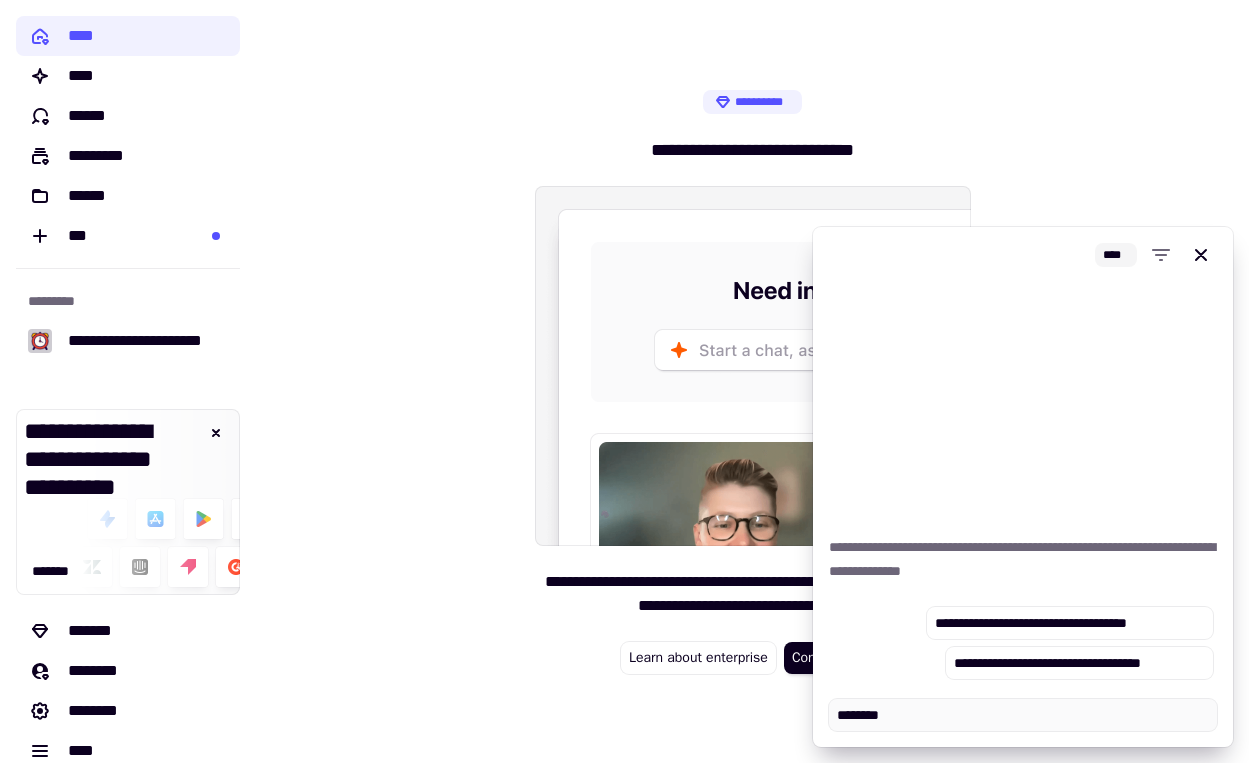 type on "*" 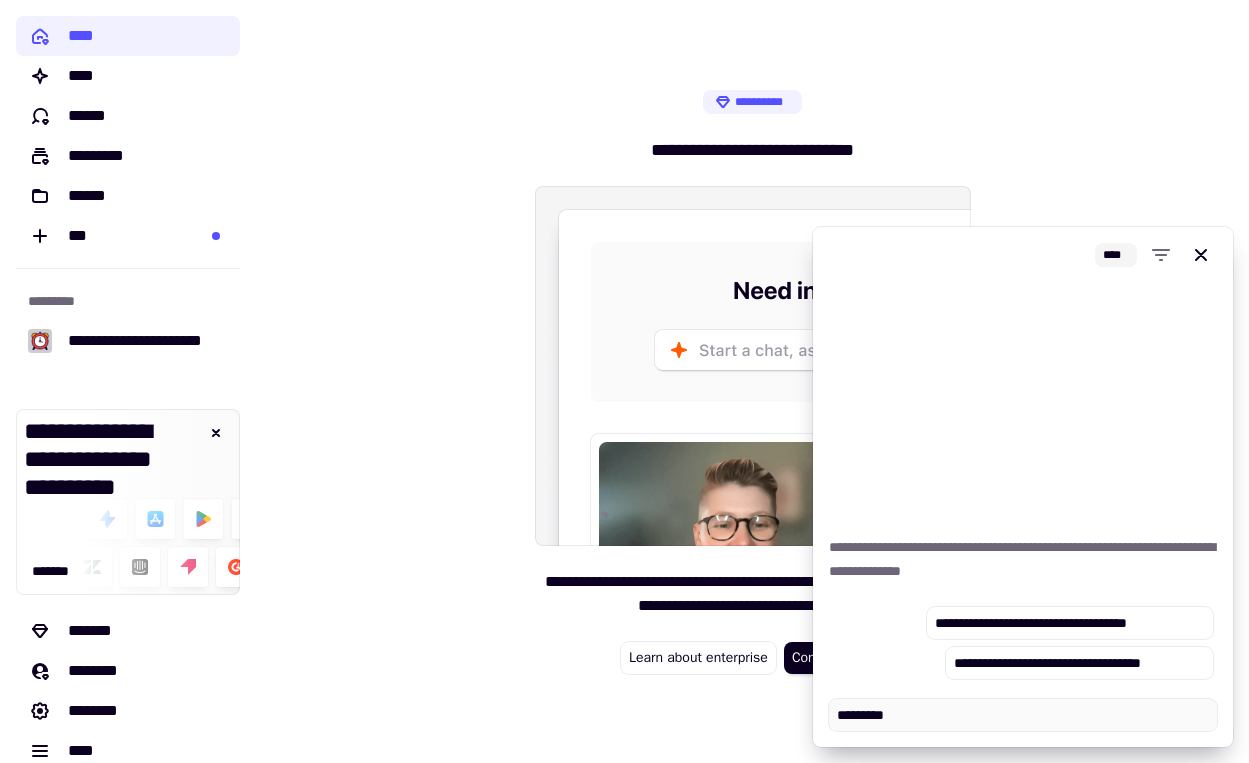 type on "*" 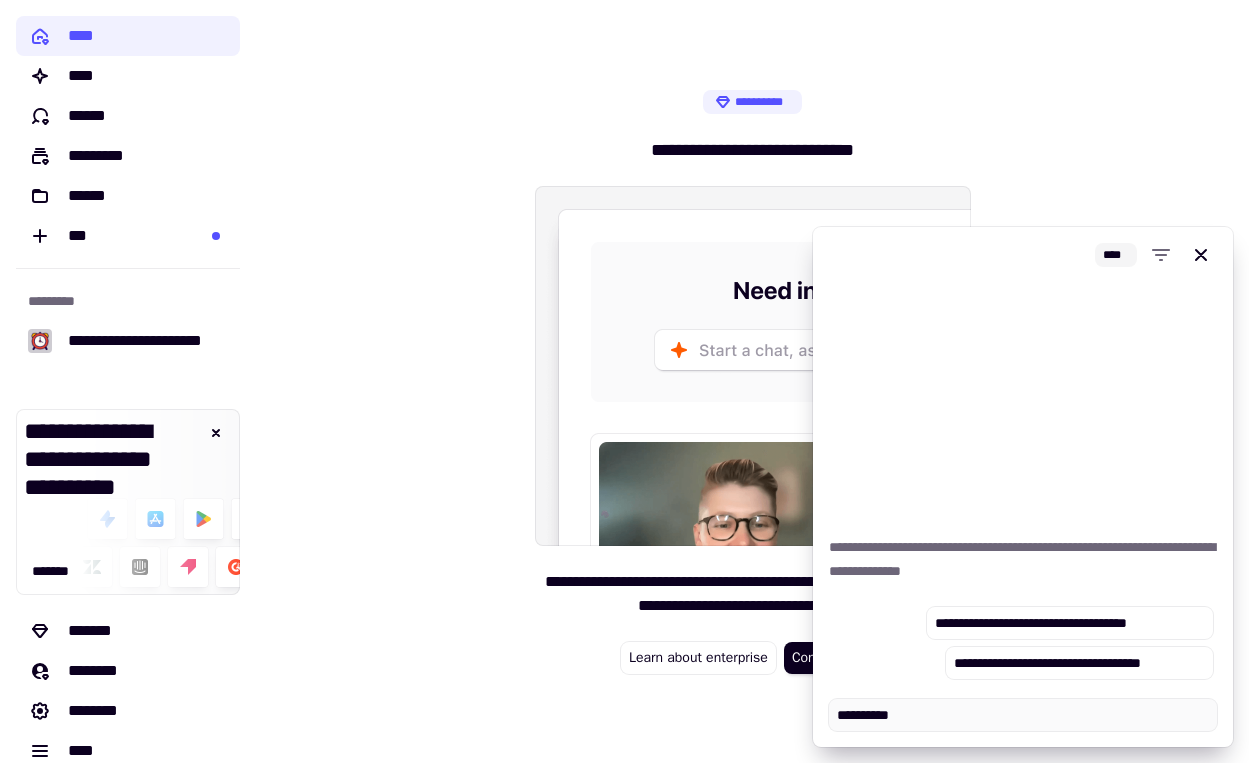 type on "*" 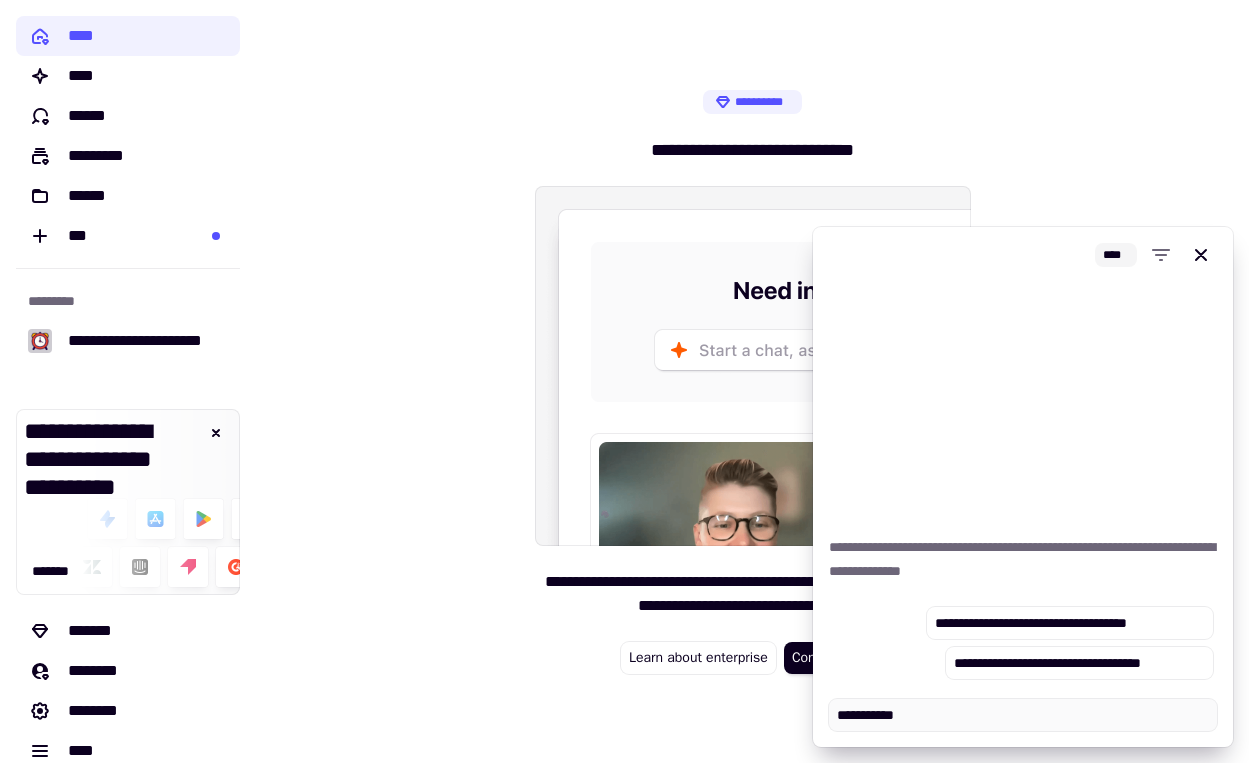 type on "*" 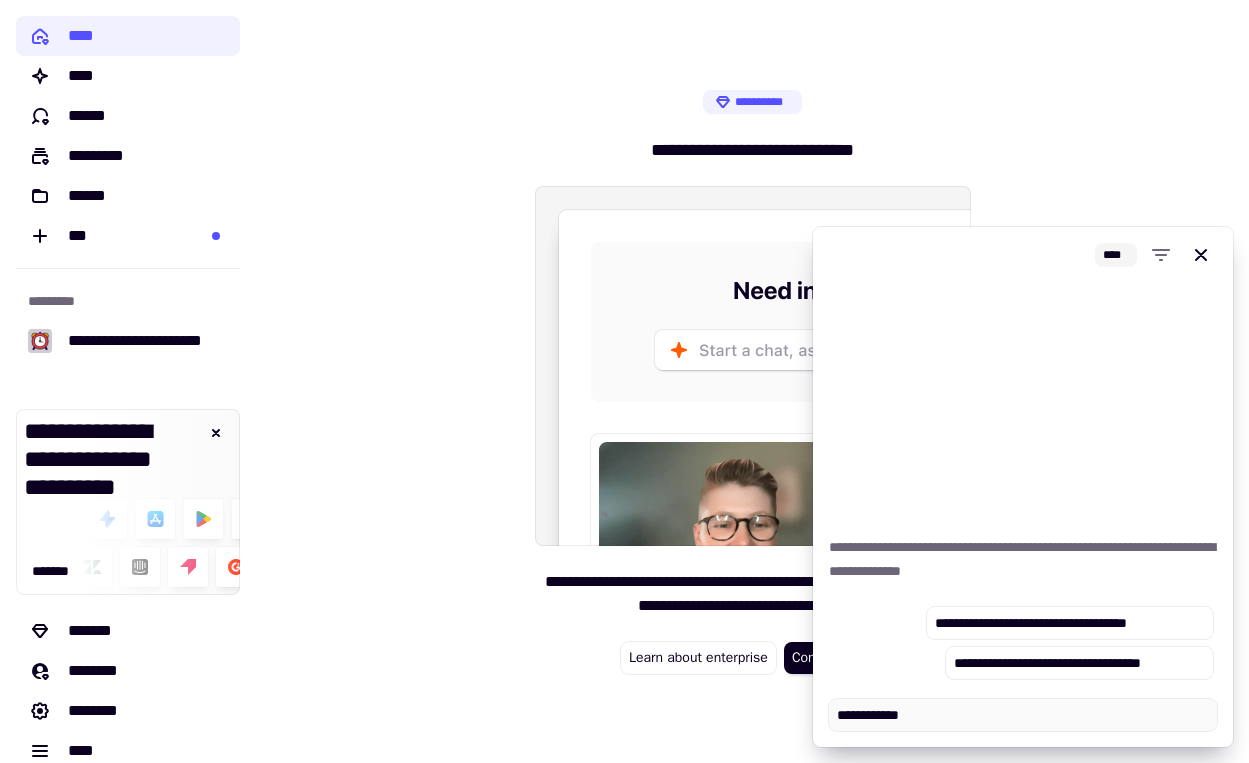 type on "*" 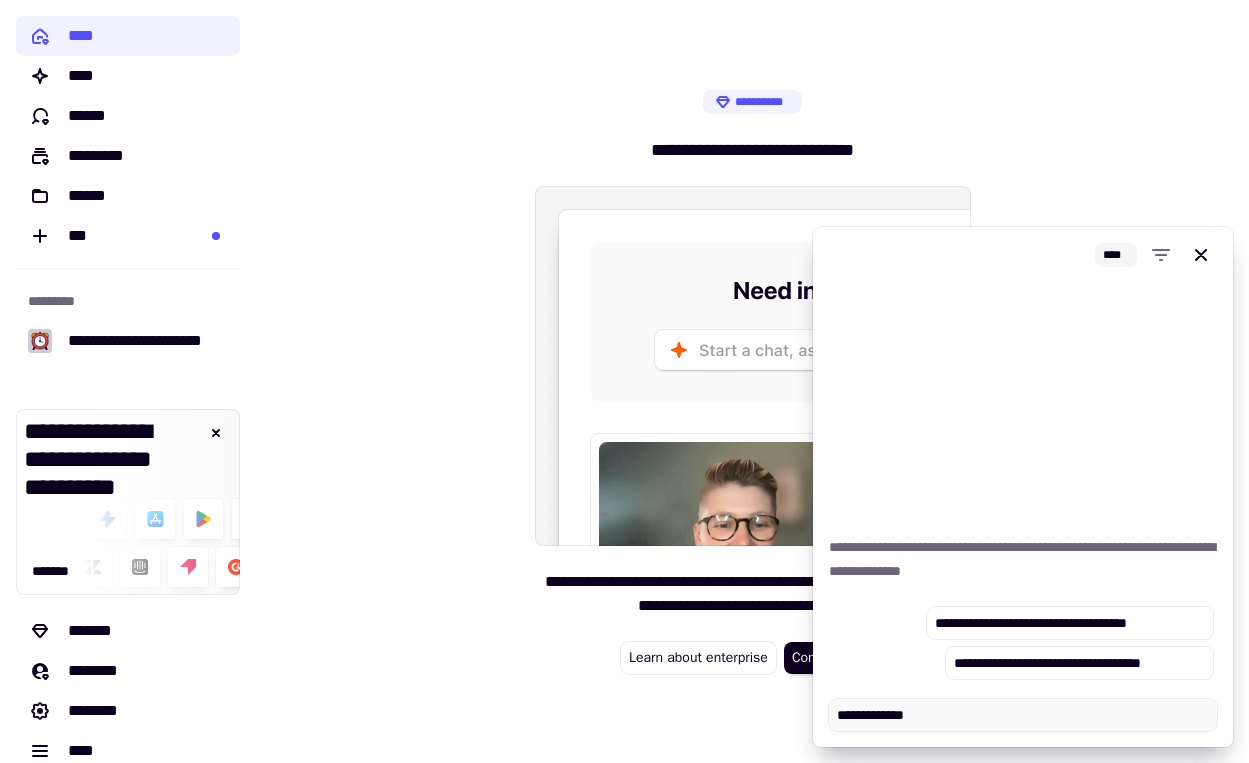 type on "*" 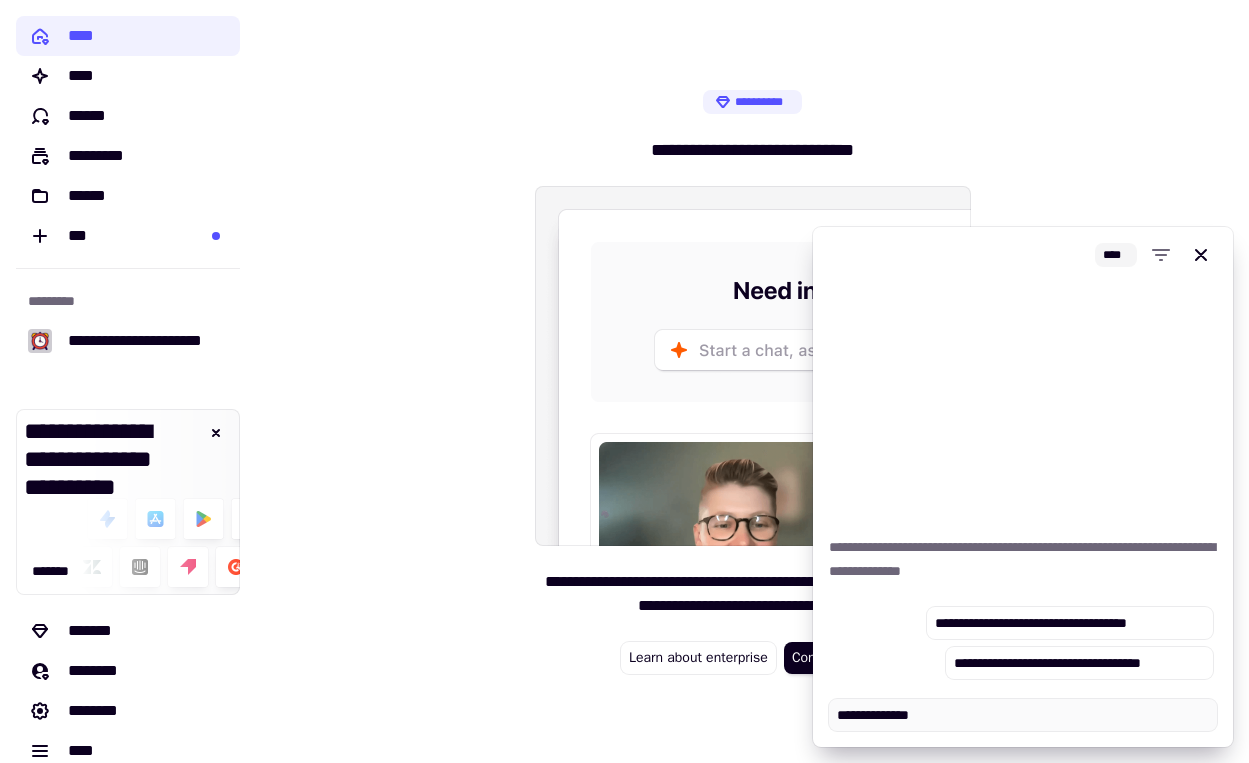 type on "*" 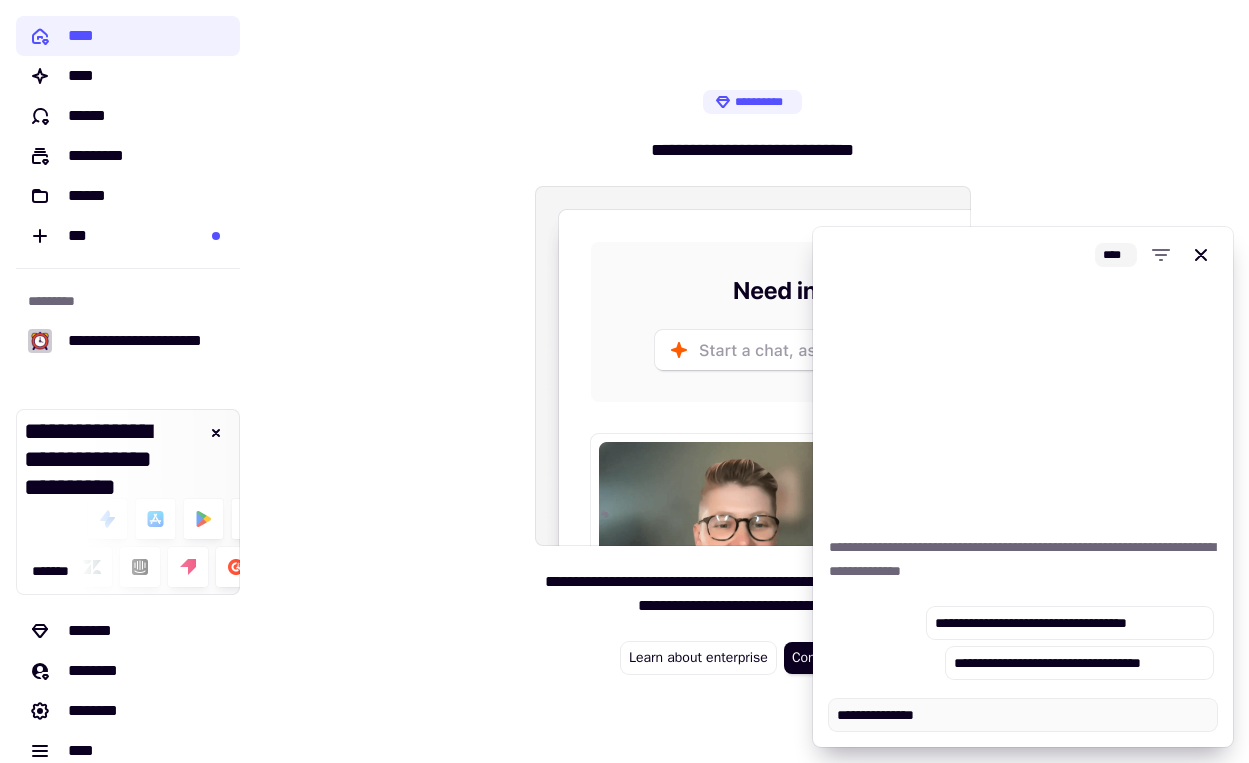 type on "*" 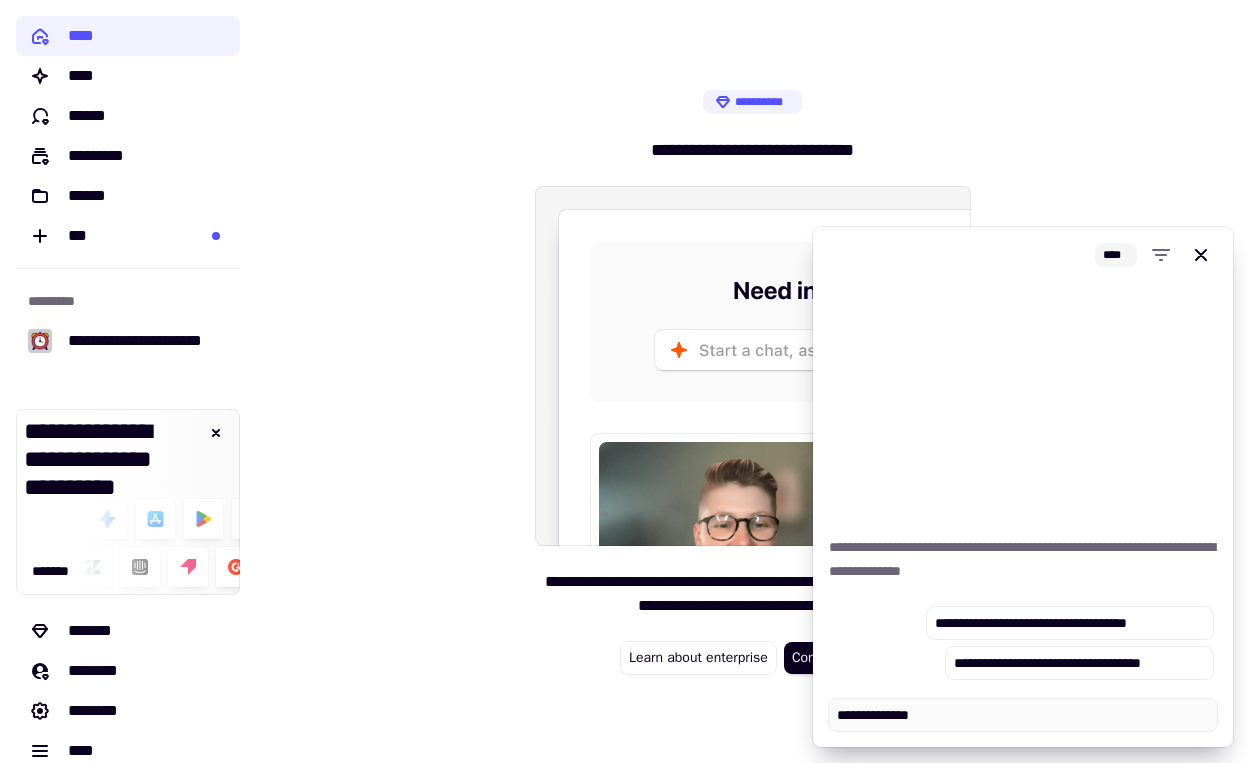 type on "*" 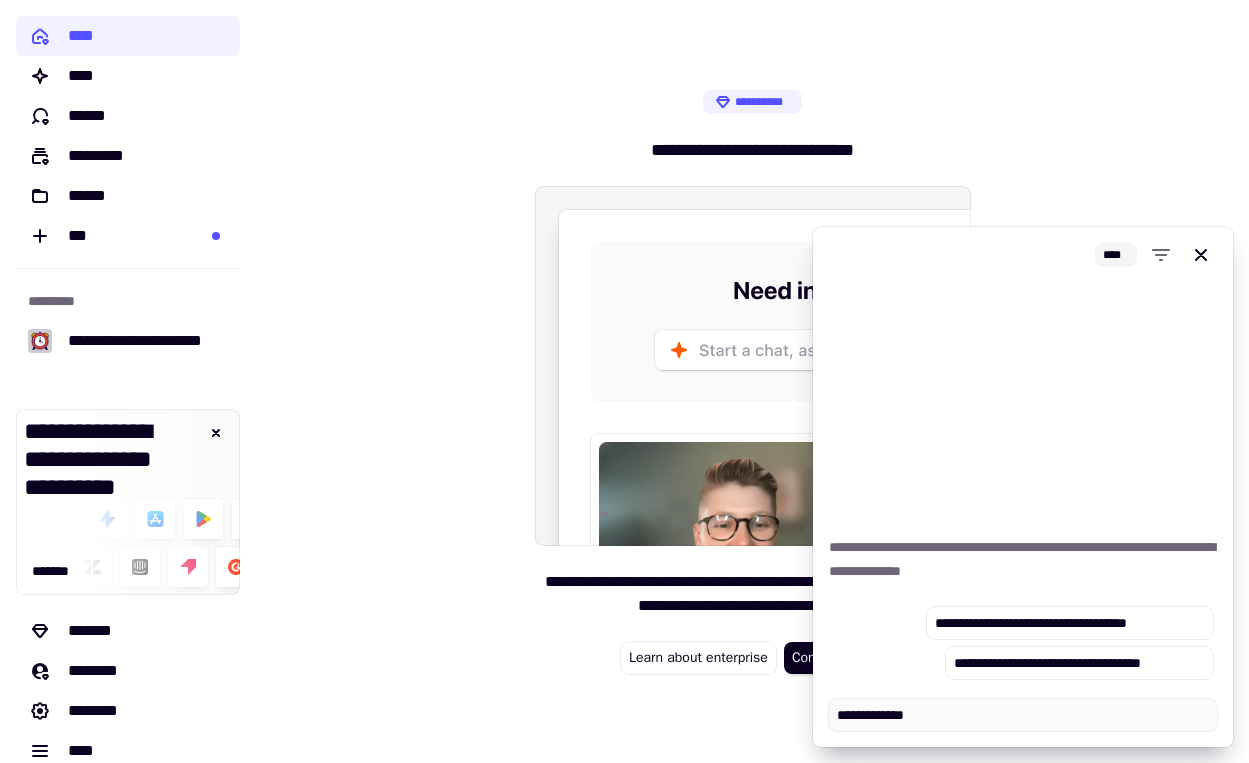 type on "*" 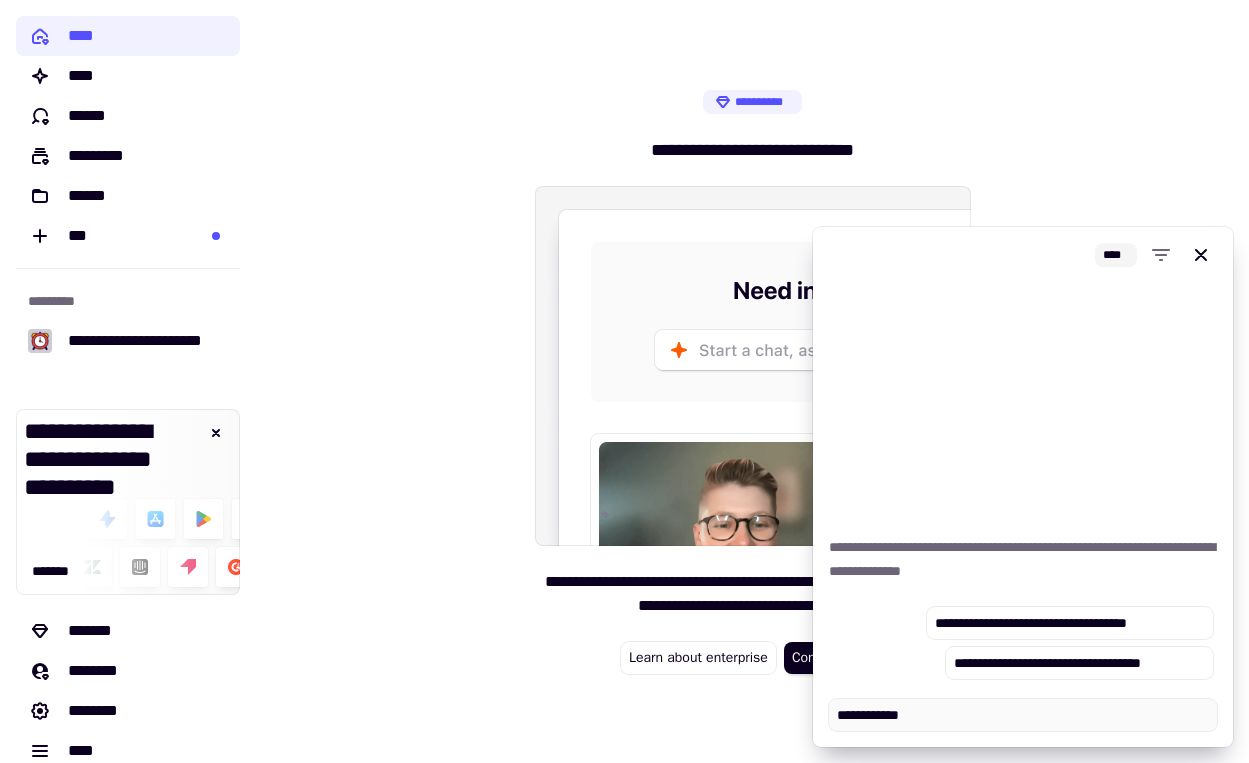 type on "*" 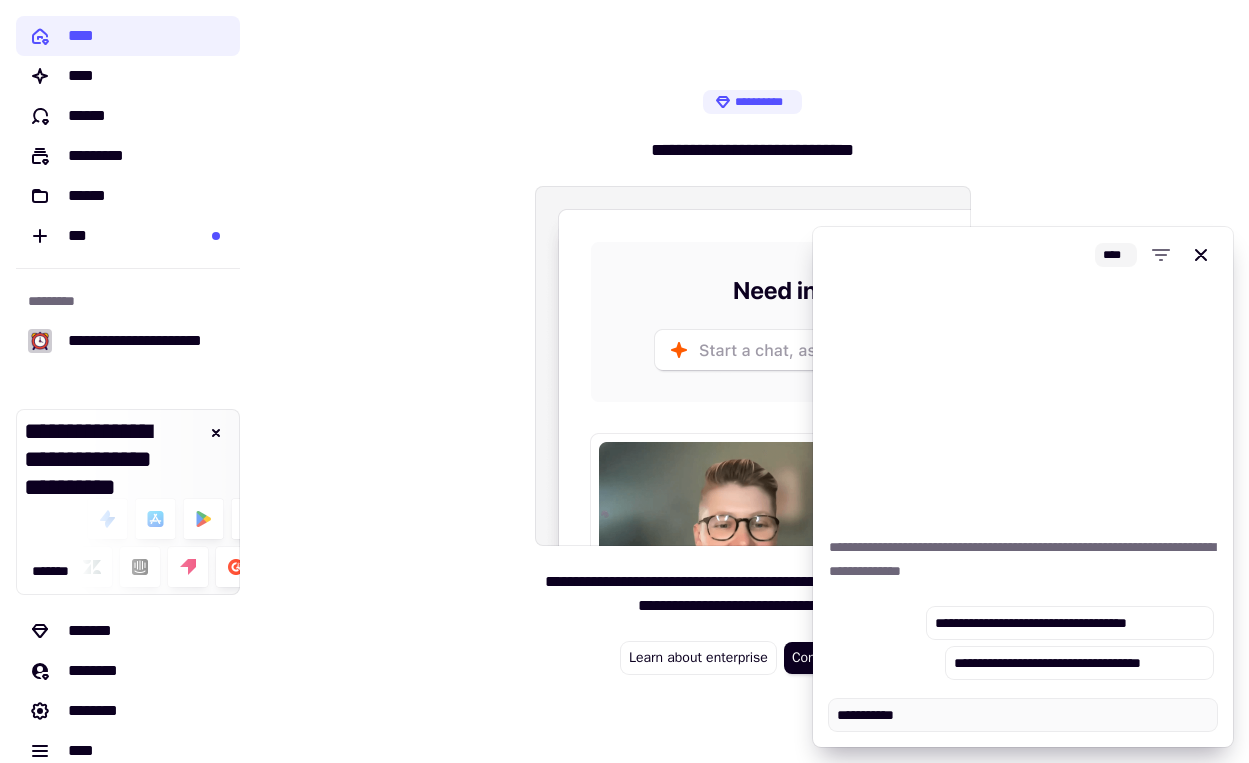 type on "*" 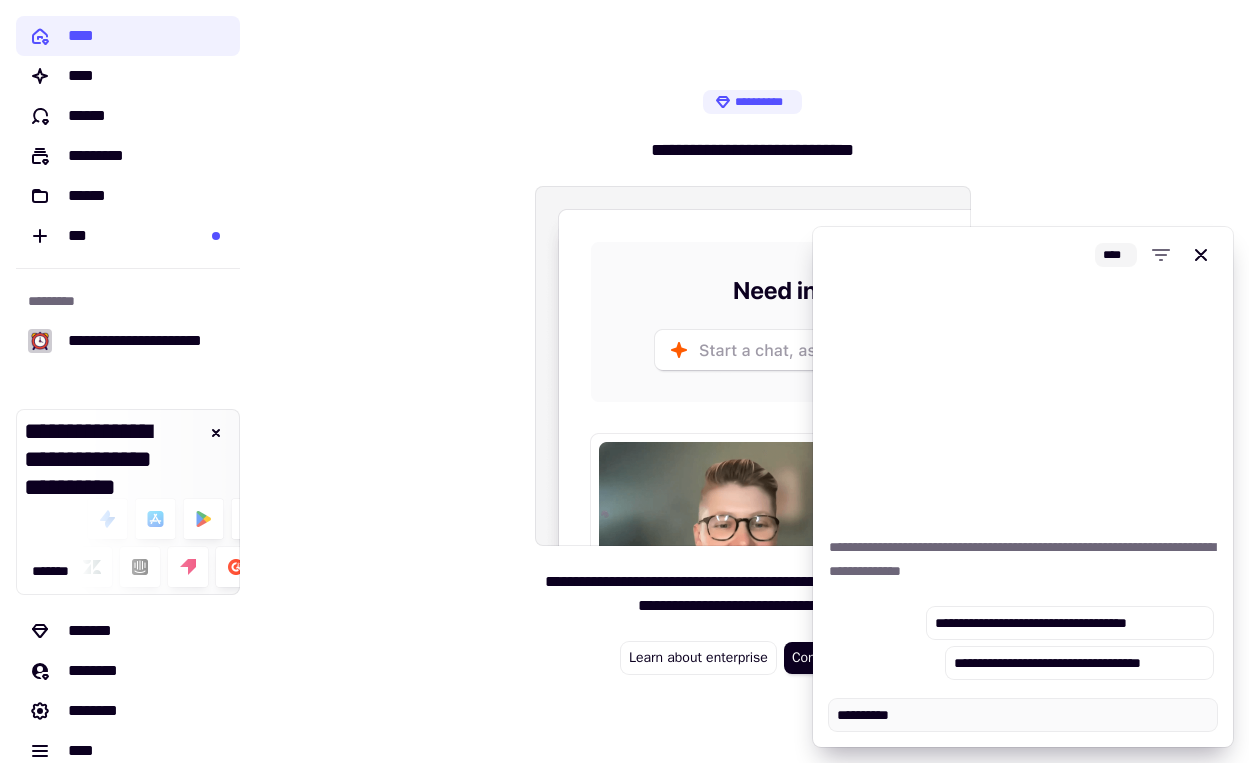 type on "*" 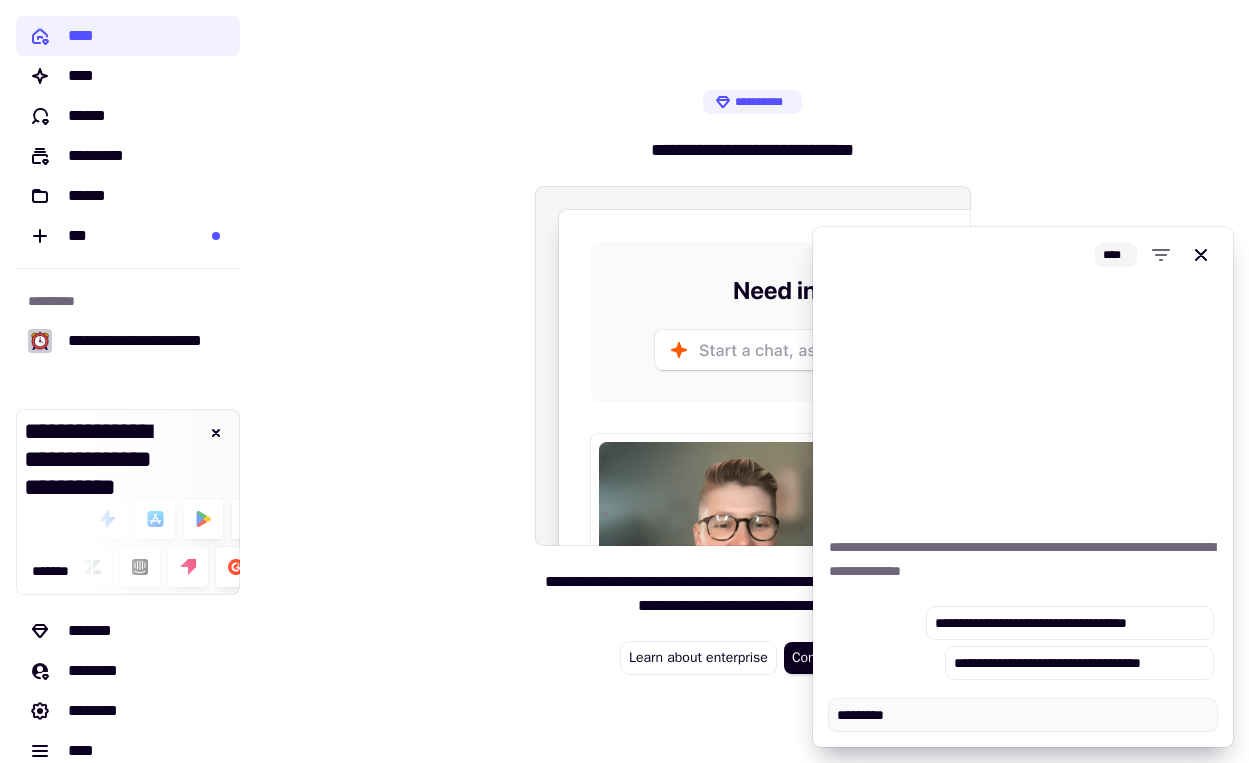 type on "*" 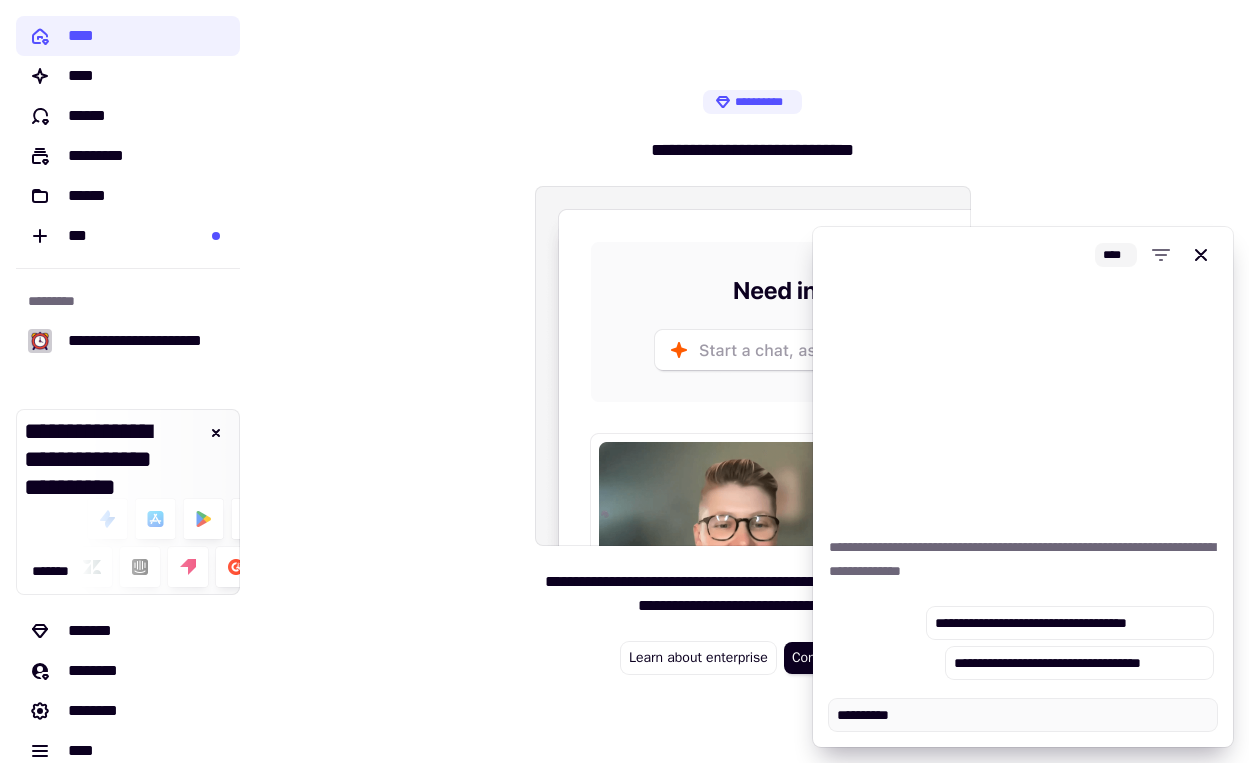 type on "*" 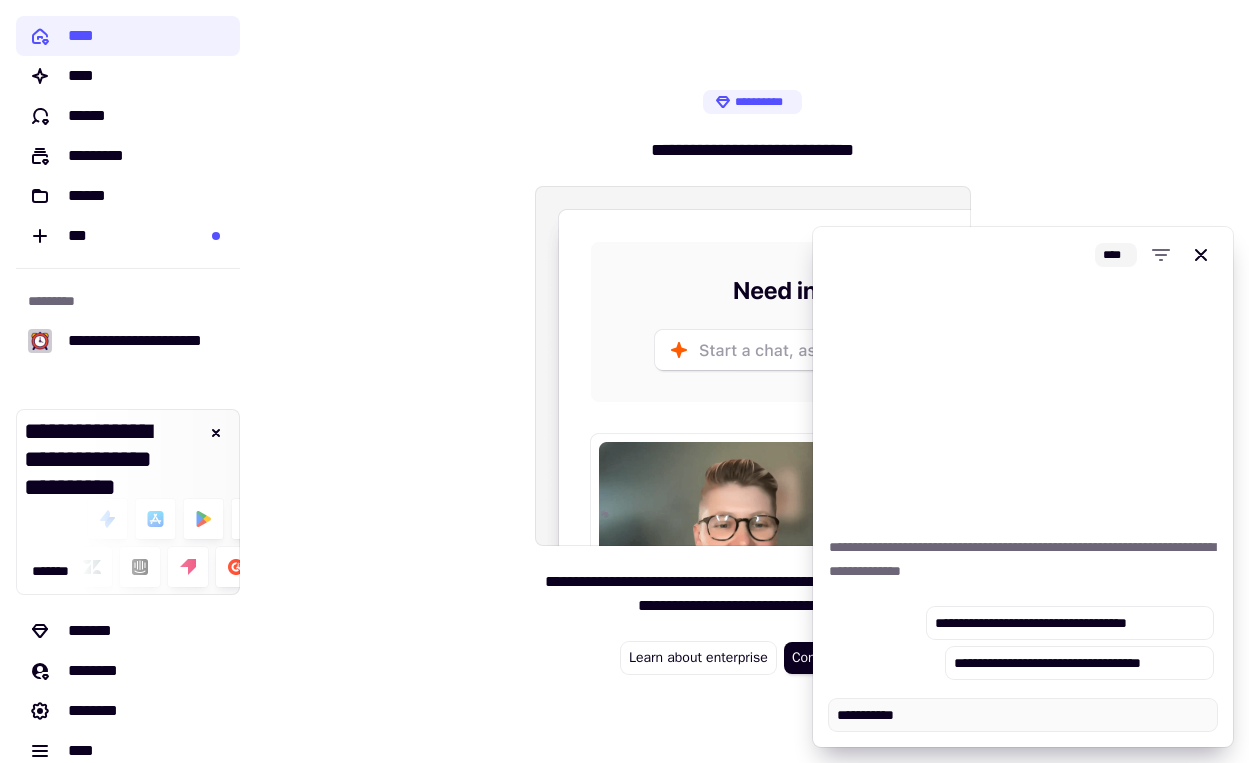 type on "*" 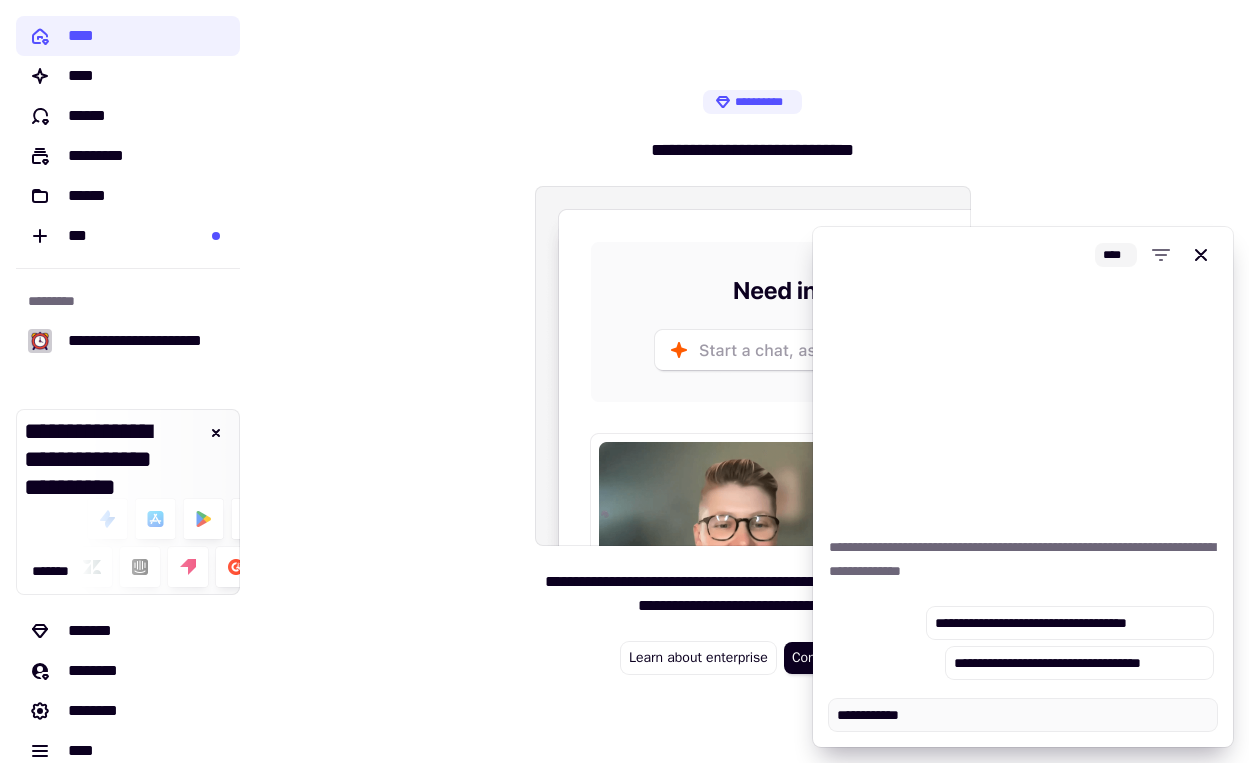 type on "*" 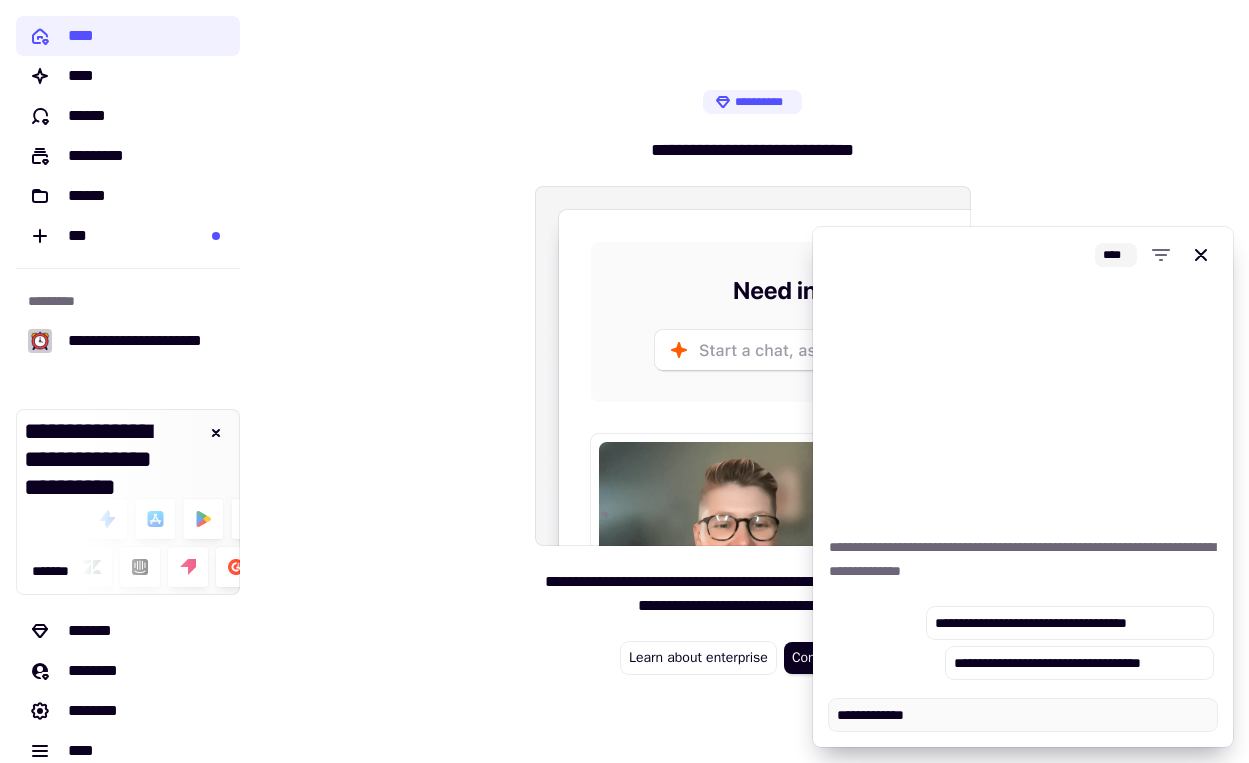 type on "*" 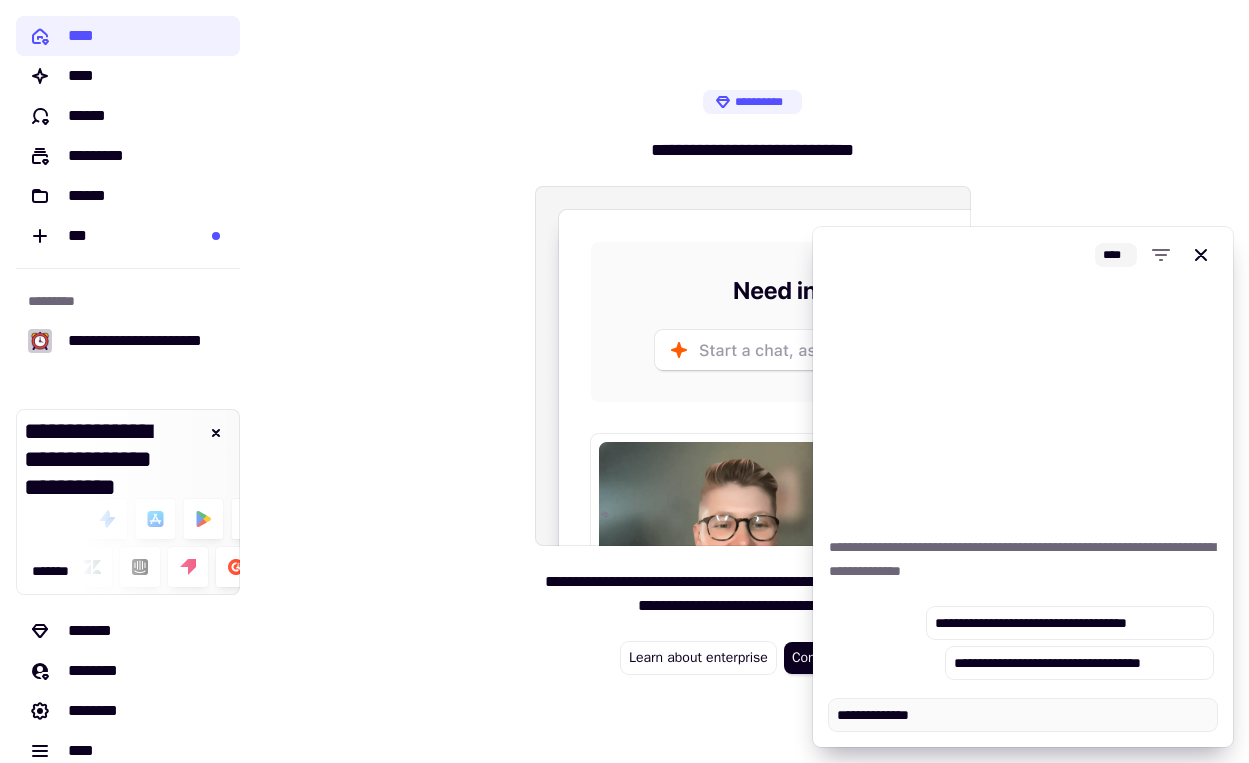 type on "*" 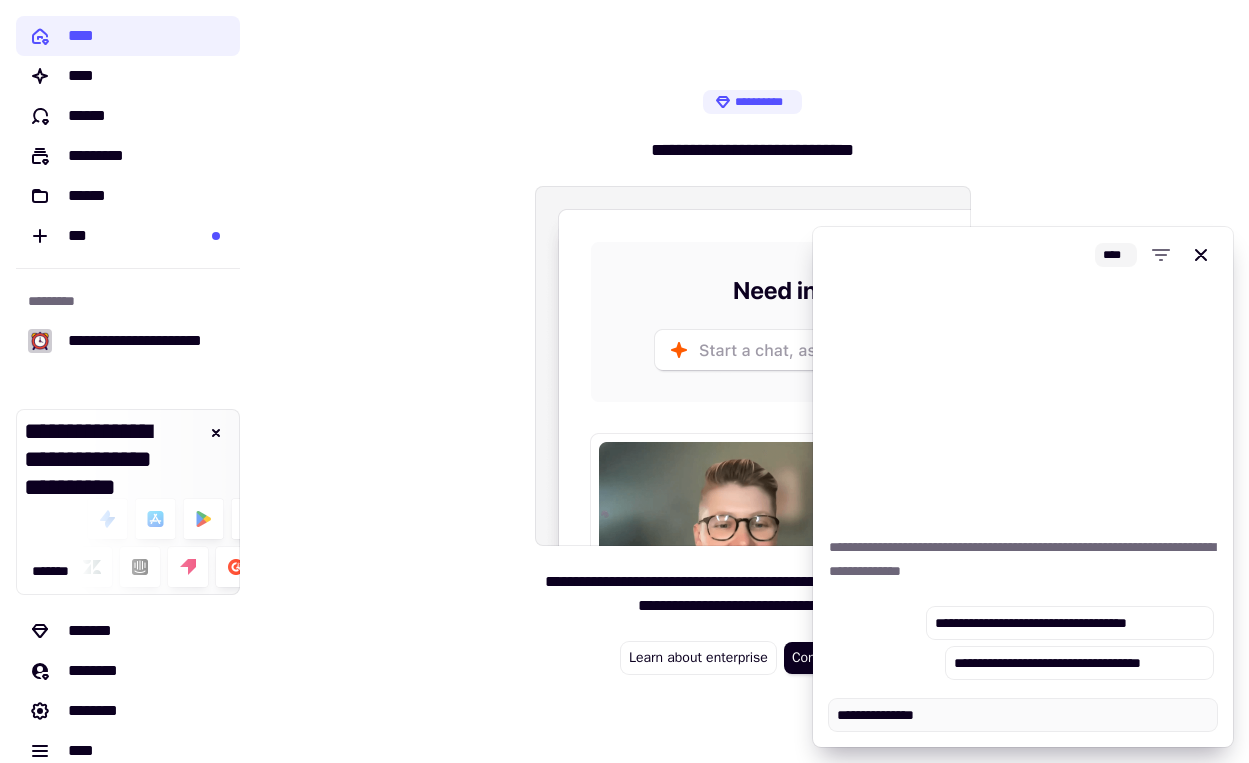type on "*" 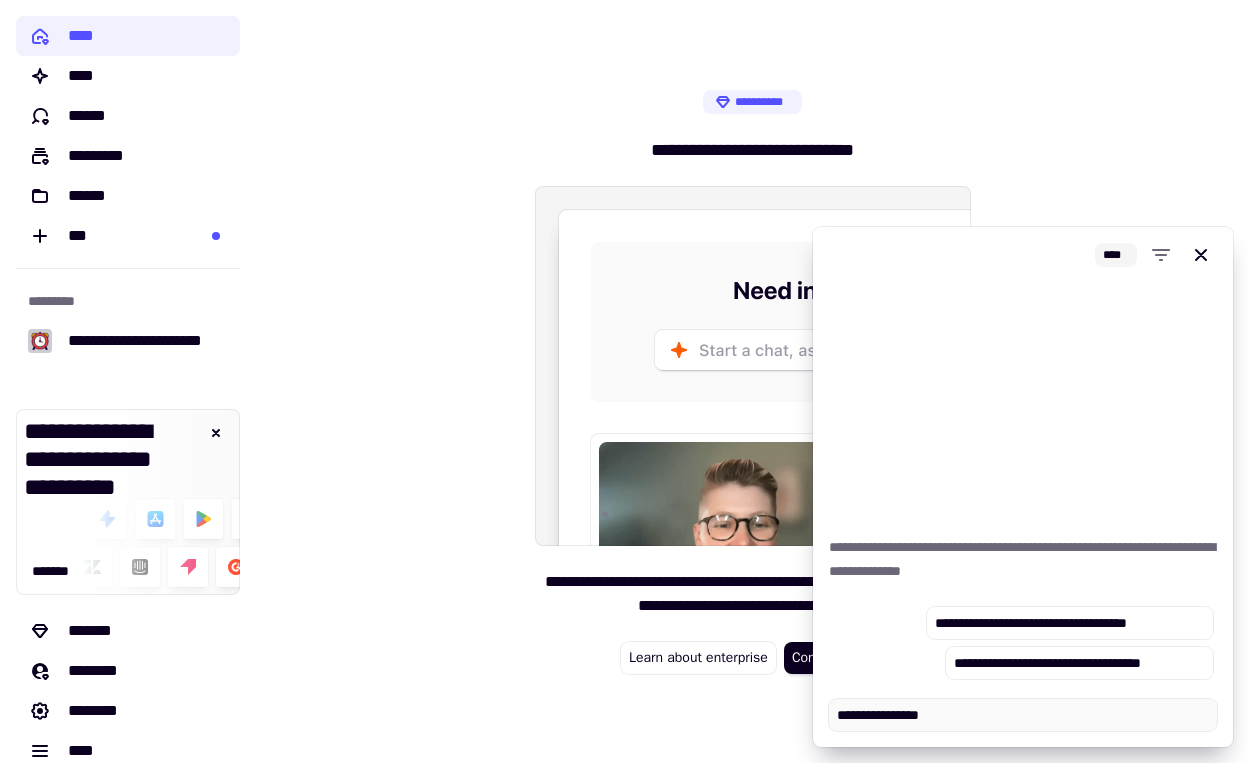 type on "*" 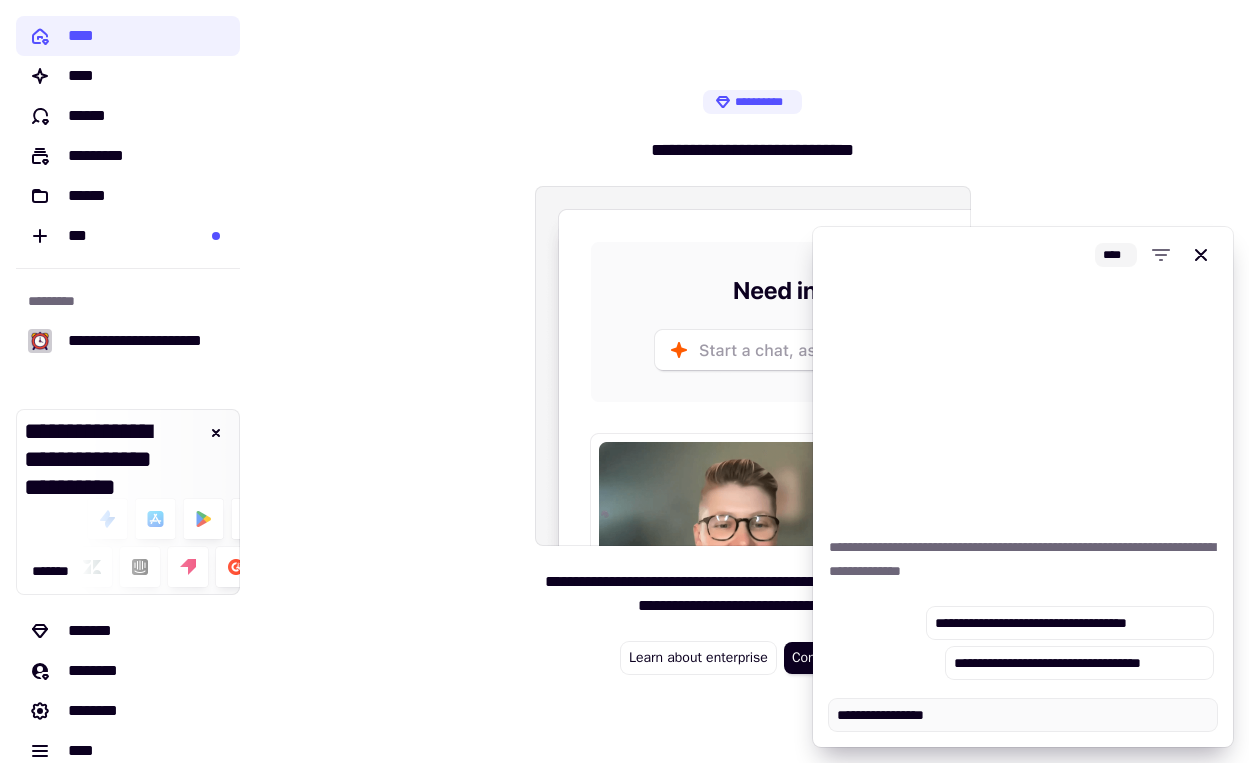 type on "*" 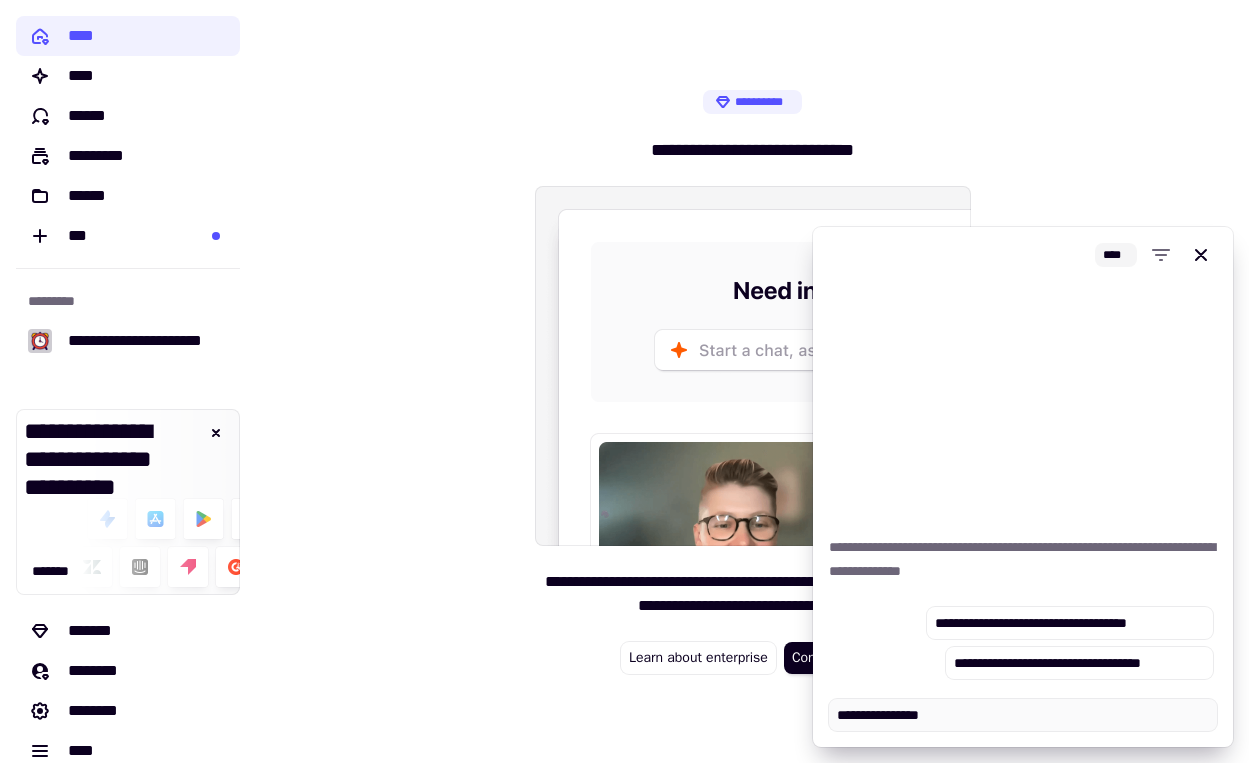 type on "*" 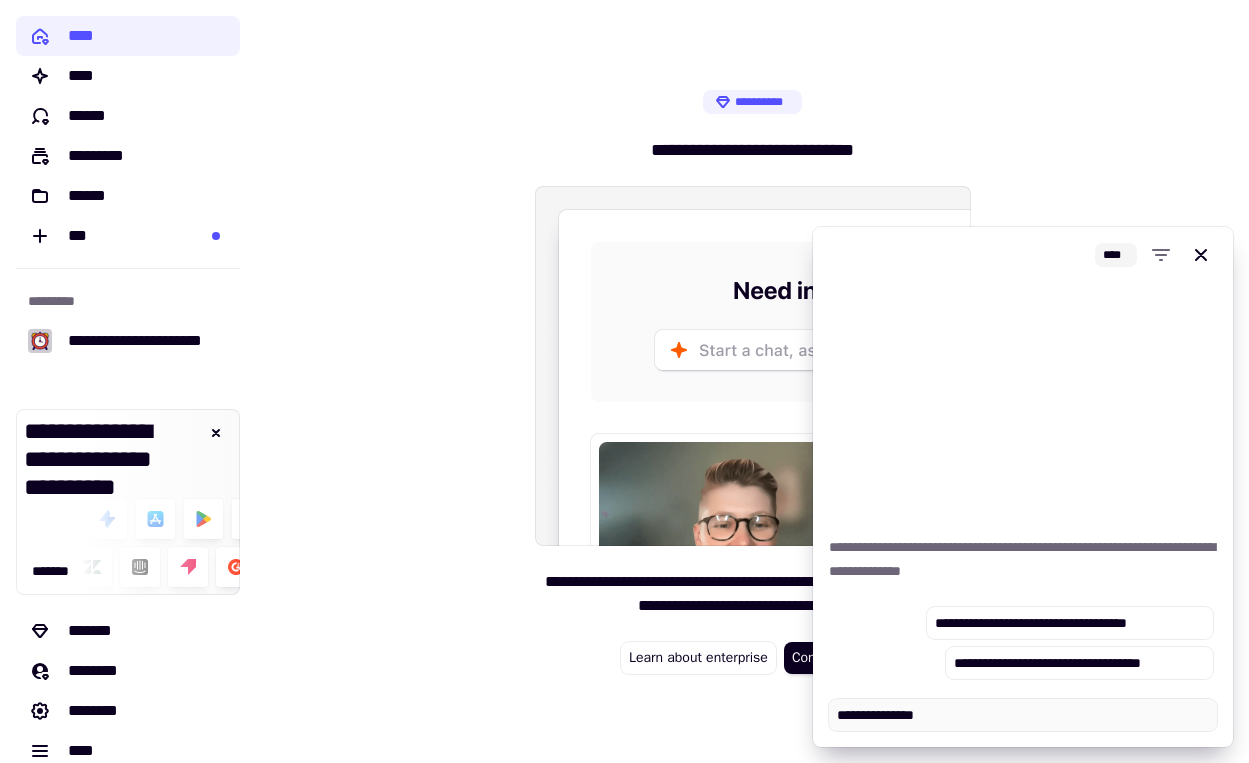 type on "*" 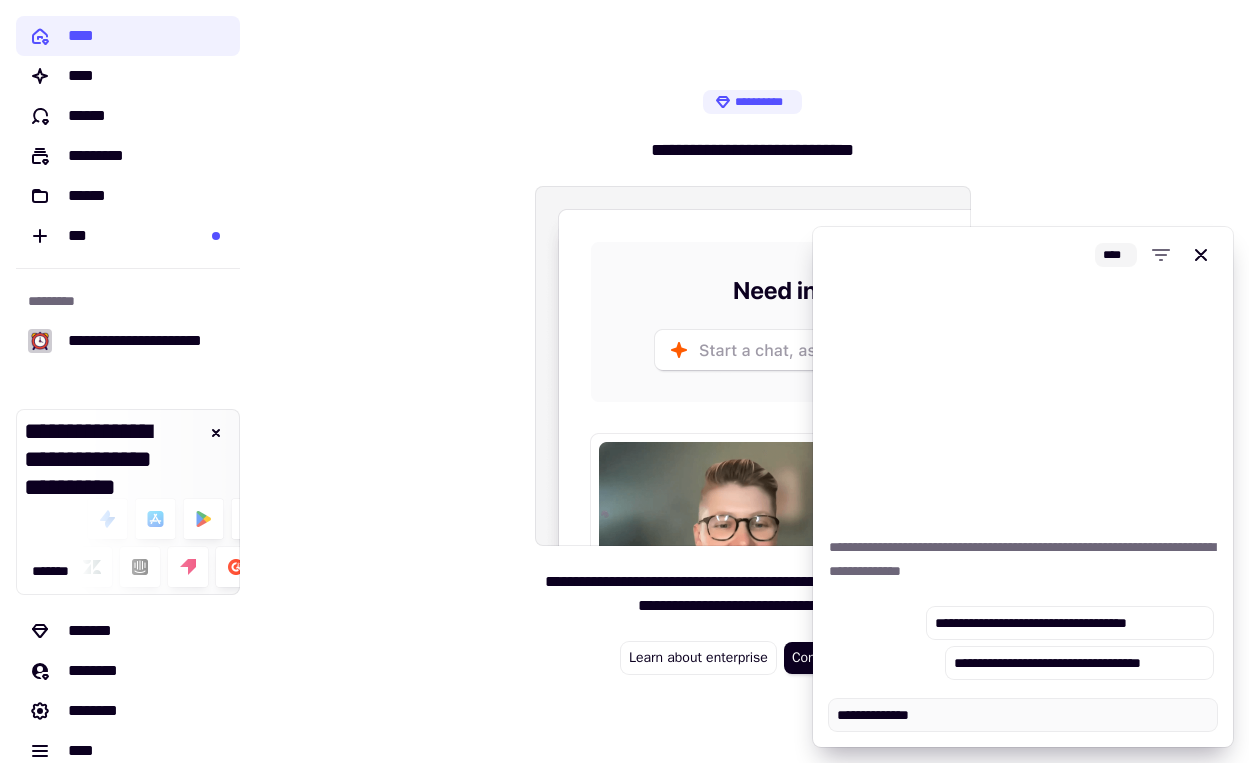 type on "*" 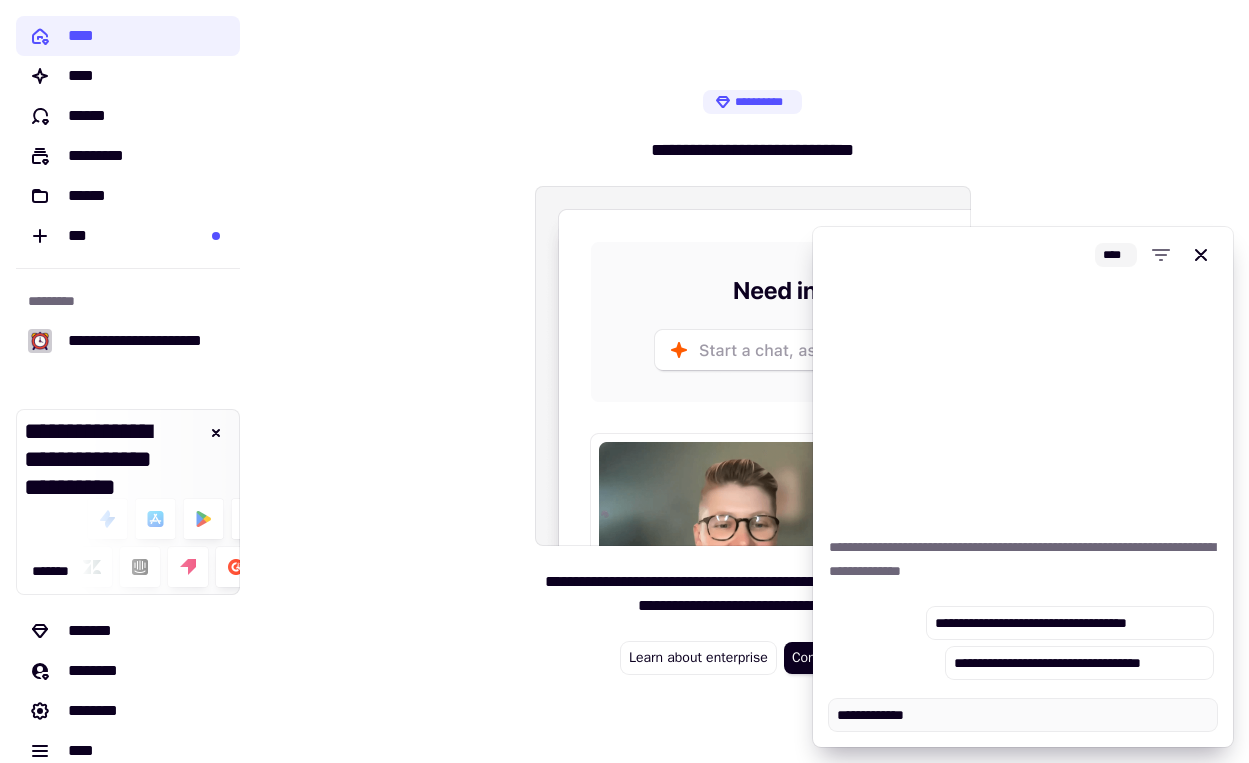 type on "*" 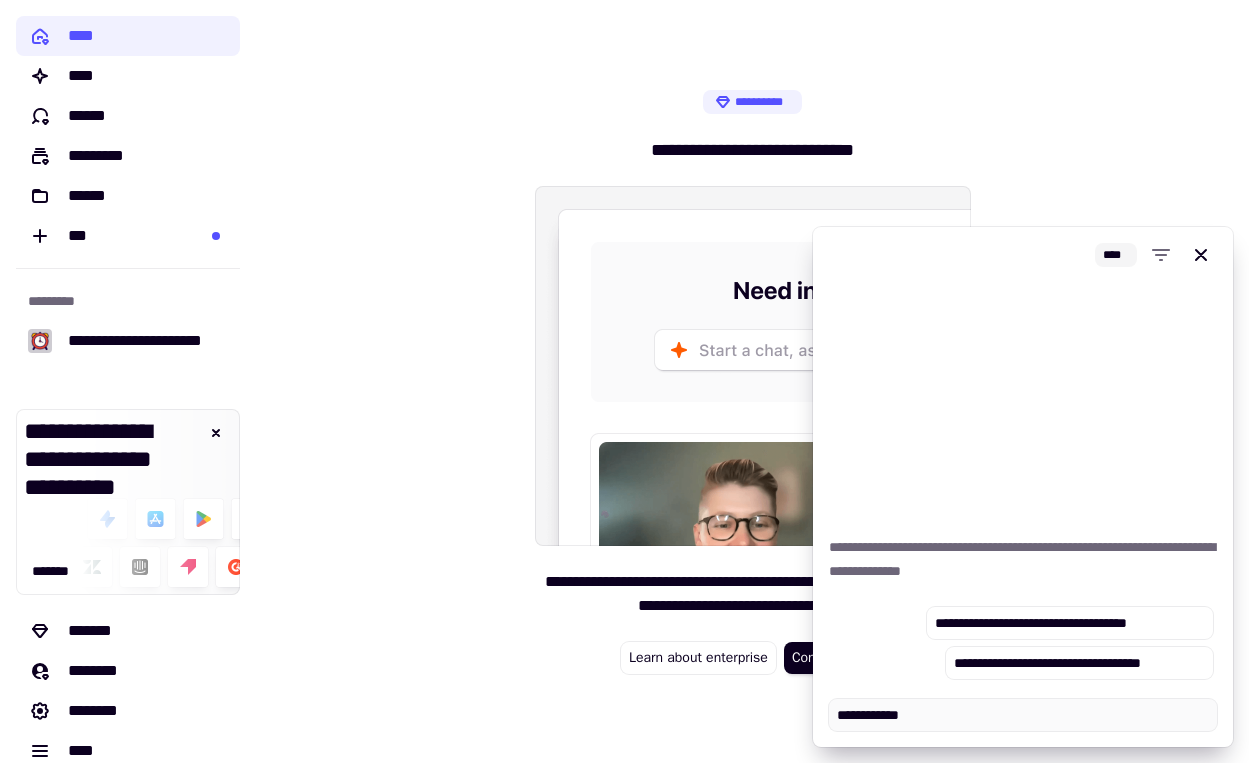 type on "*" 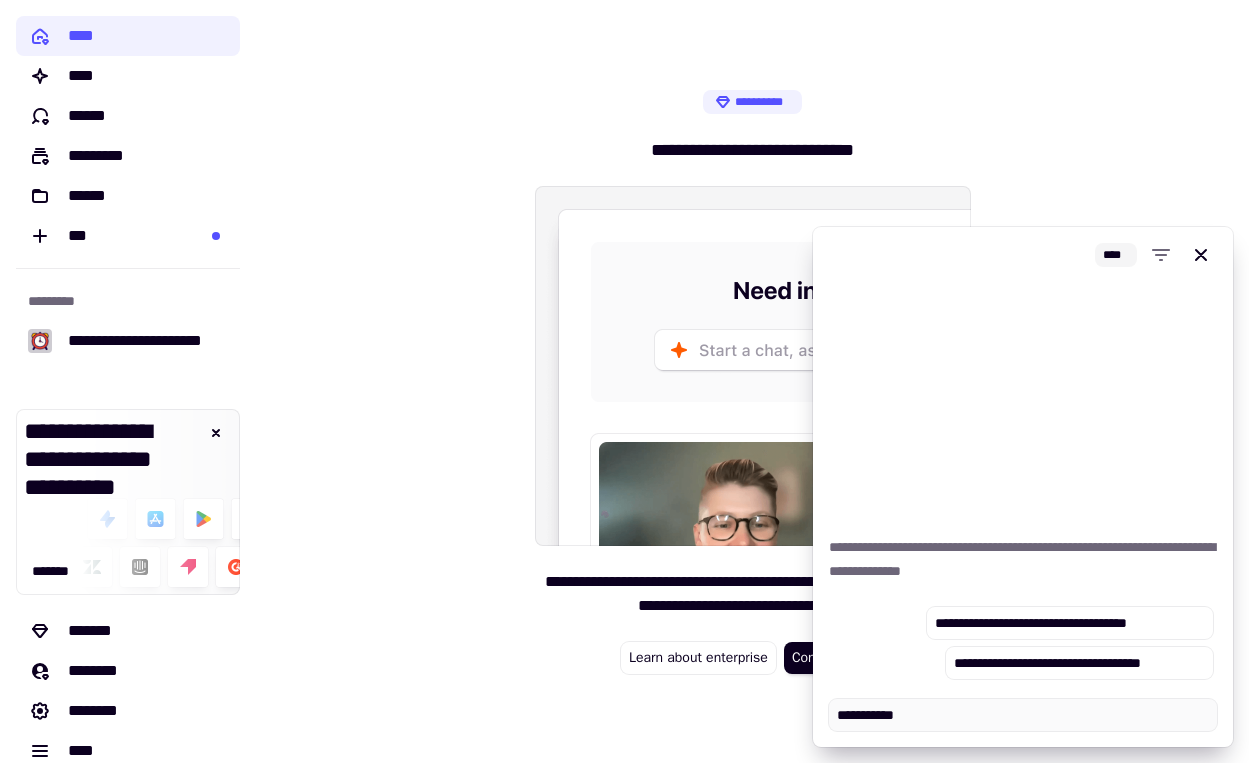type on "*" 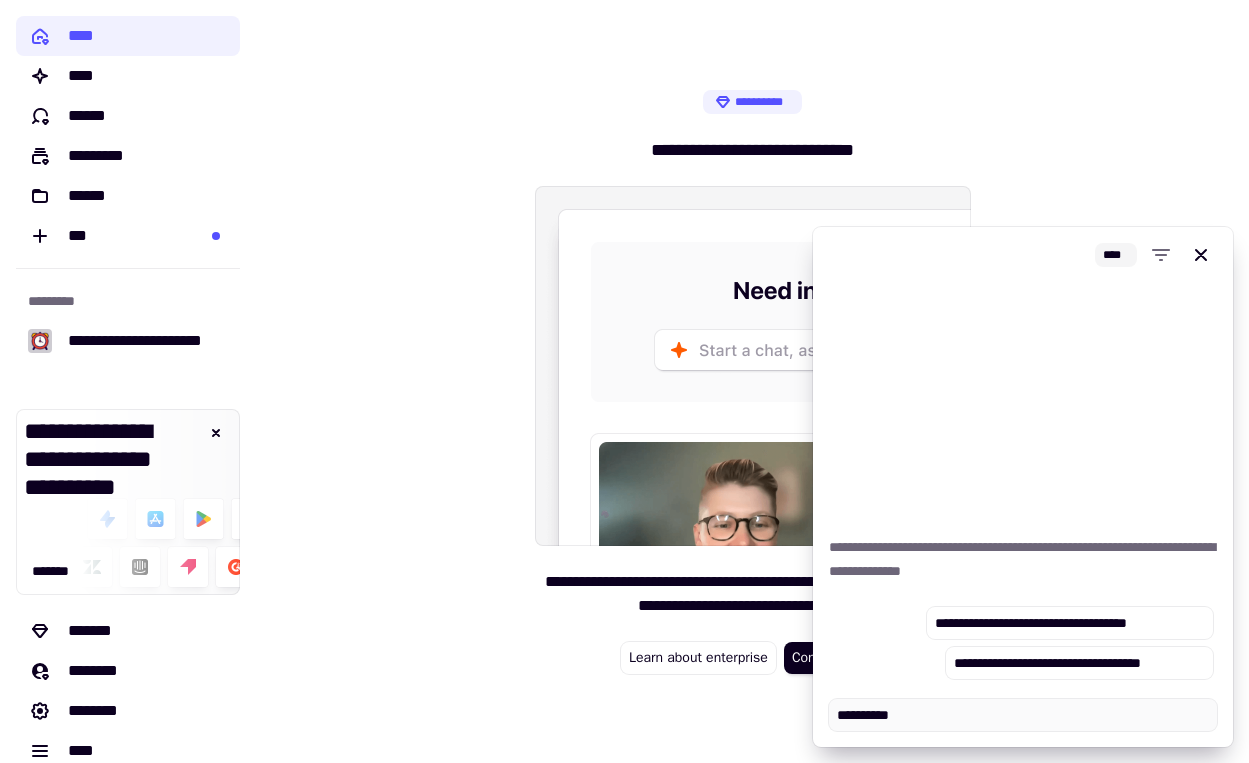type on "*" 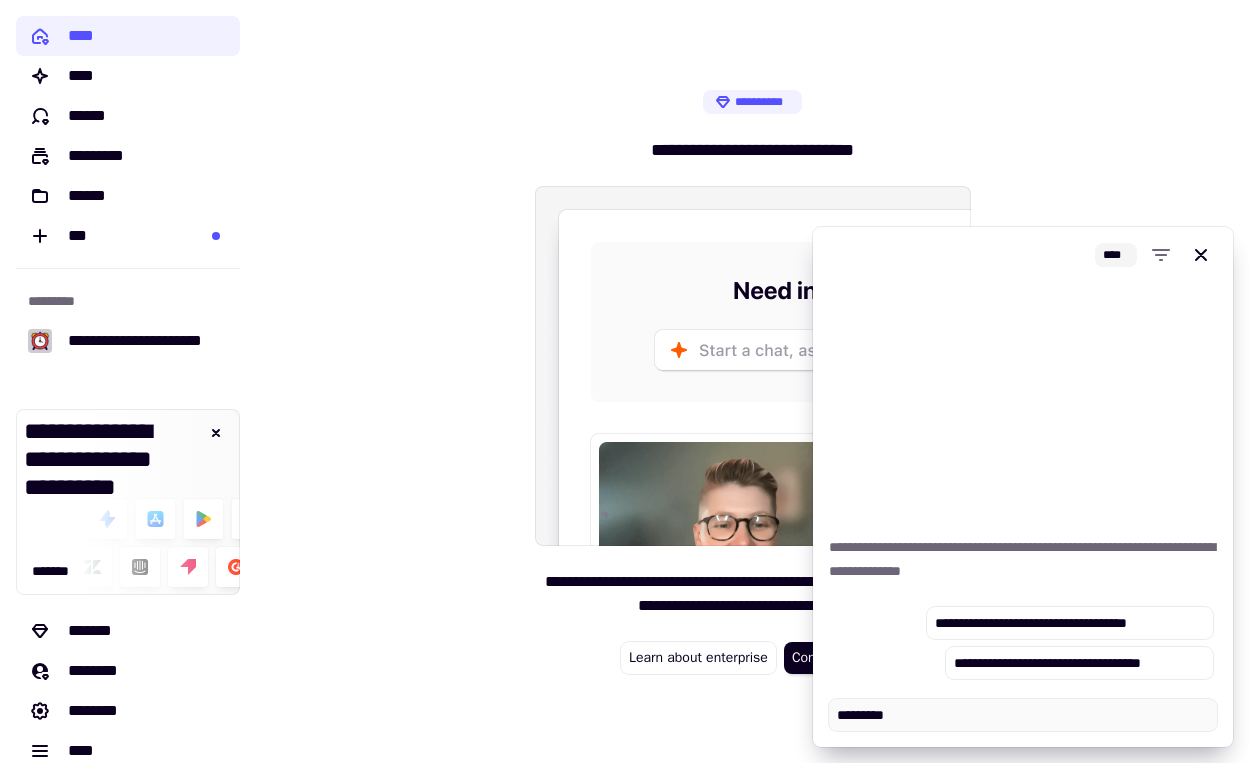 type on "*" 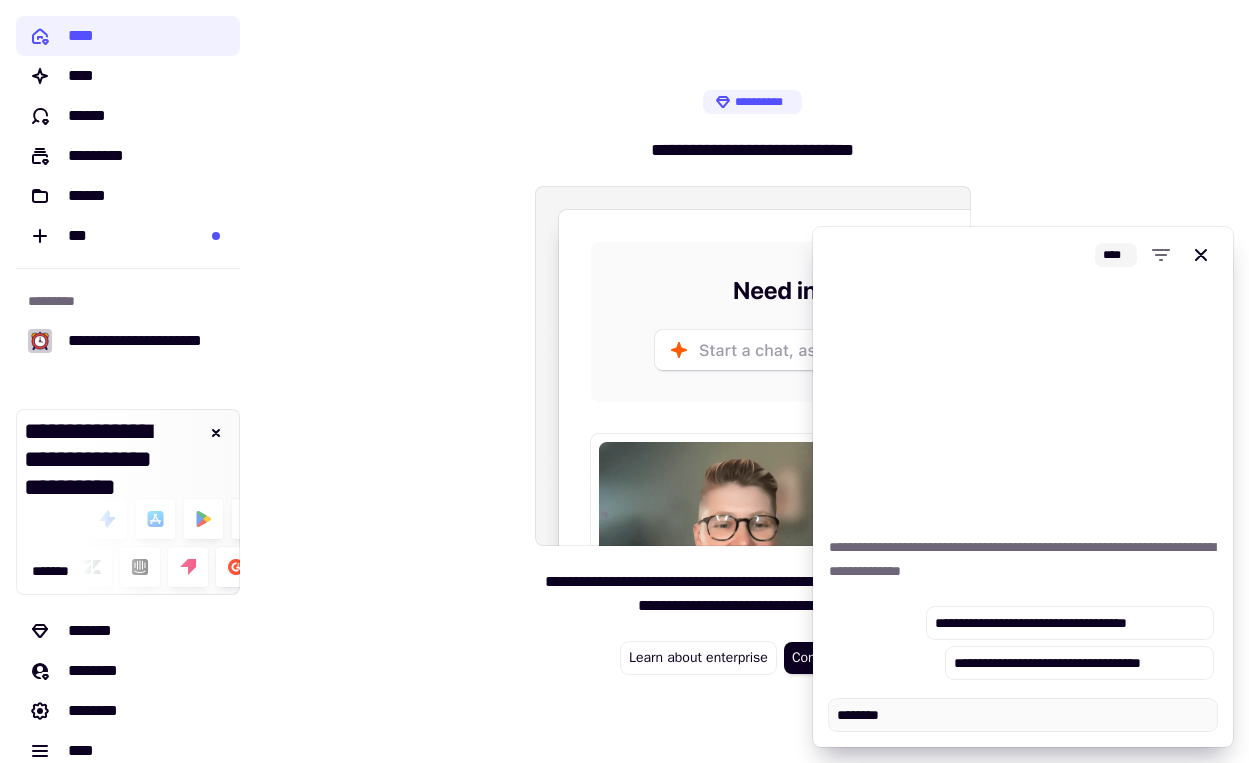 type on "*" 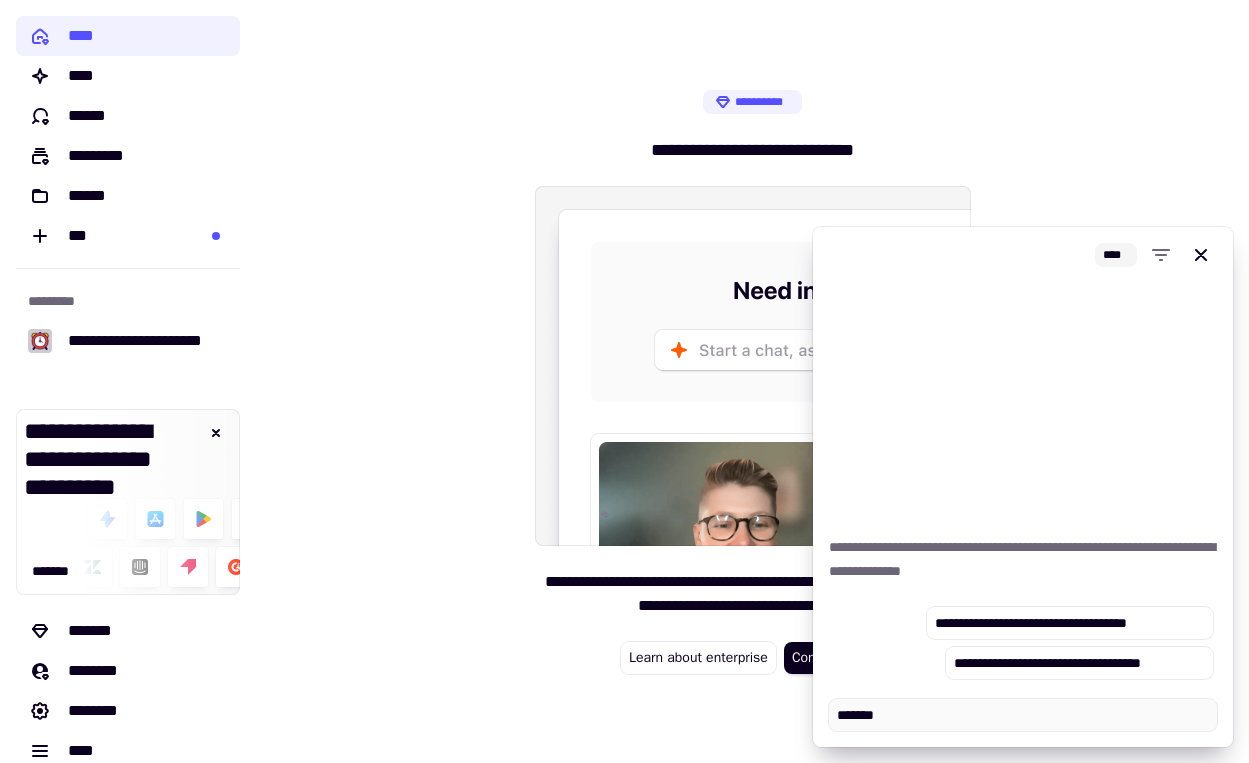 type on "*" 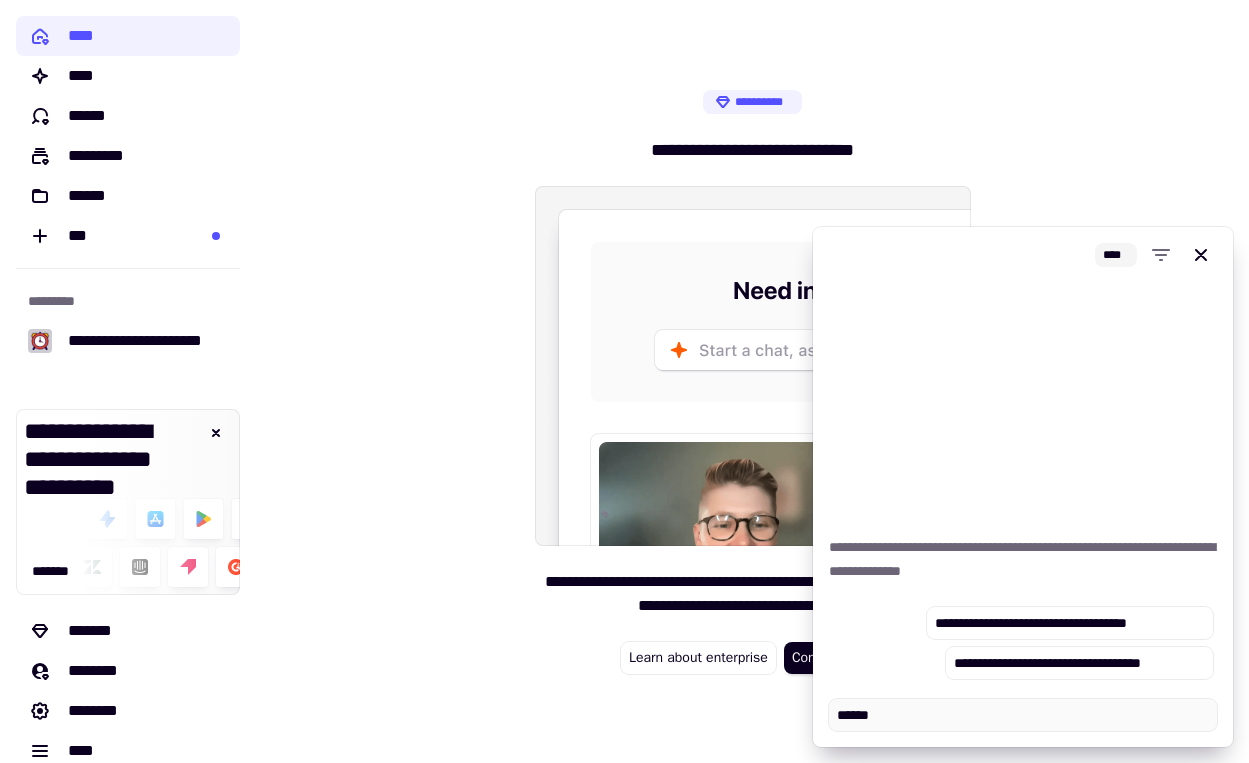 type on "*" 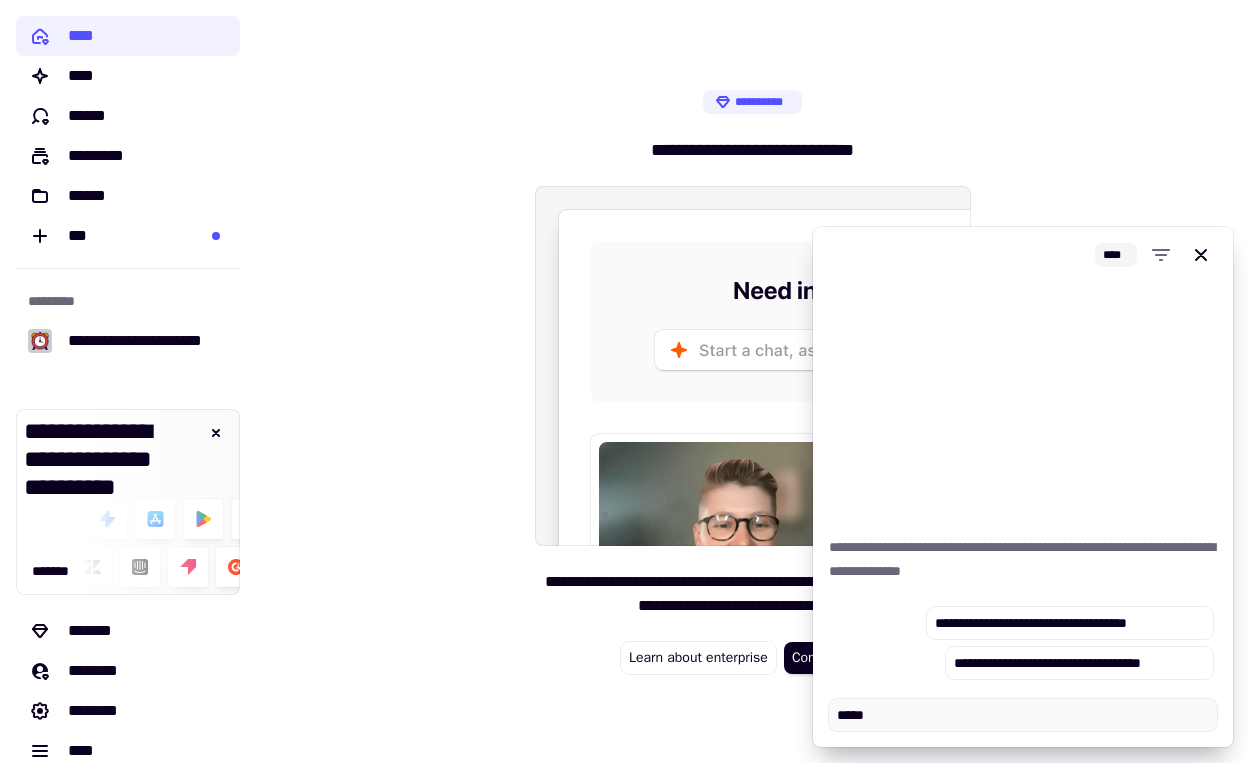 type on "*" 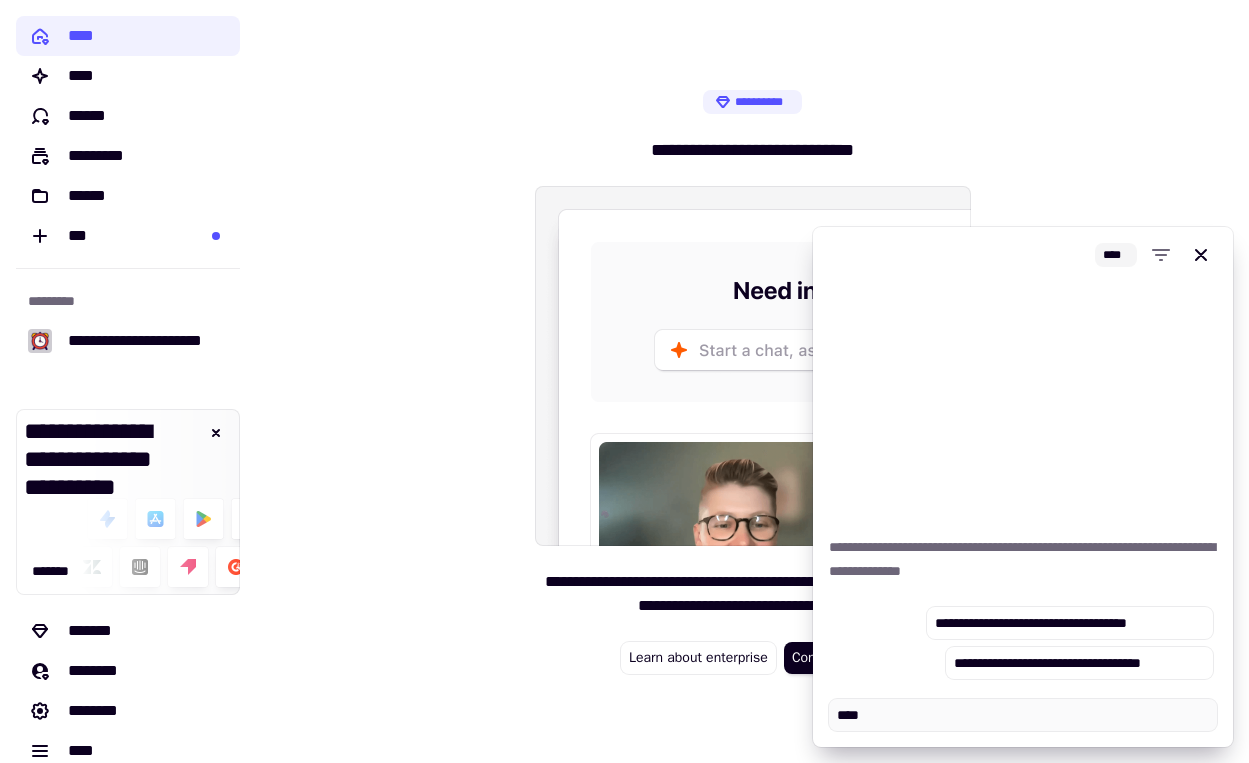 type on "*" 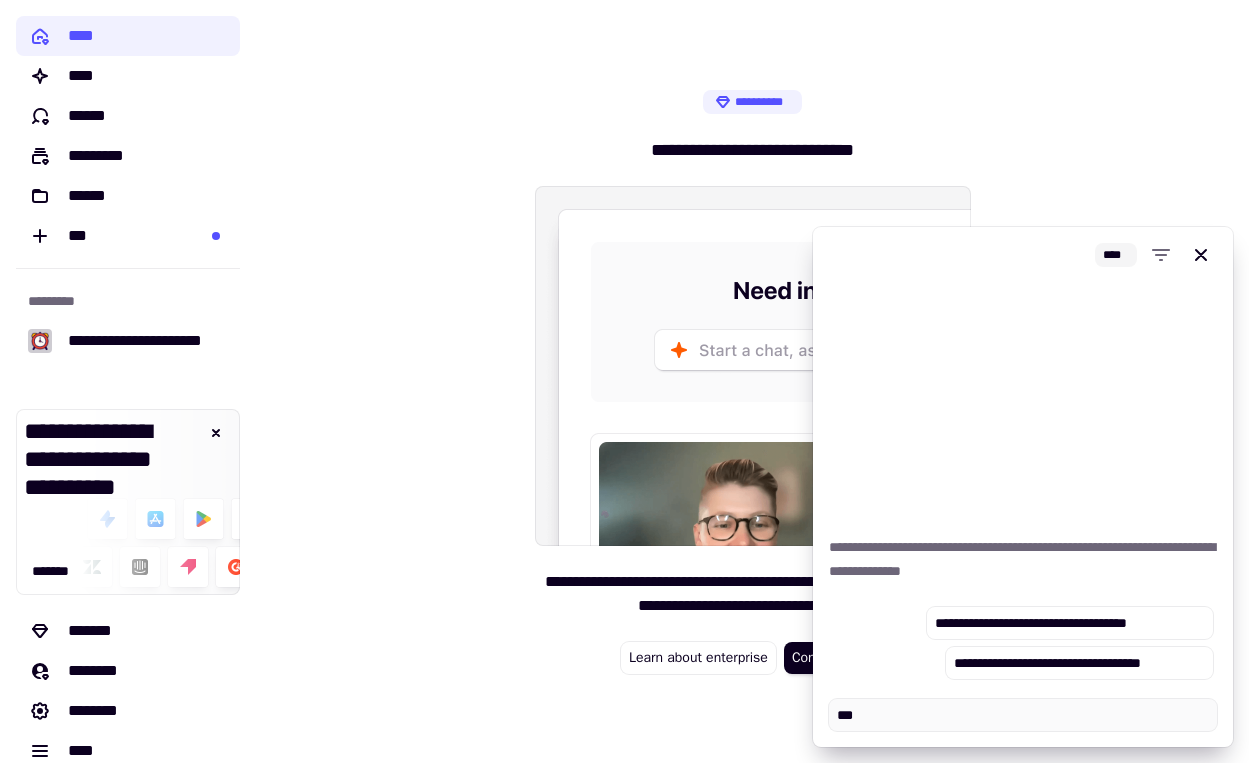type on "*" 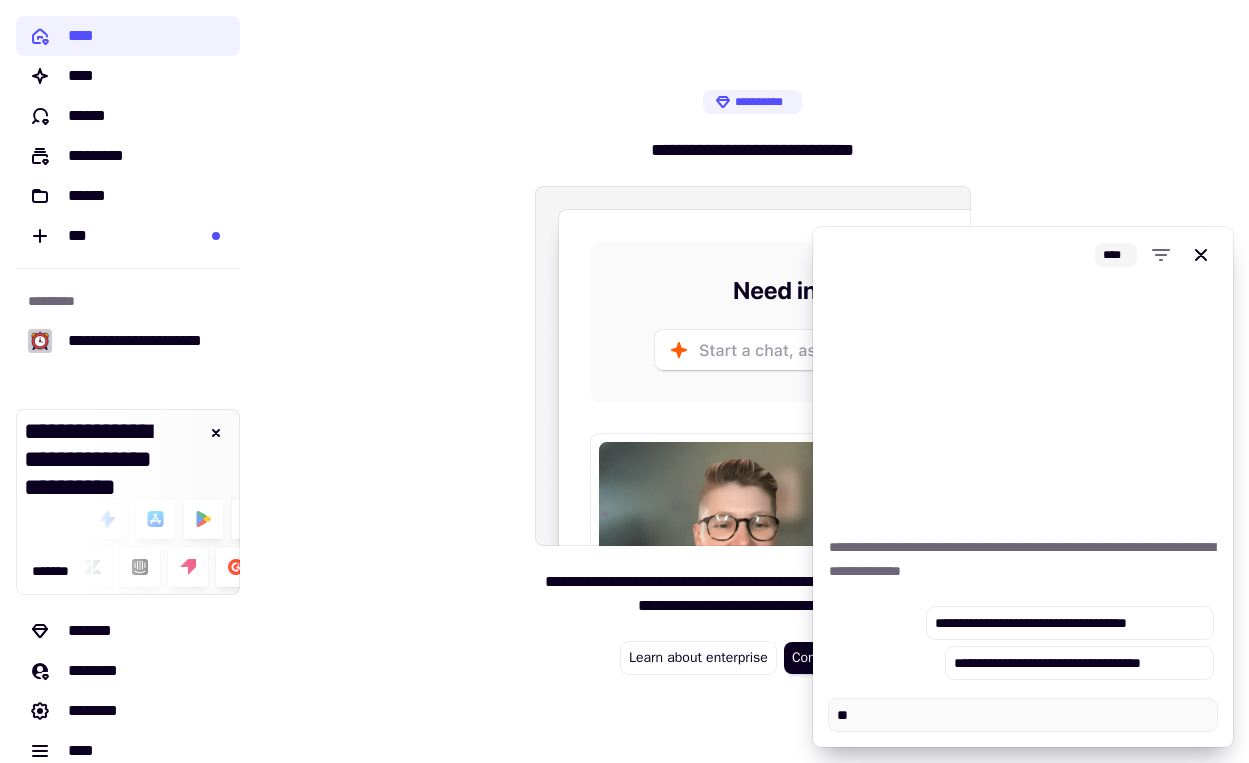 type on "*" 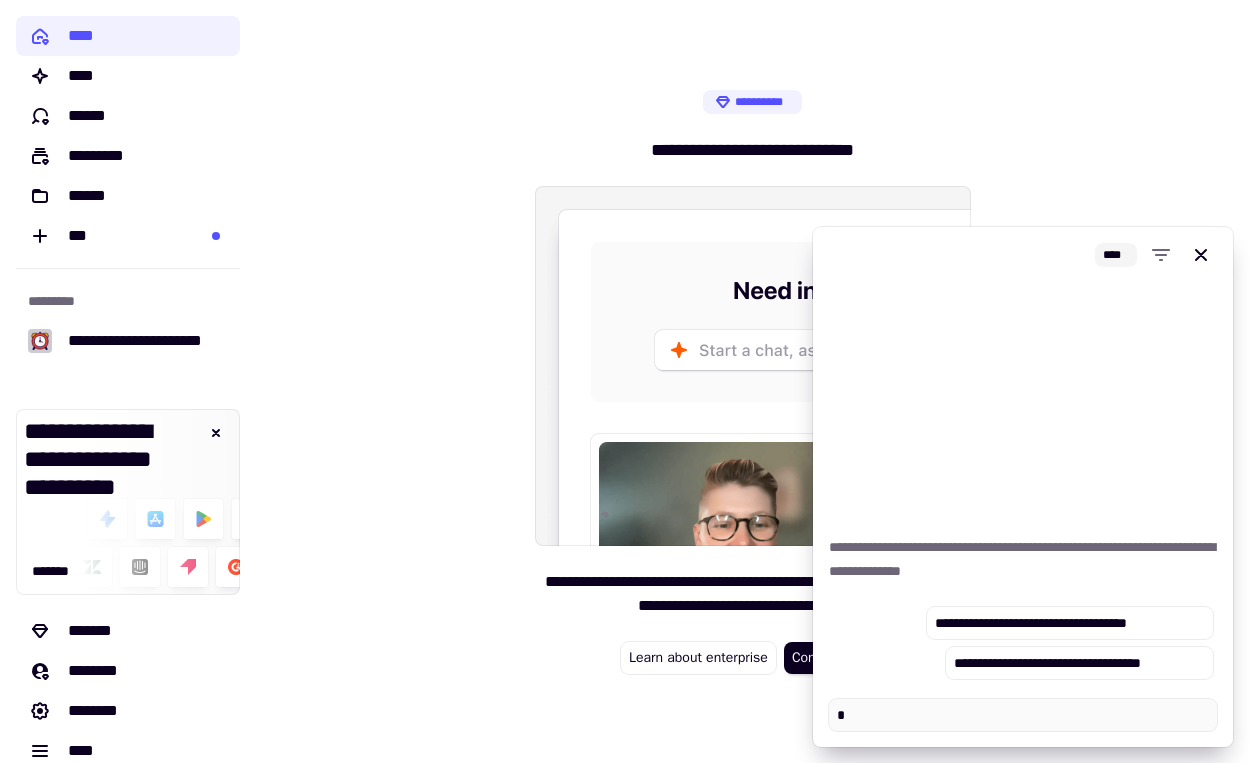 type on "*" 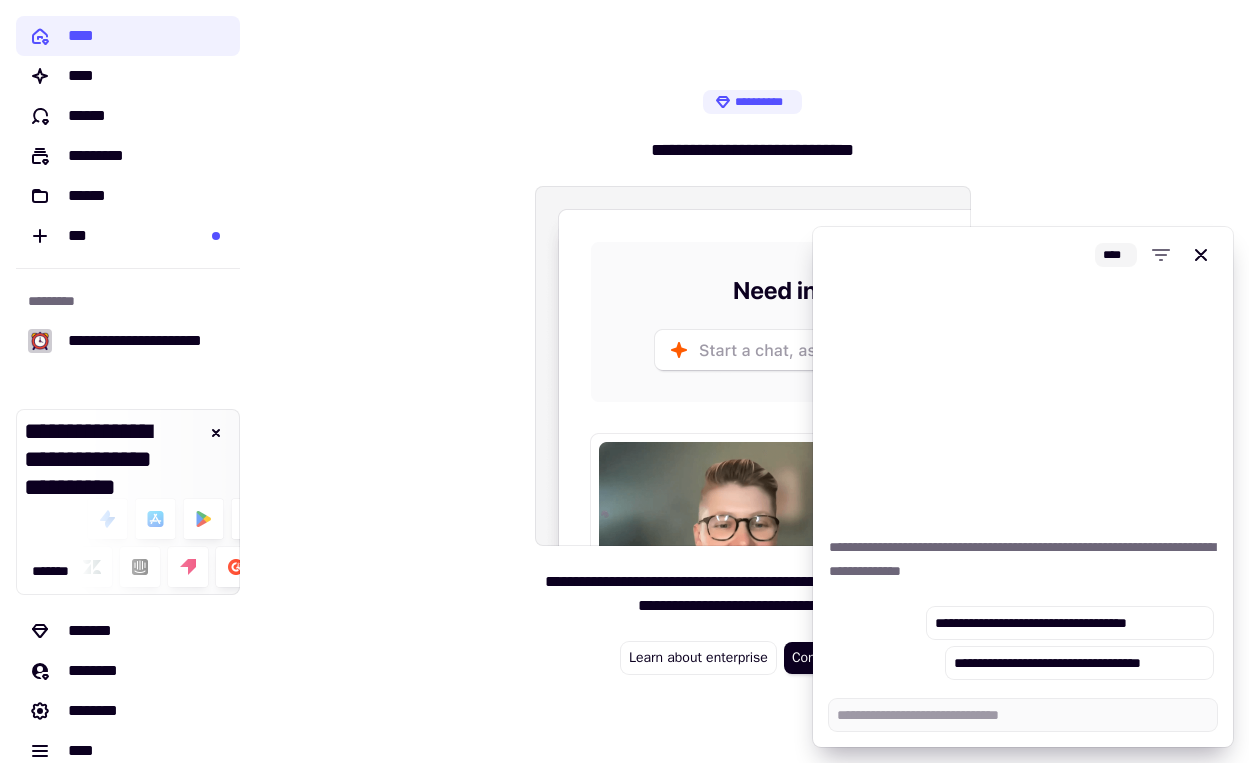 type on "*" 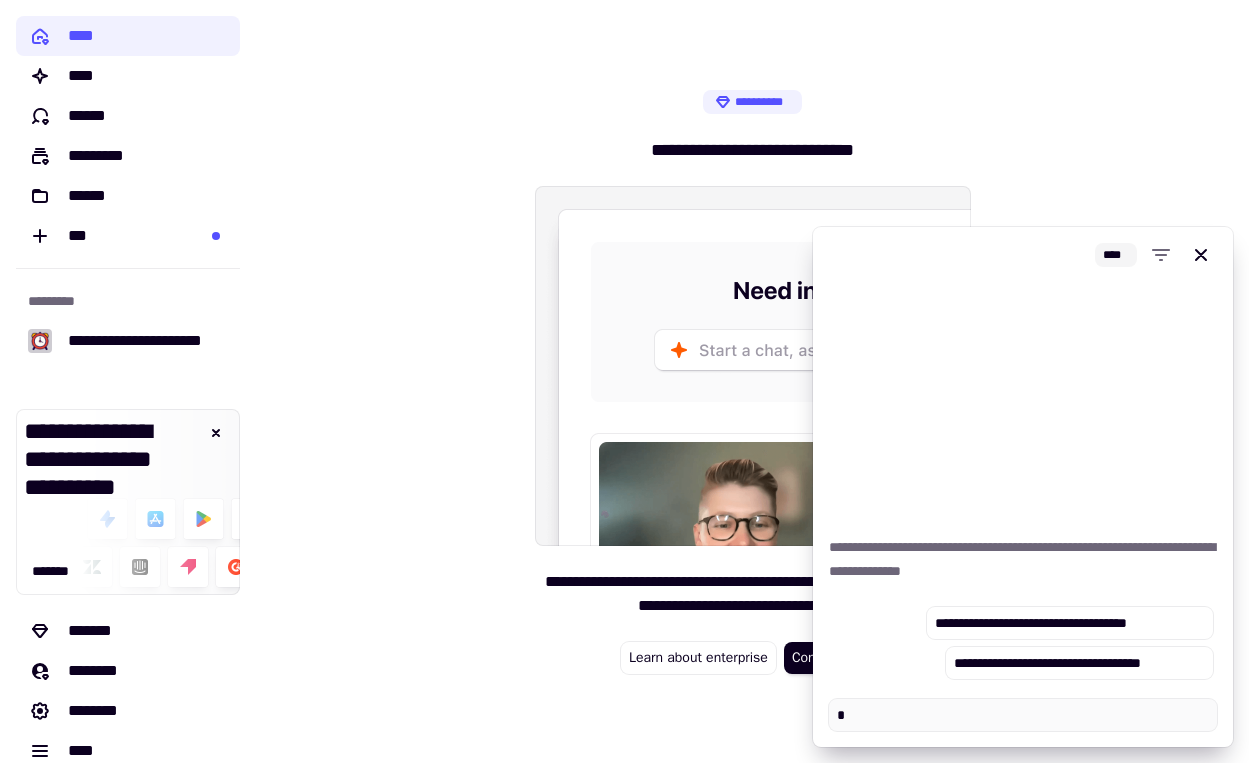 type on "*" 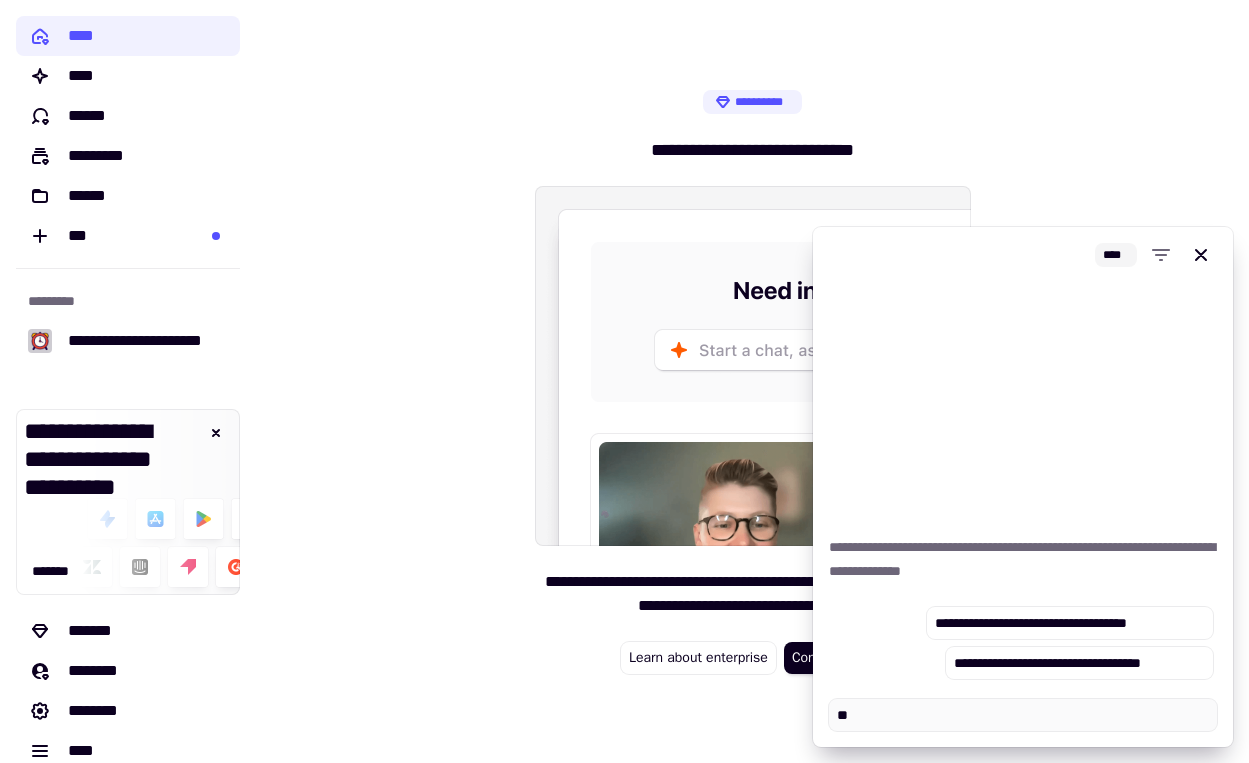 type on "*" 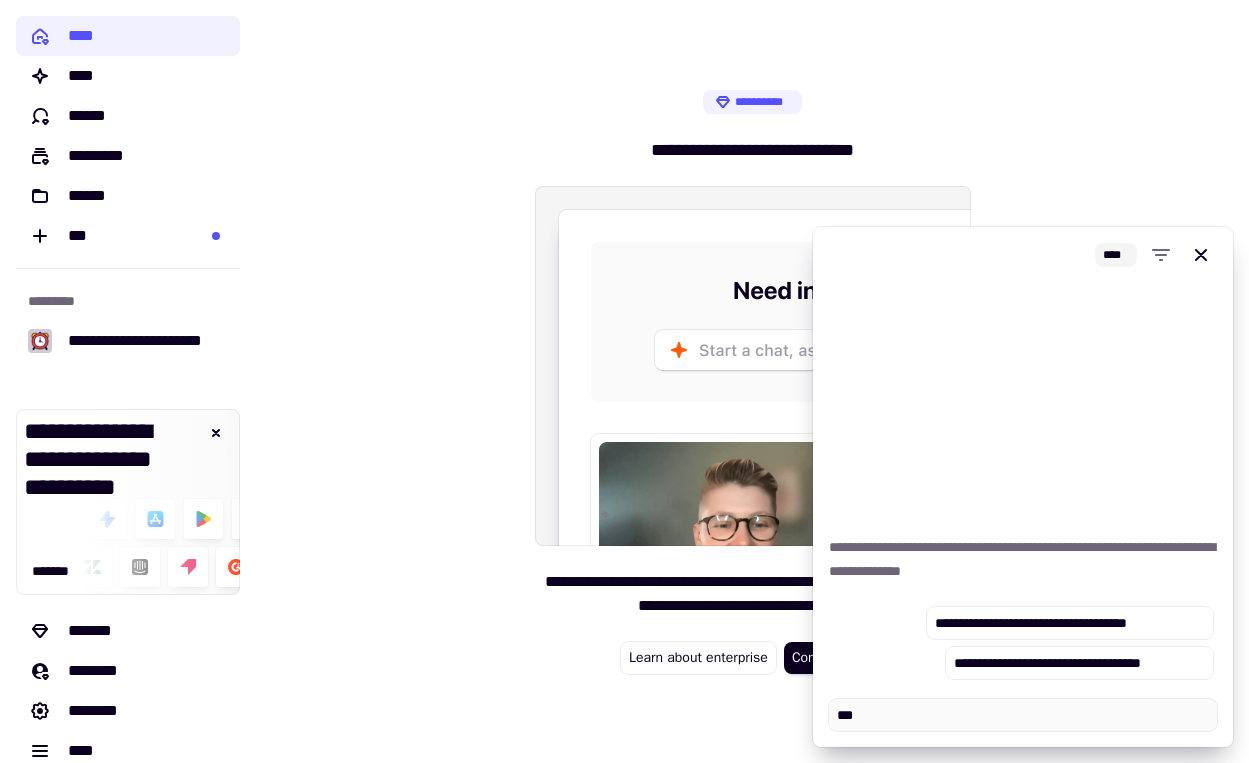type on "*" 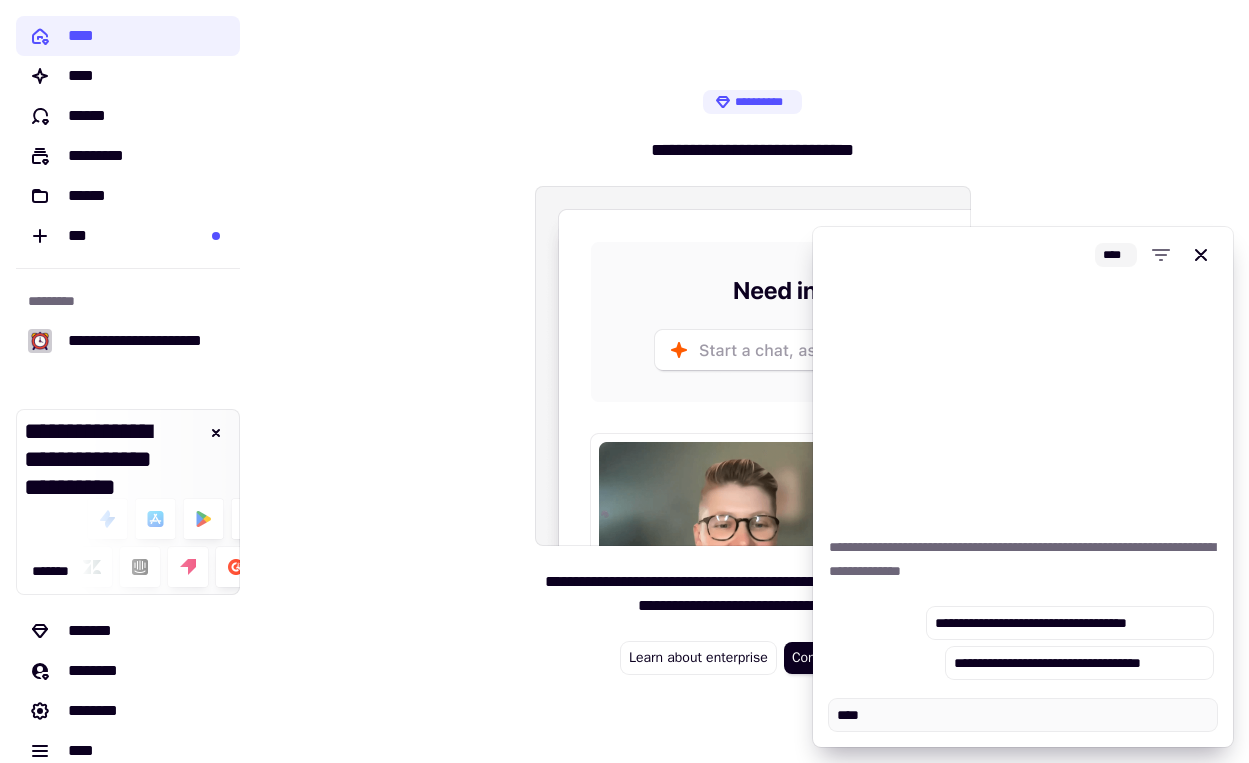 type on "*" 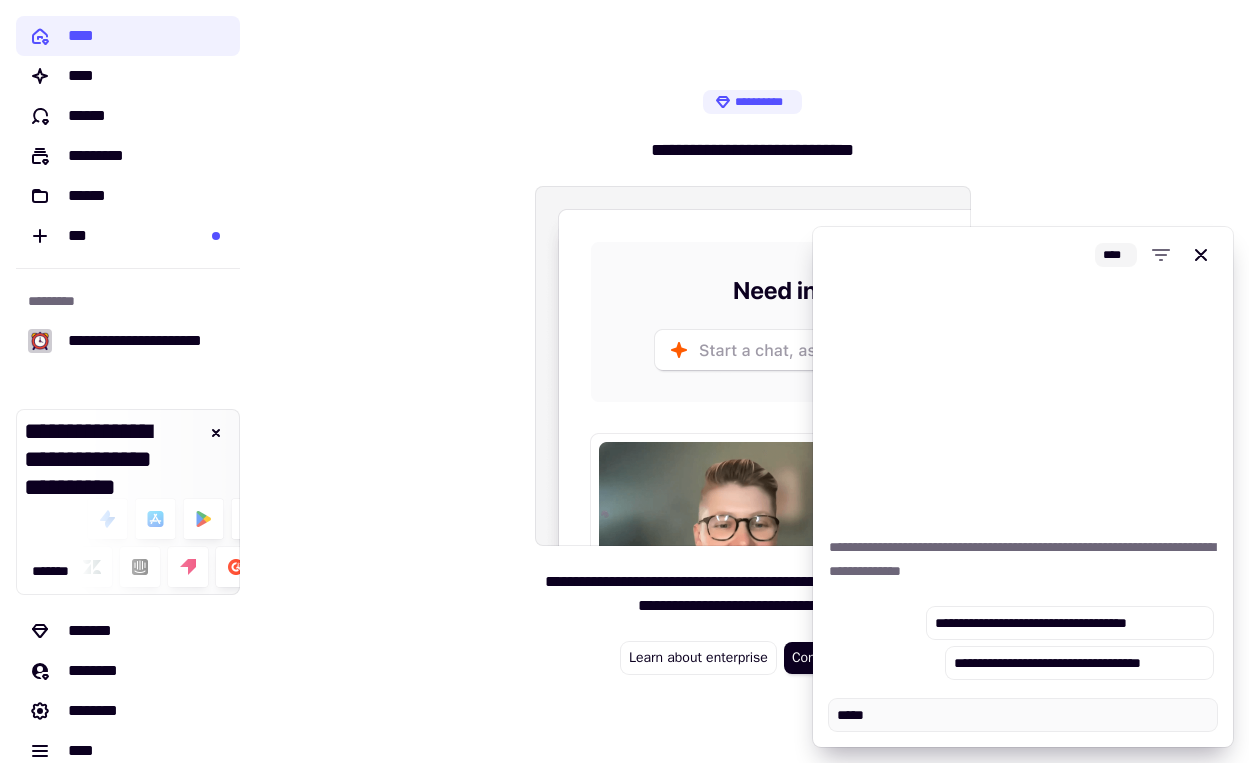 type on "*" 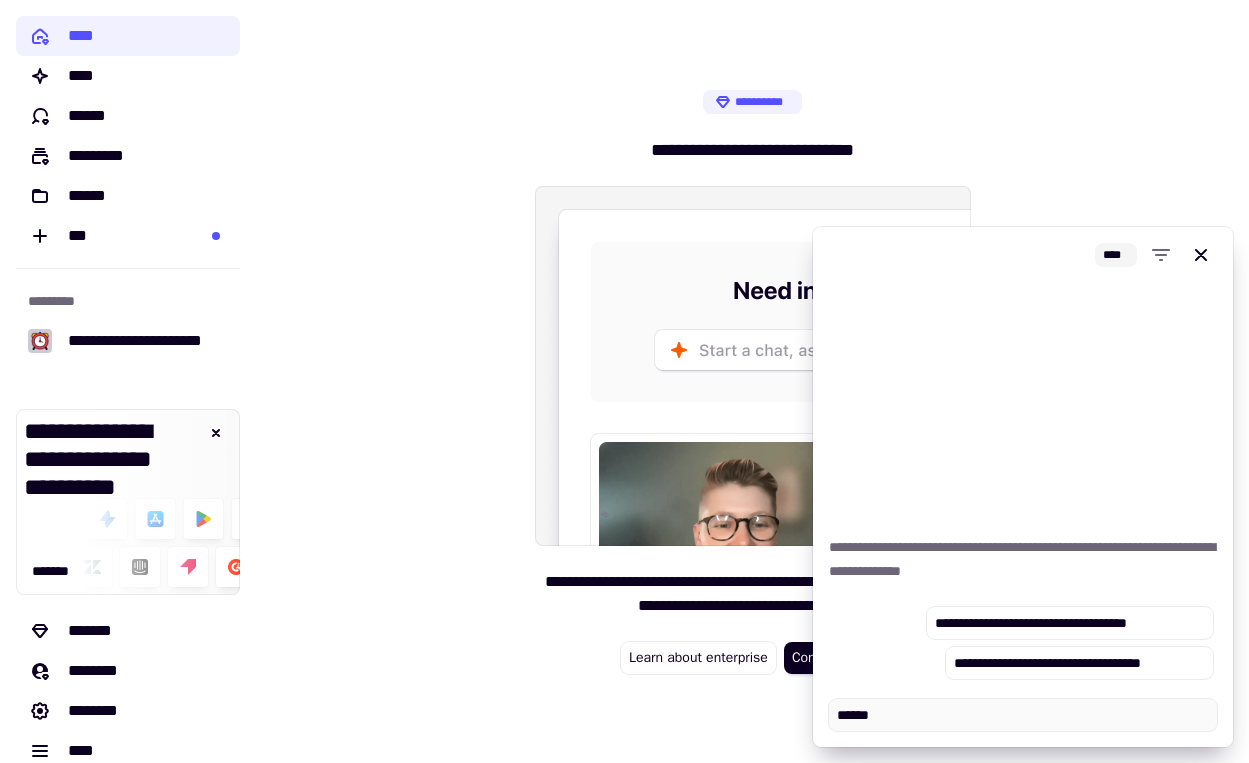 type on "*" 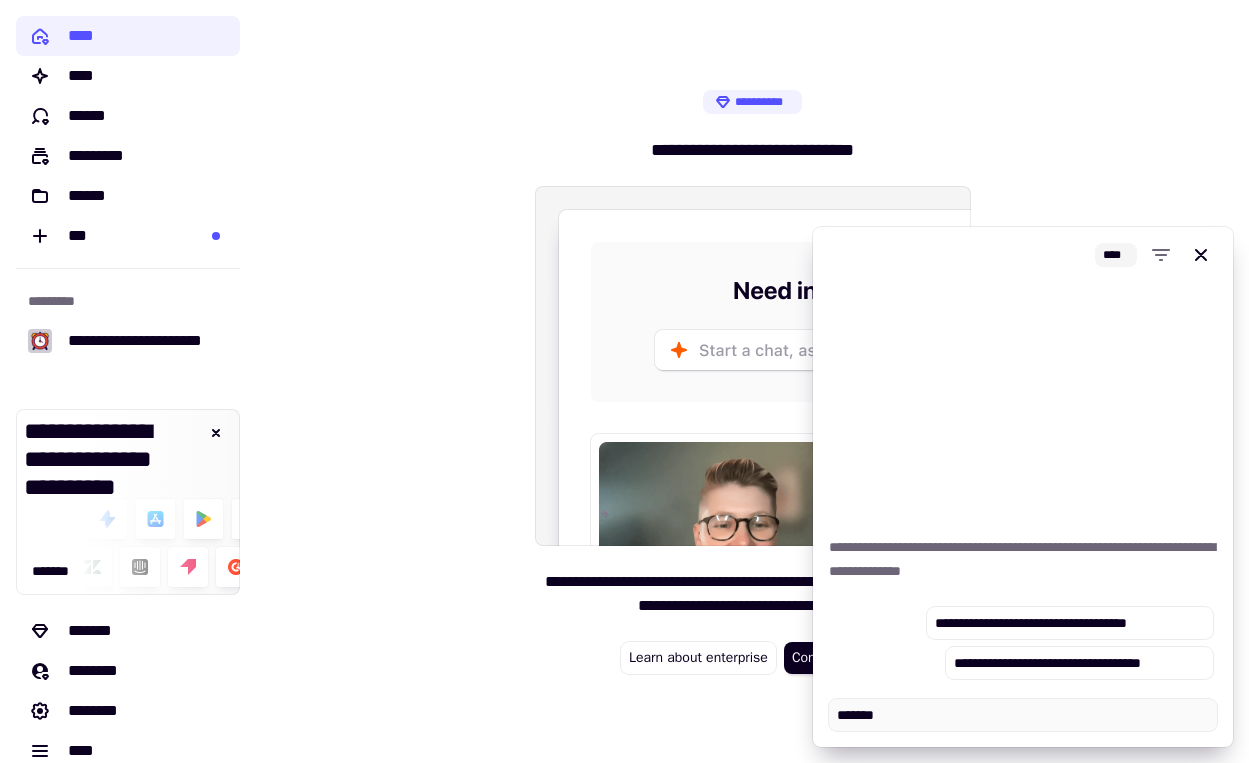 type on "*" 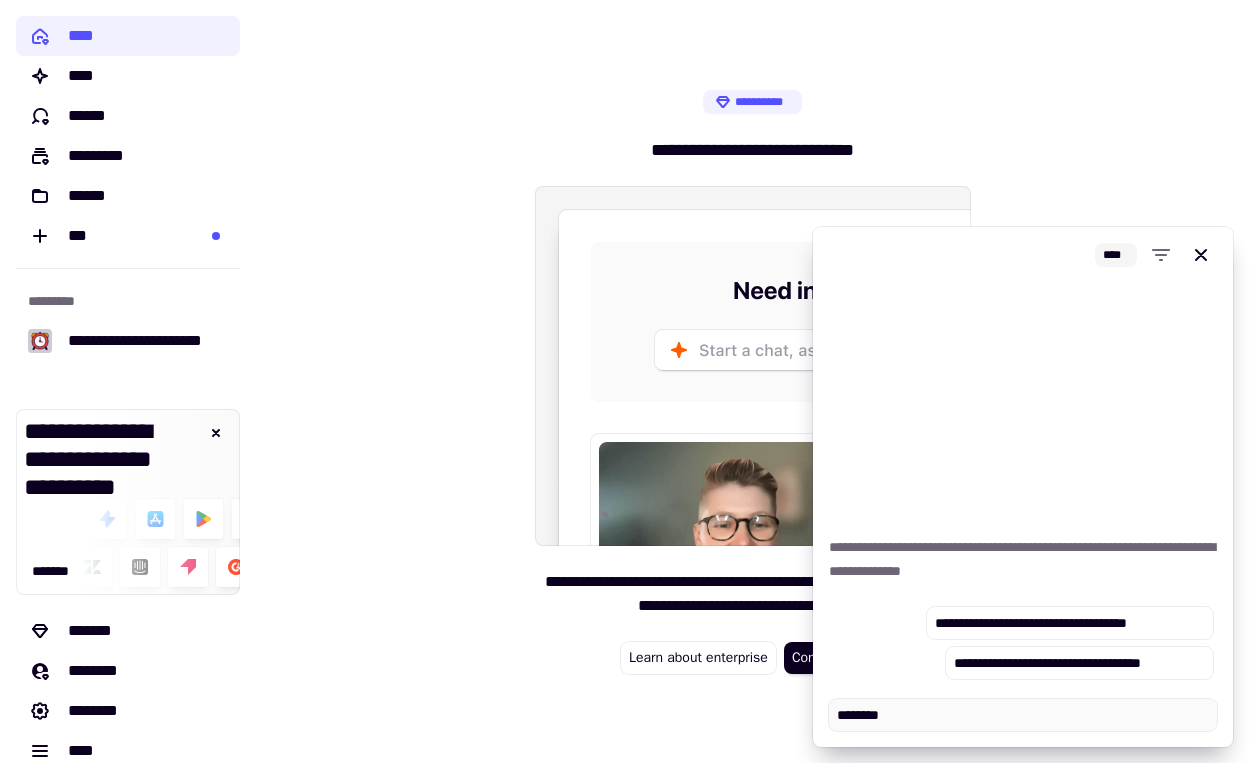 type on "*" 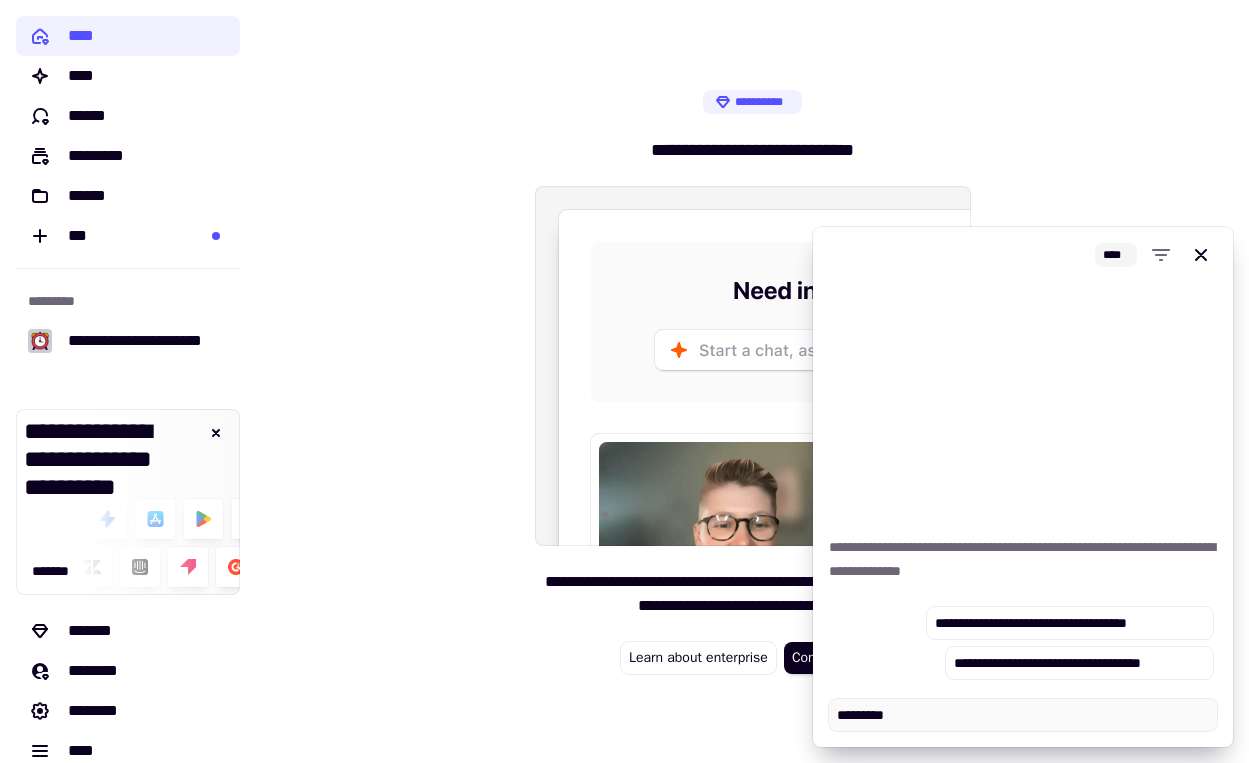 type on "*" 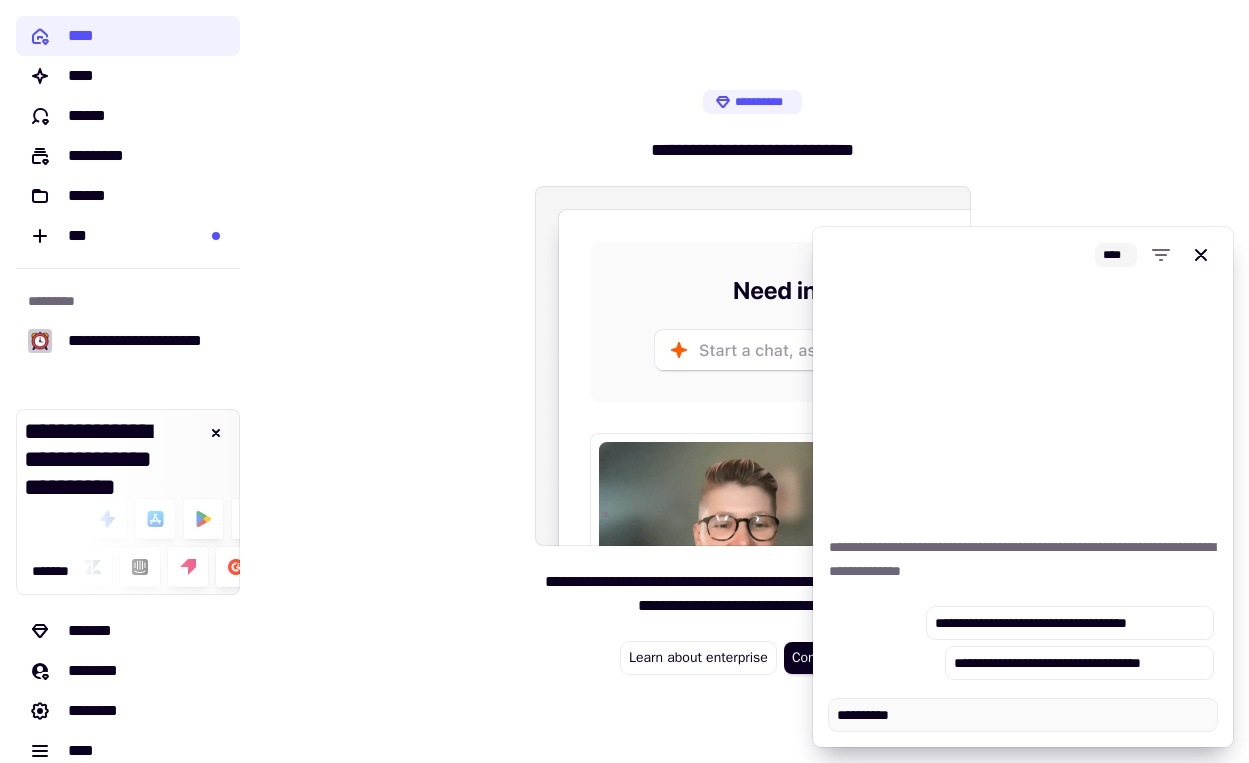 type on "*" 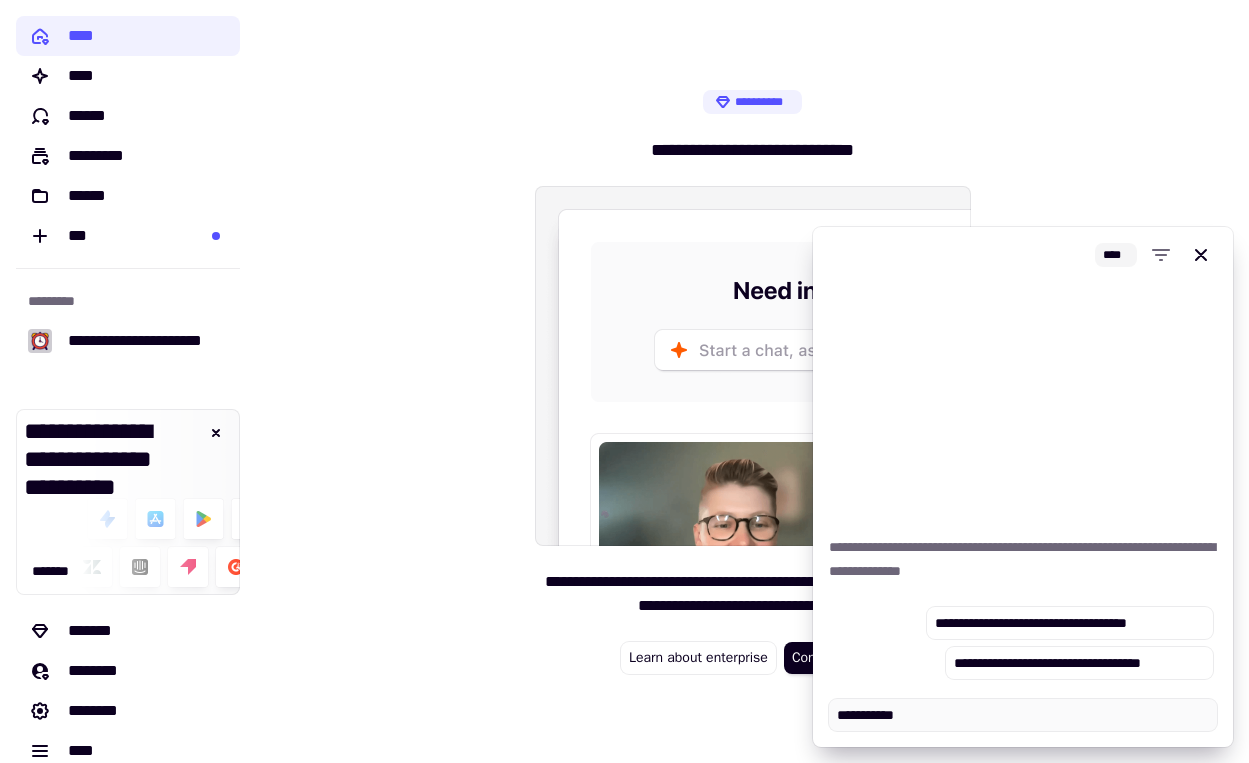 type on "*" 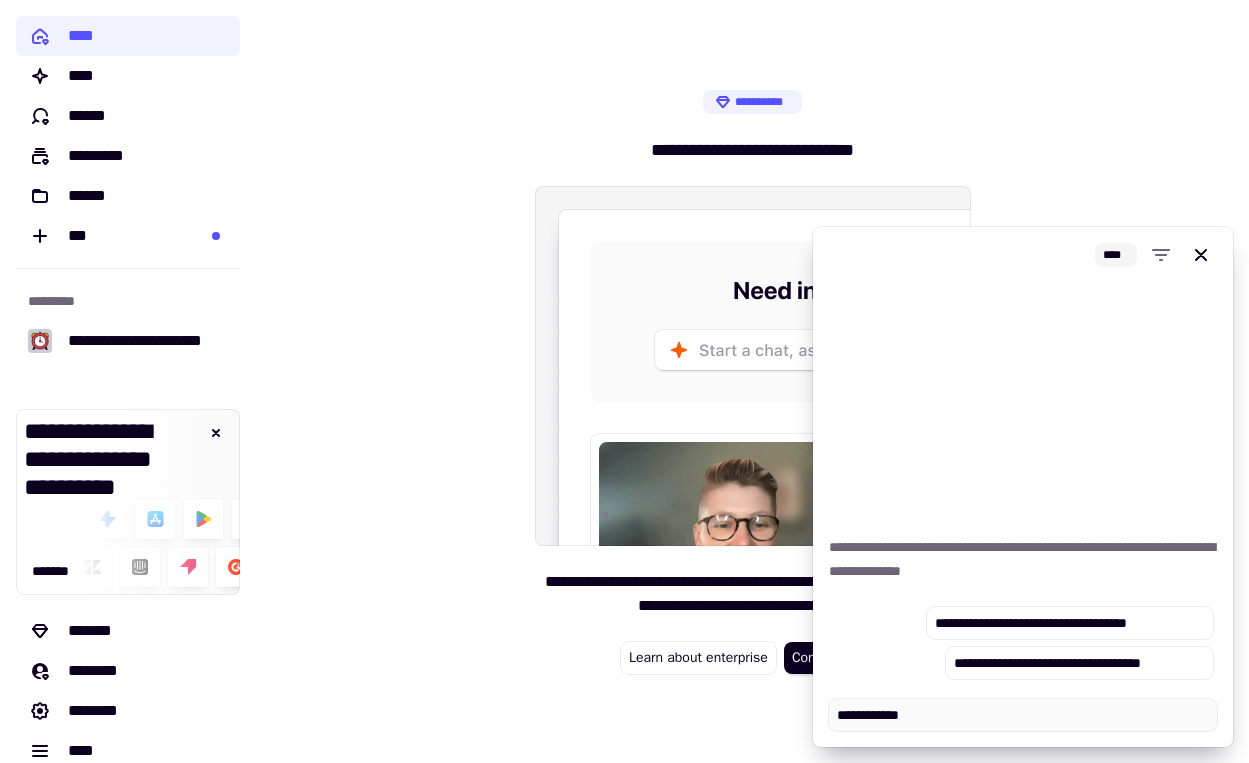 type on "*" 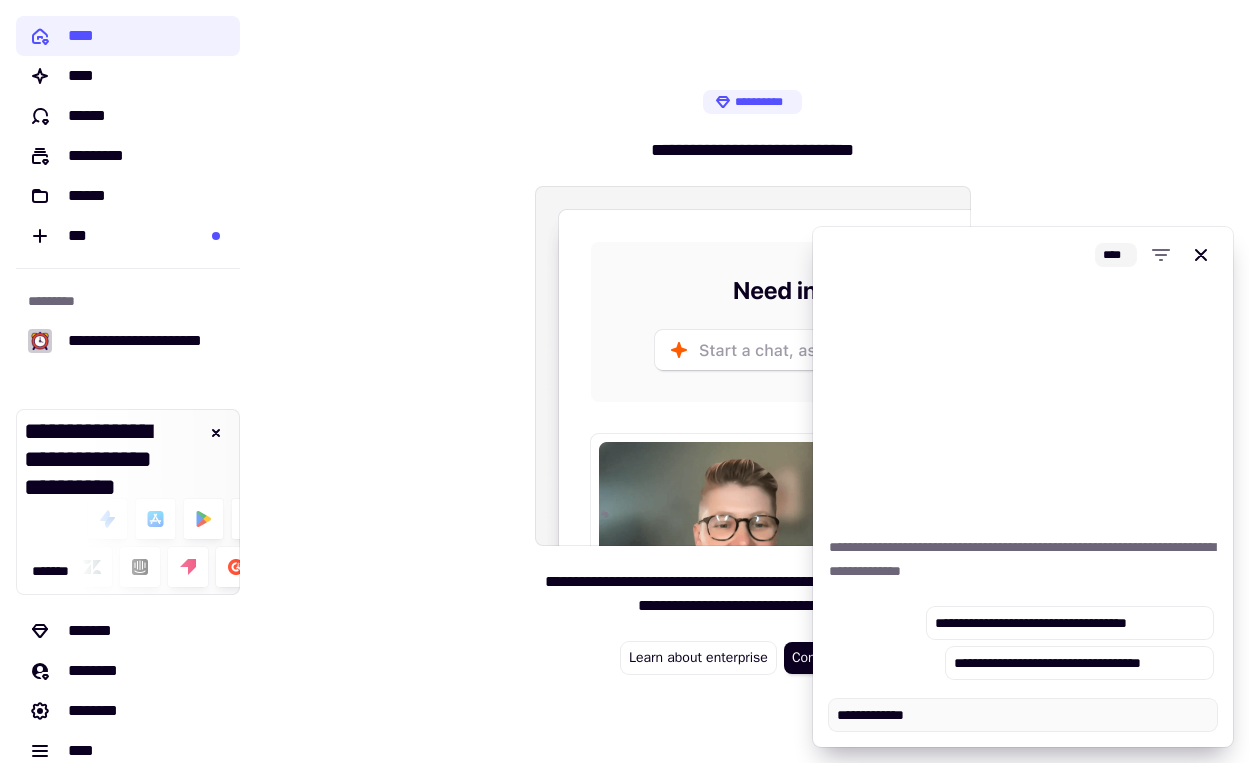 type on "*" 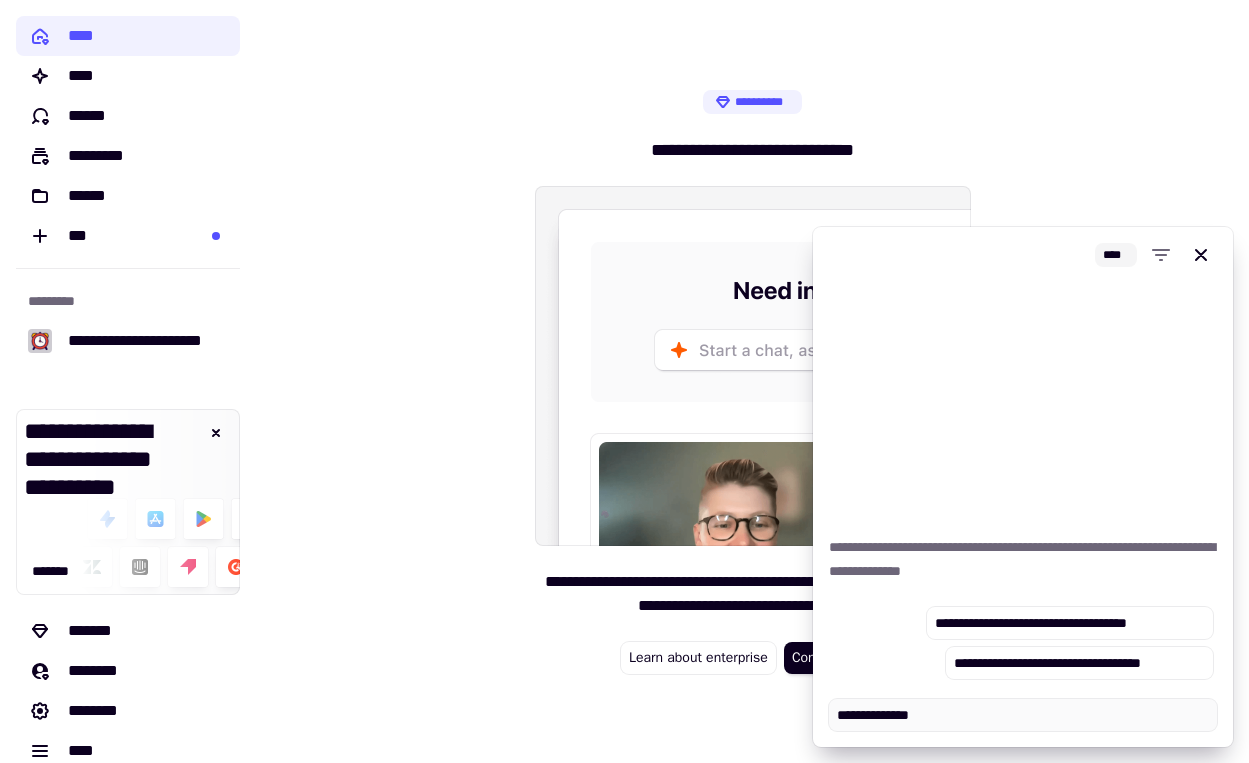 type on "*" 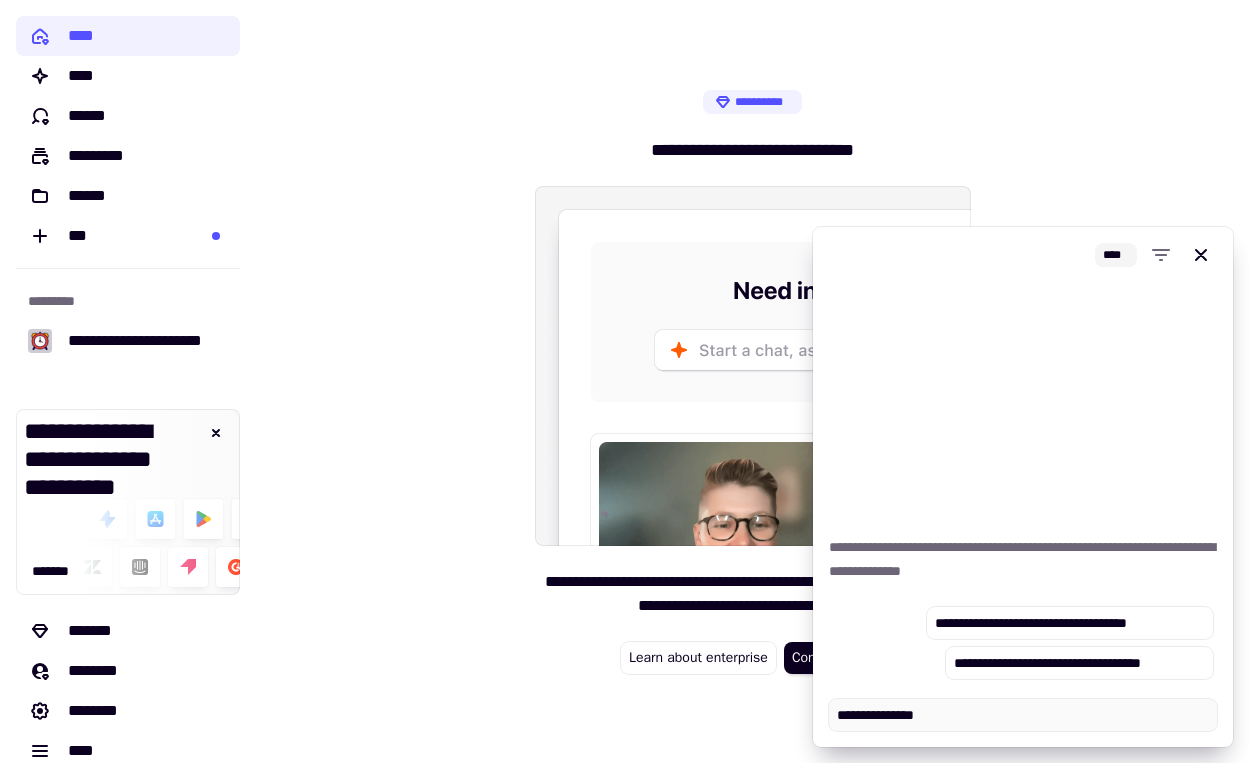 type on "*" 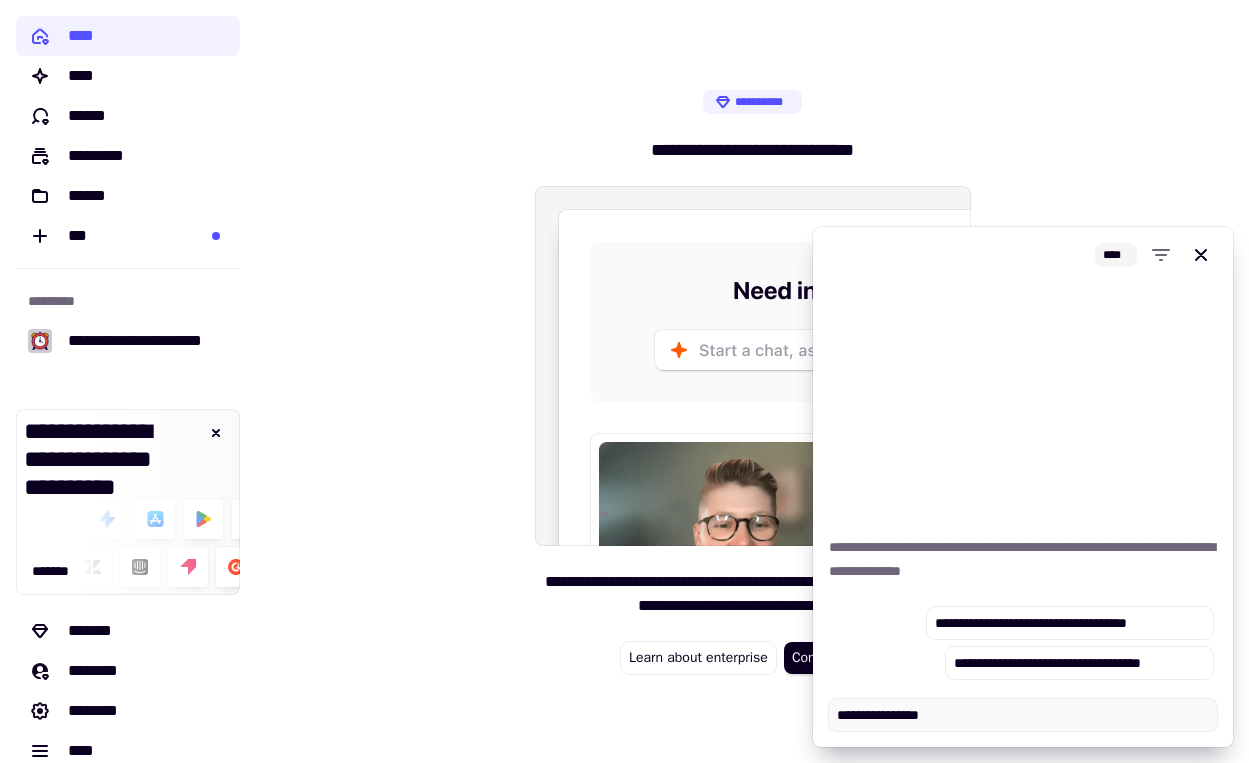 type on "*" 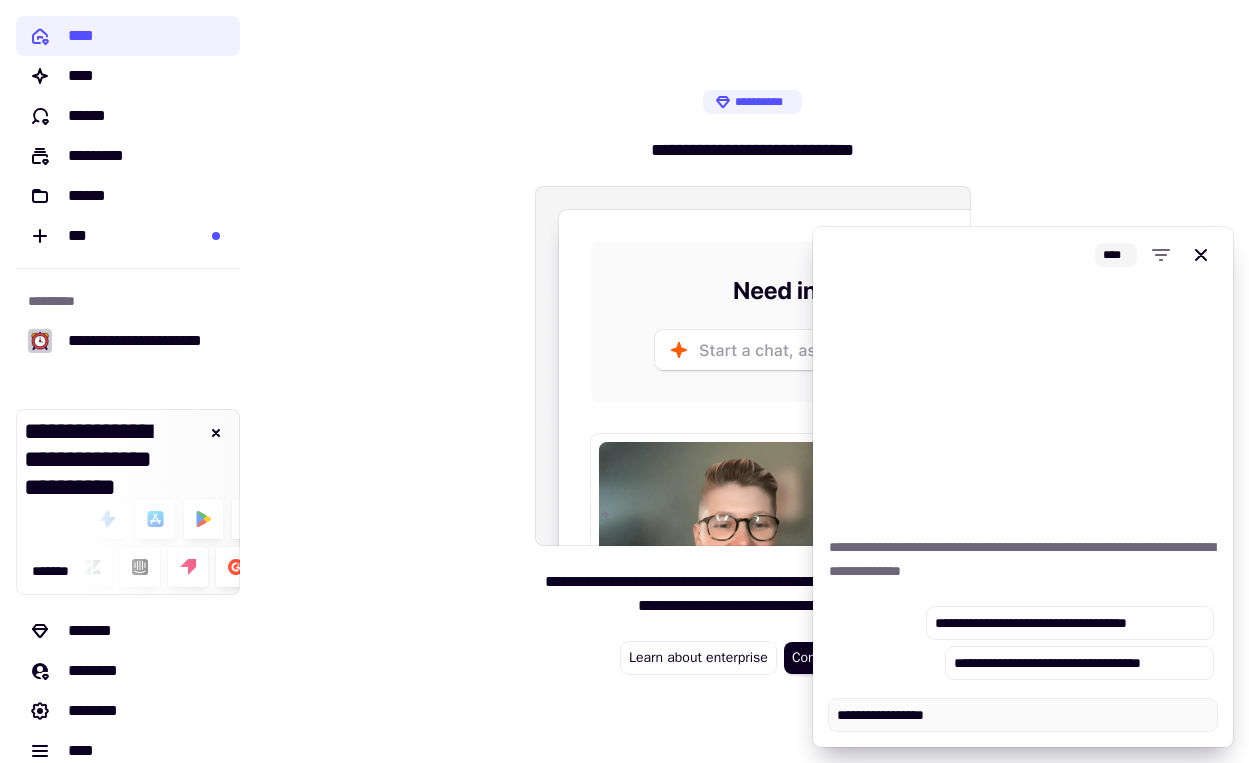 type on "*" 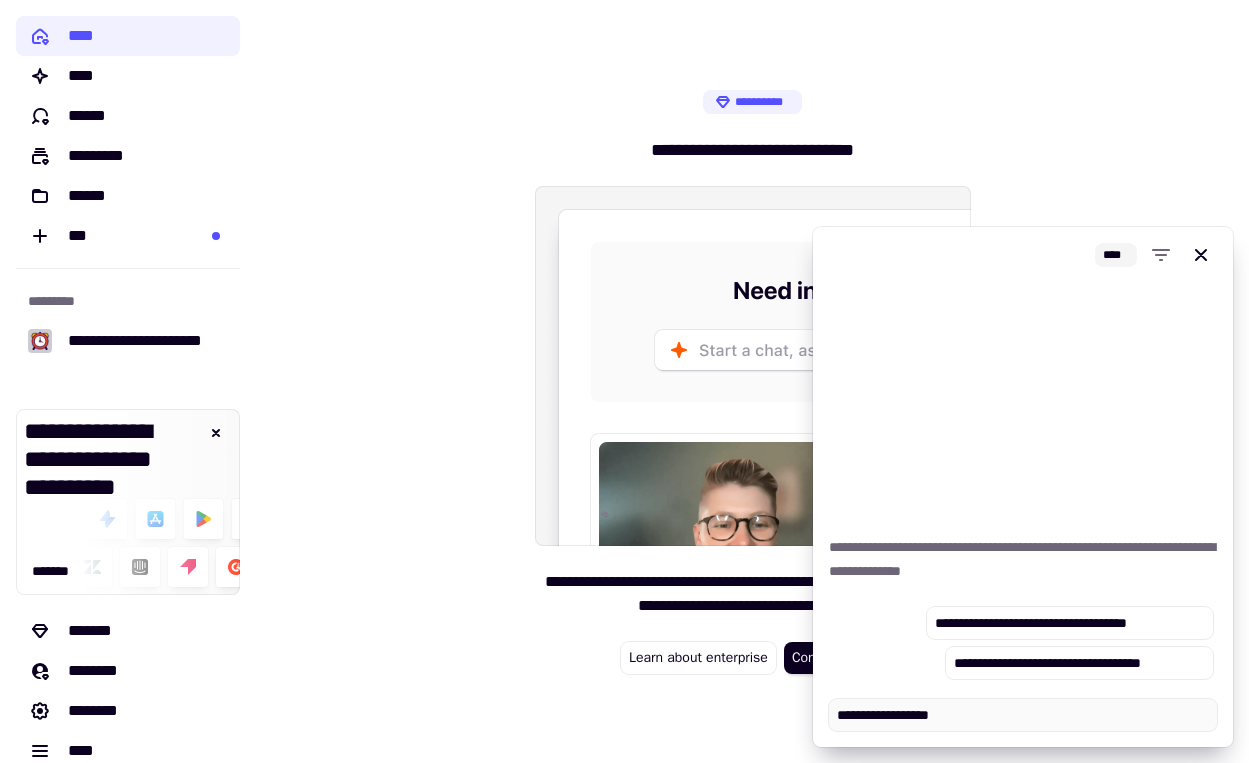 type on "*" 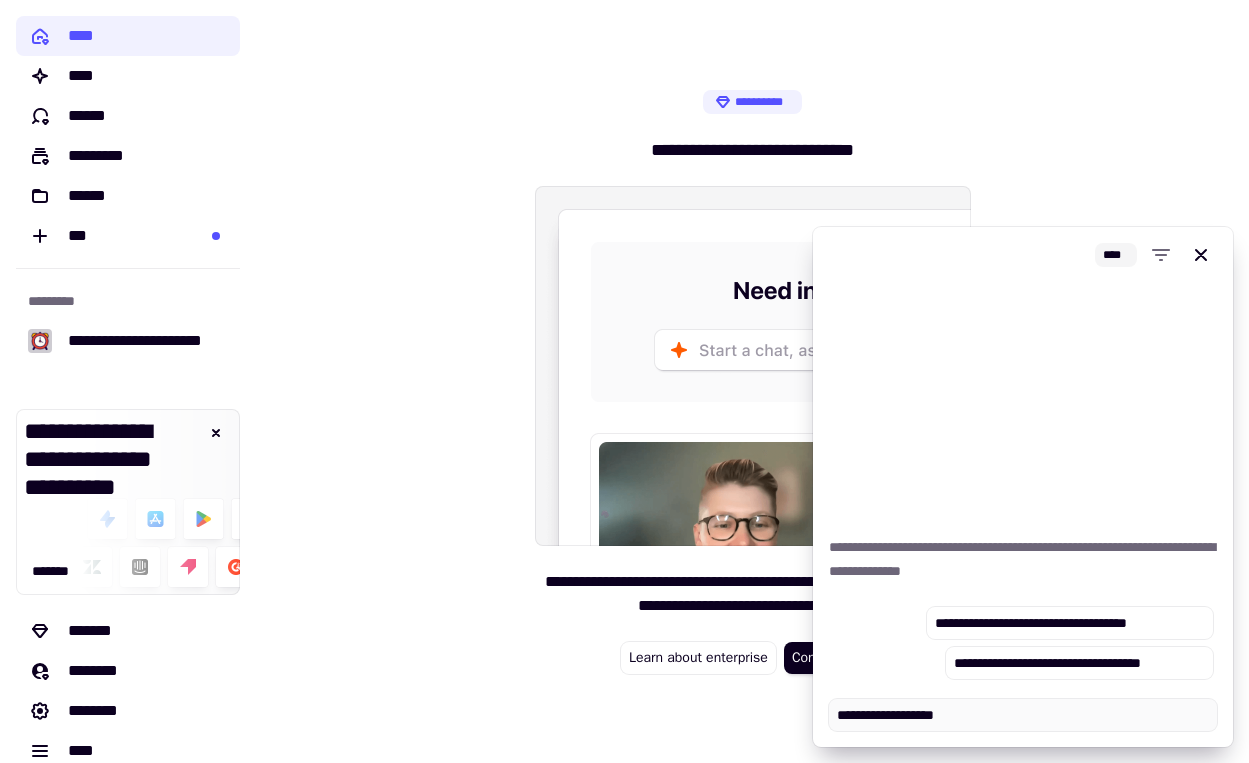 type on "*" 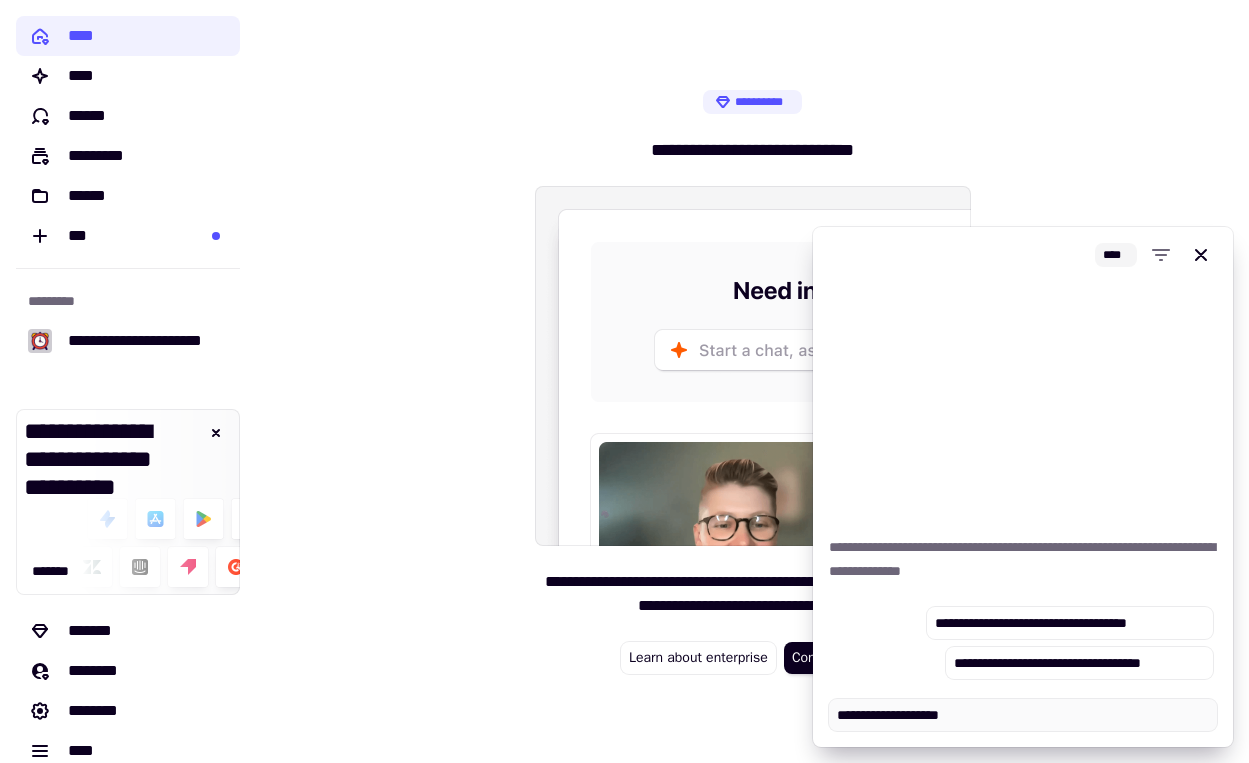 type on "*" 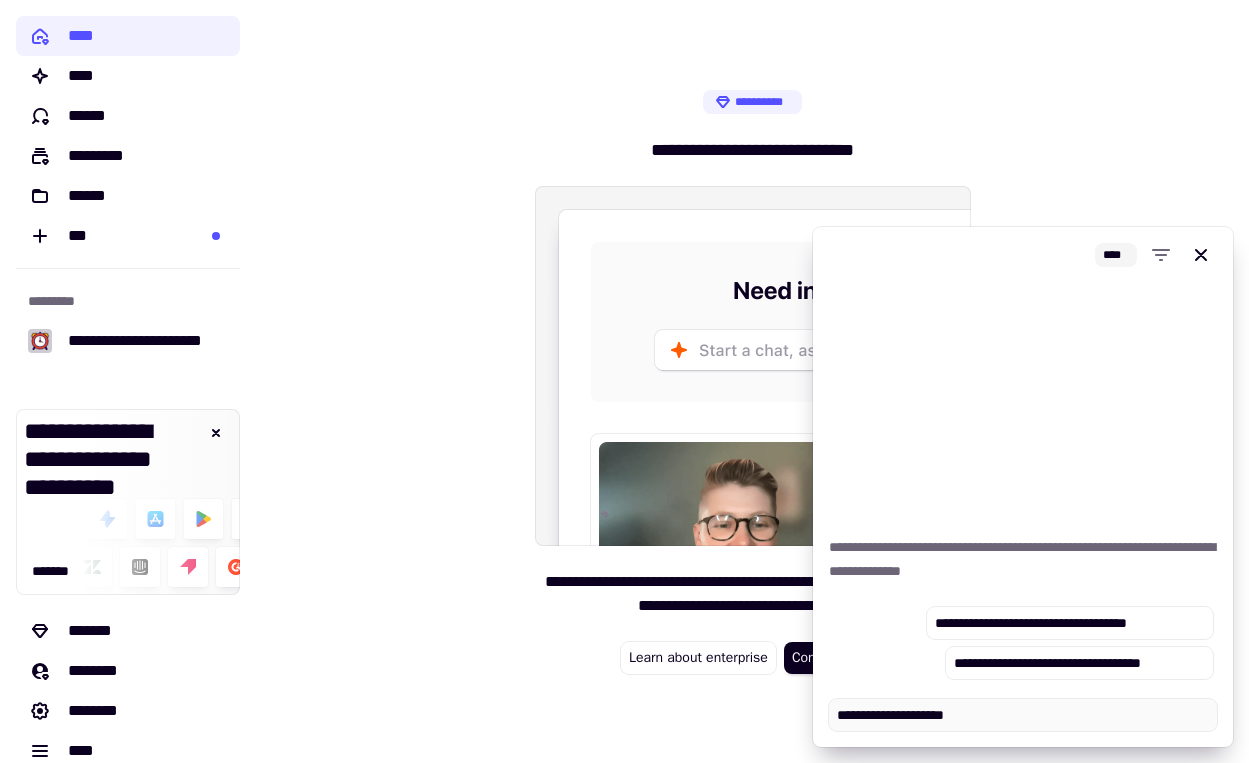 type on "*" 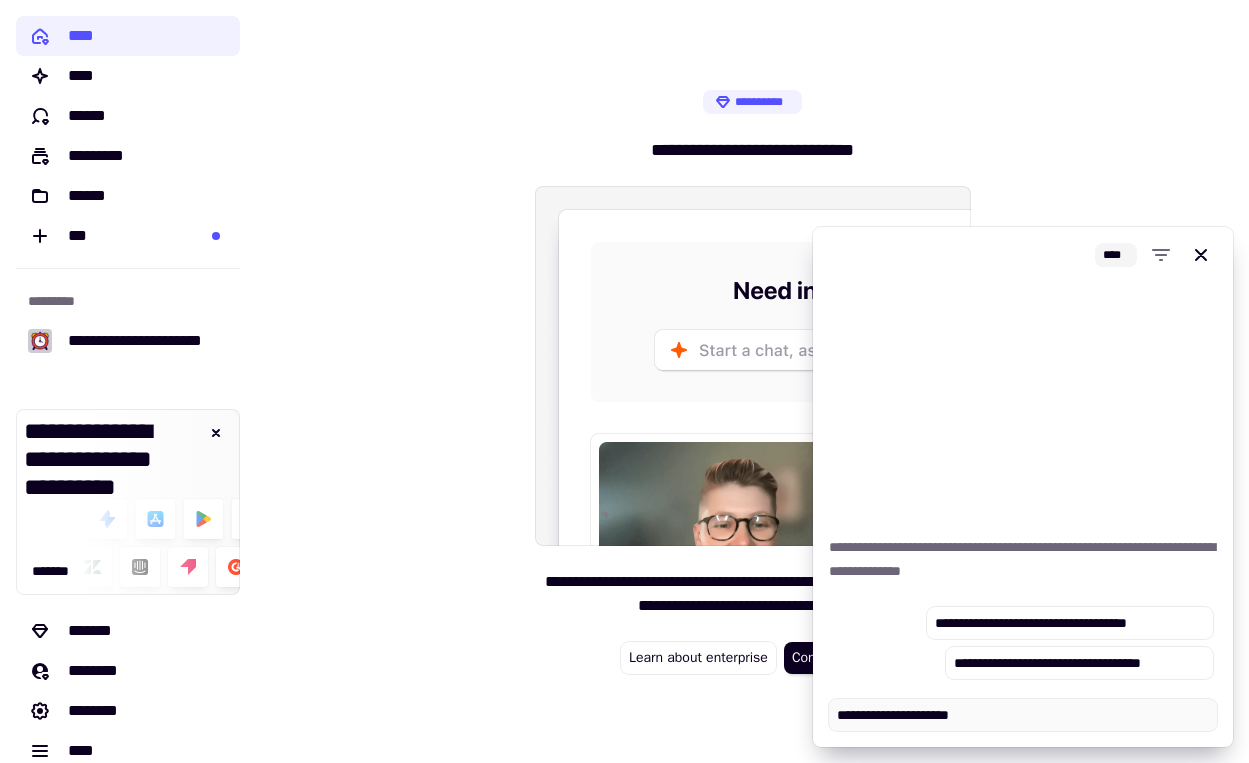 type on "*" 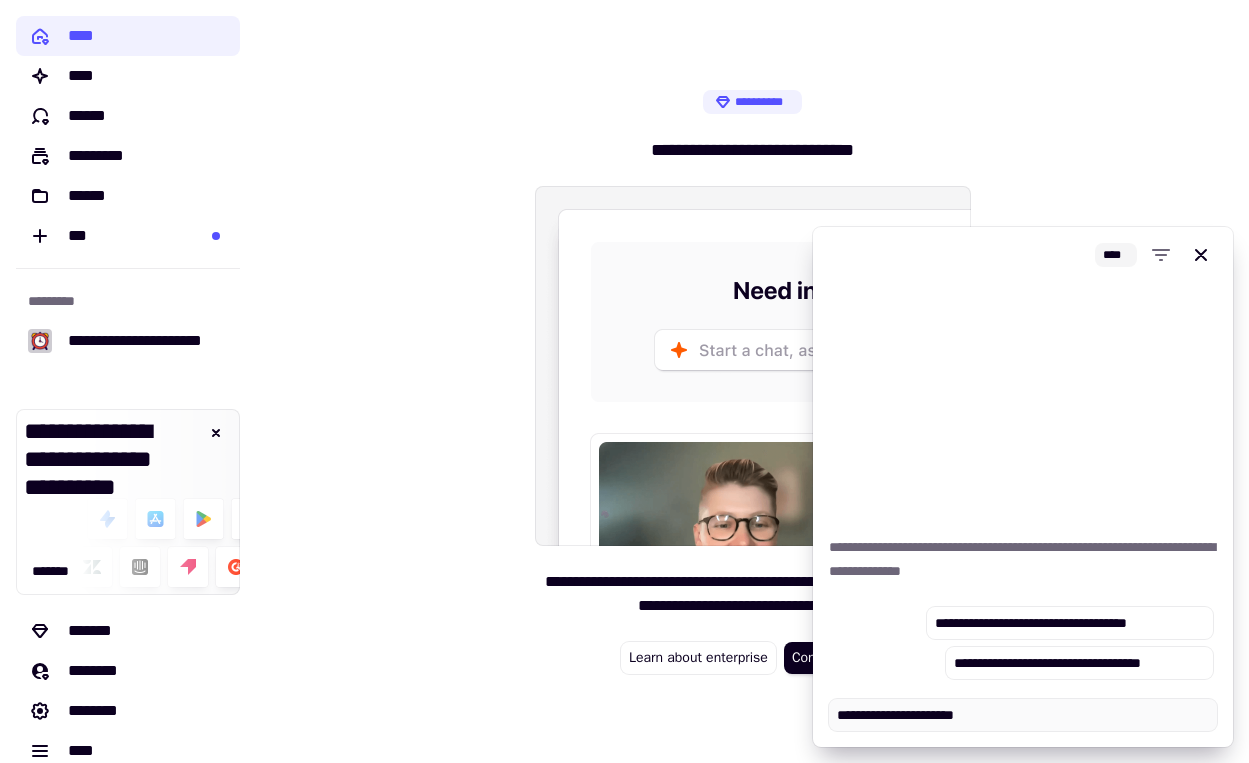 type on "*" 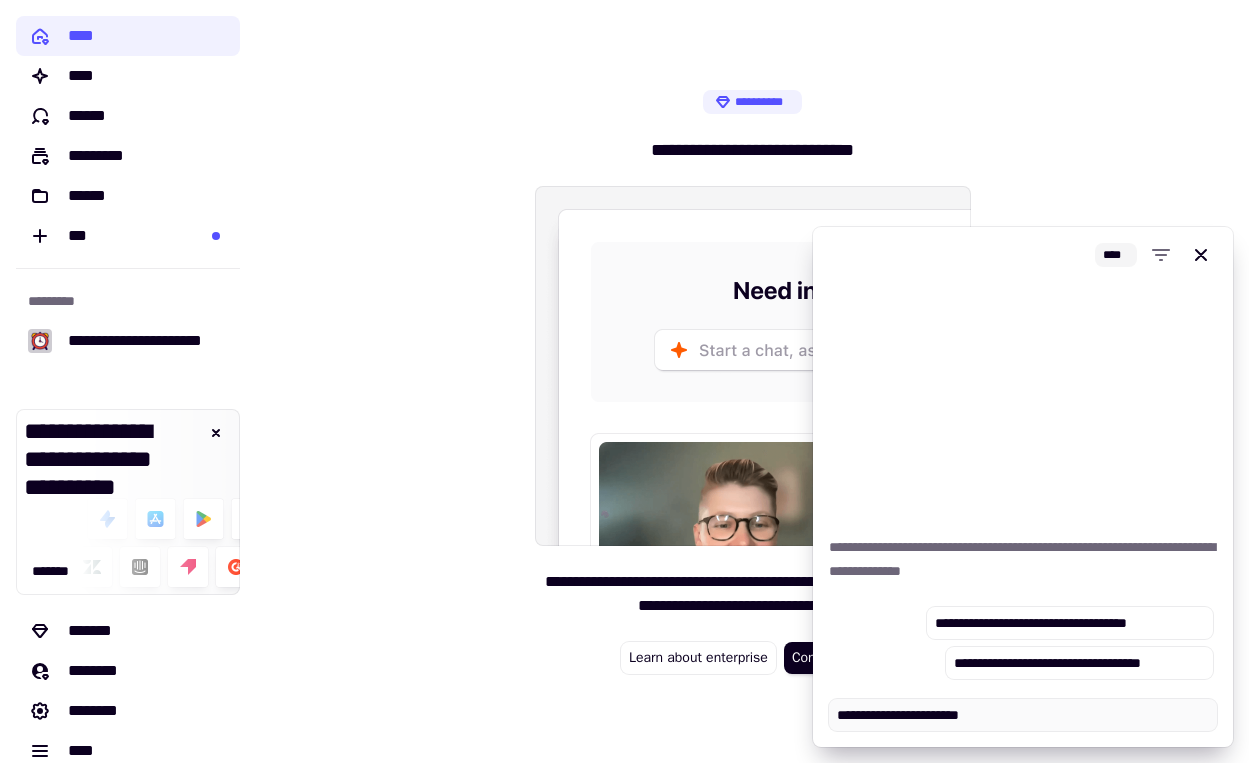 type on "*" 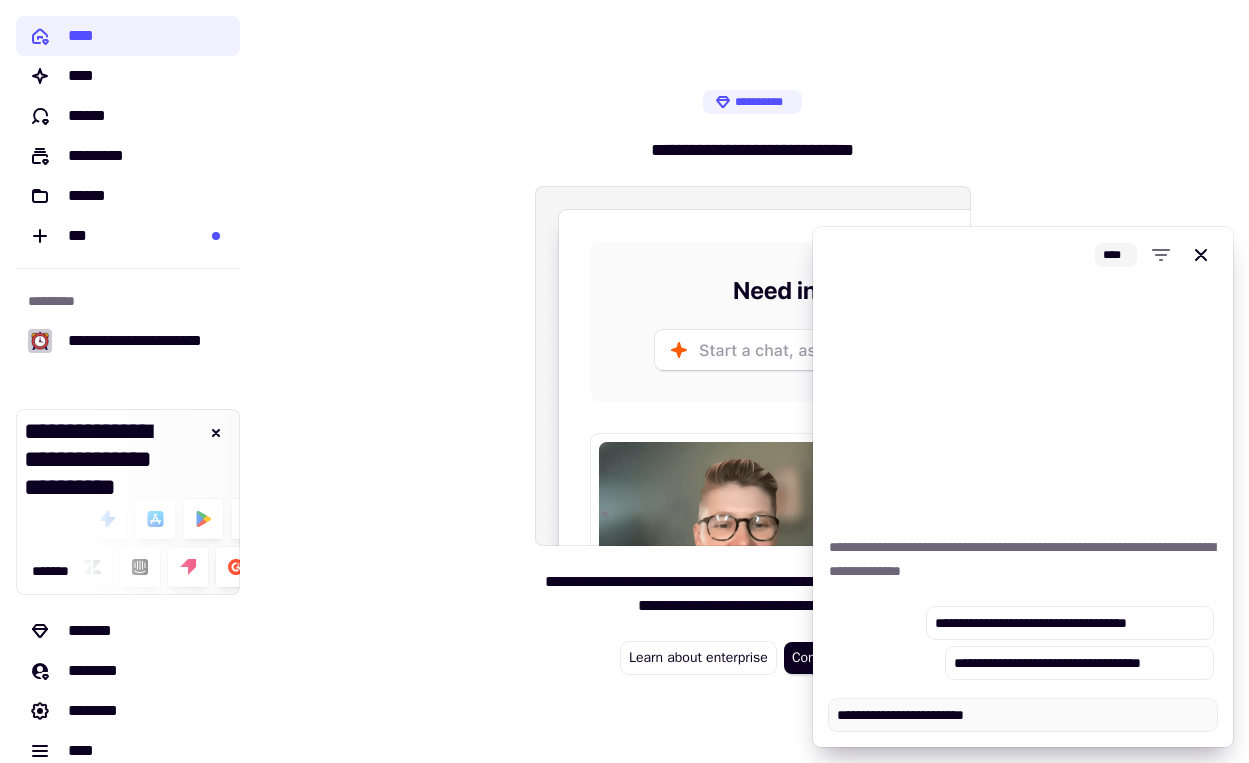 type on "*" 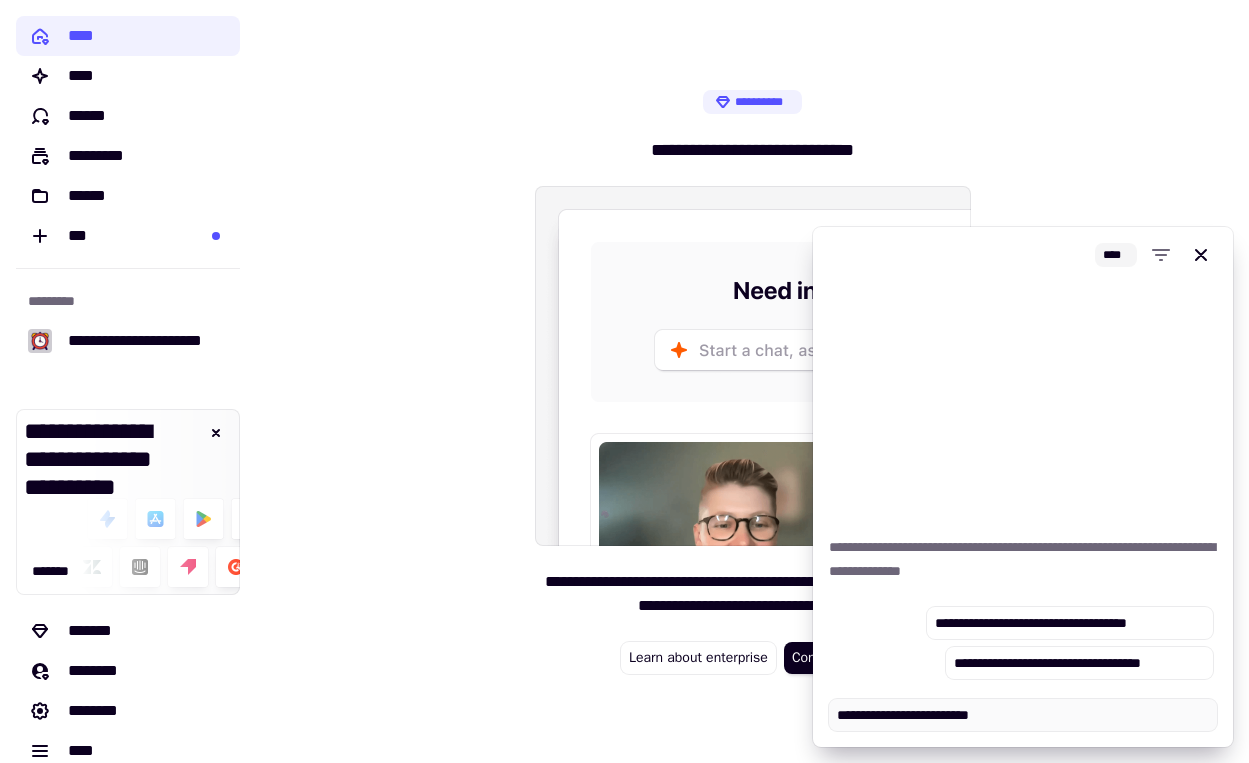type on "*" 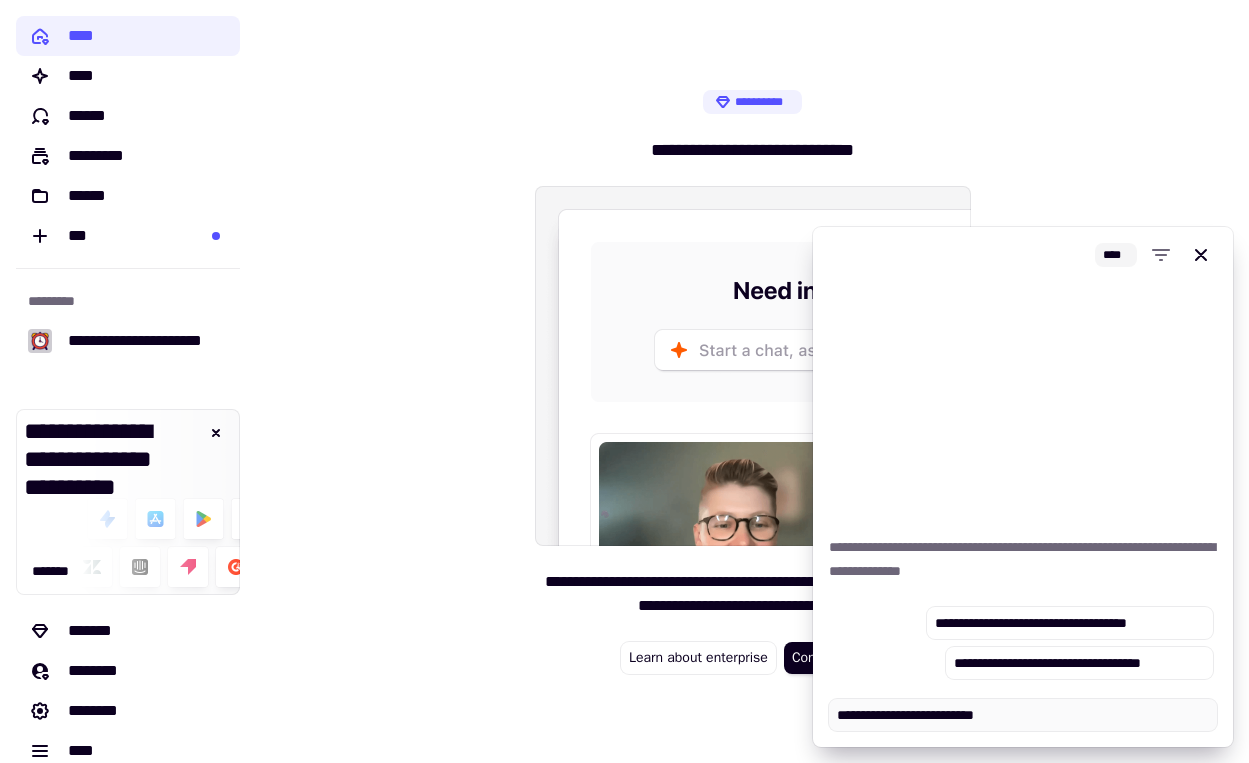 type on "*" 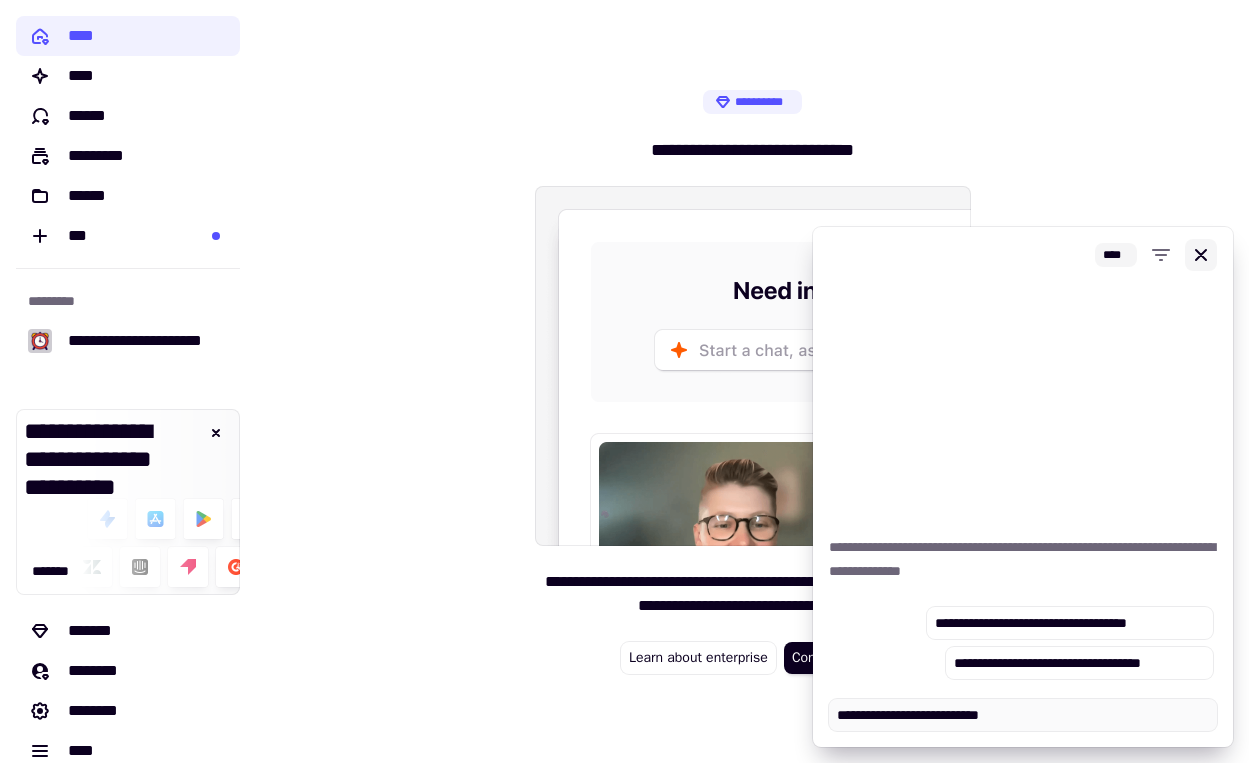 type on "**********" 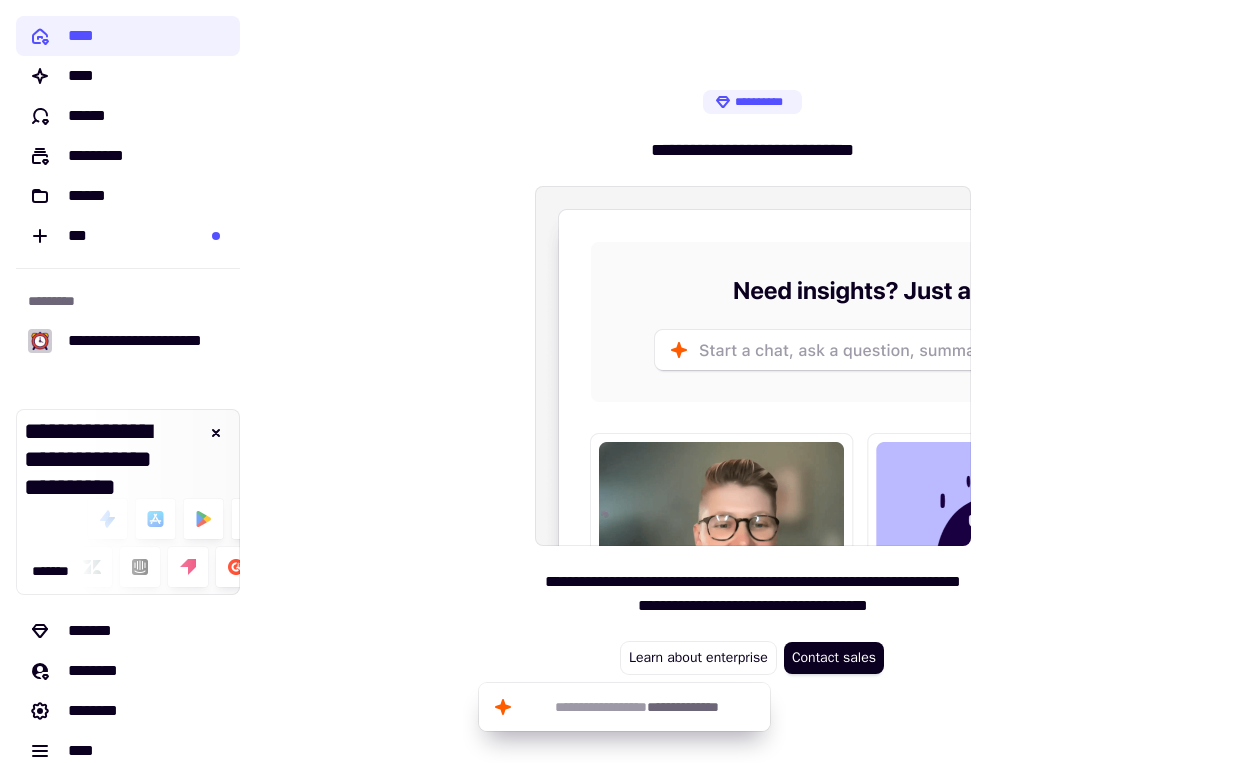 click on "**********" at bounding box center [752, 381] 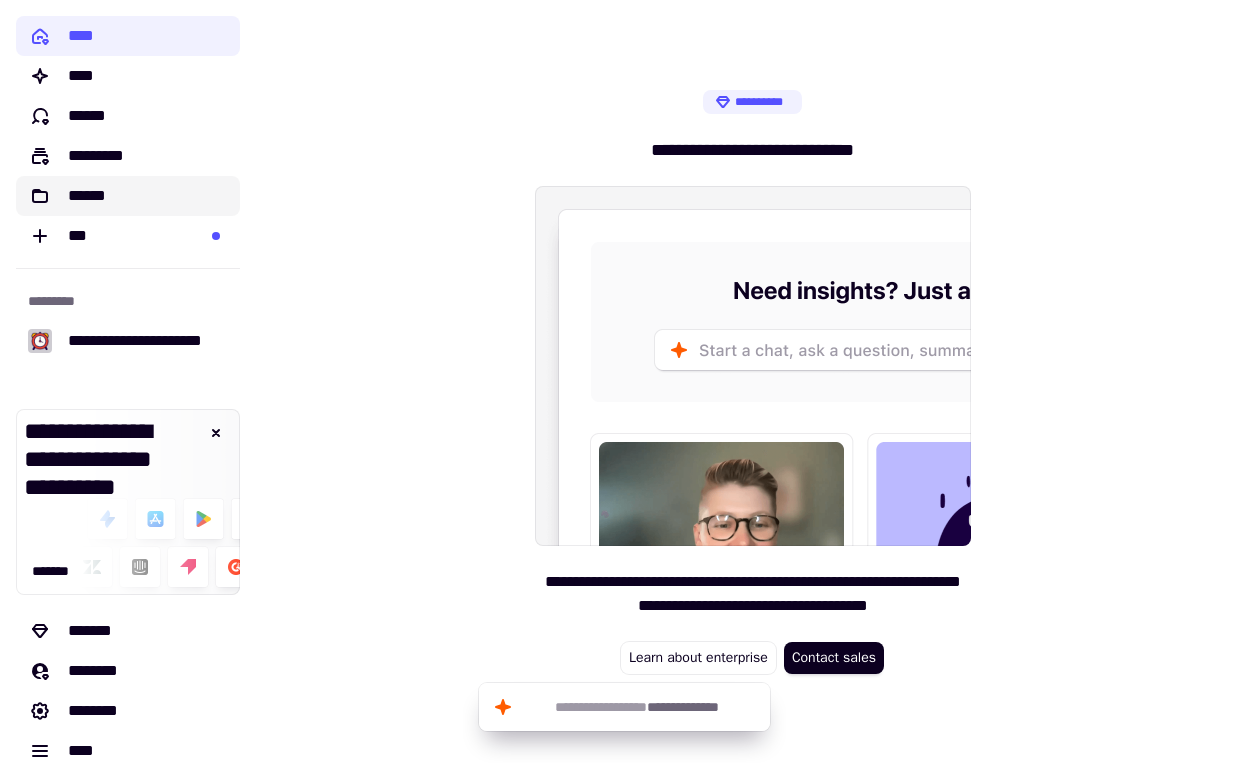 click on "******" 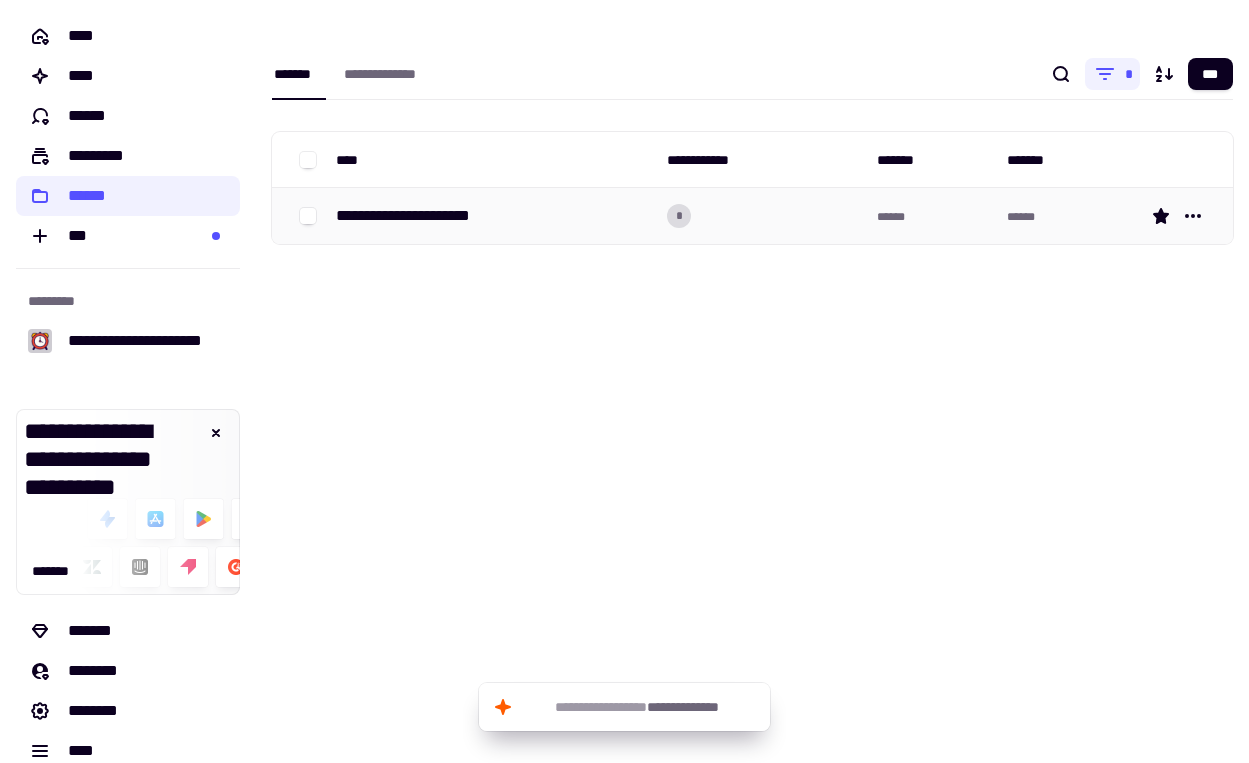 click on "**********" at bounding box center (424, 216) 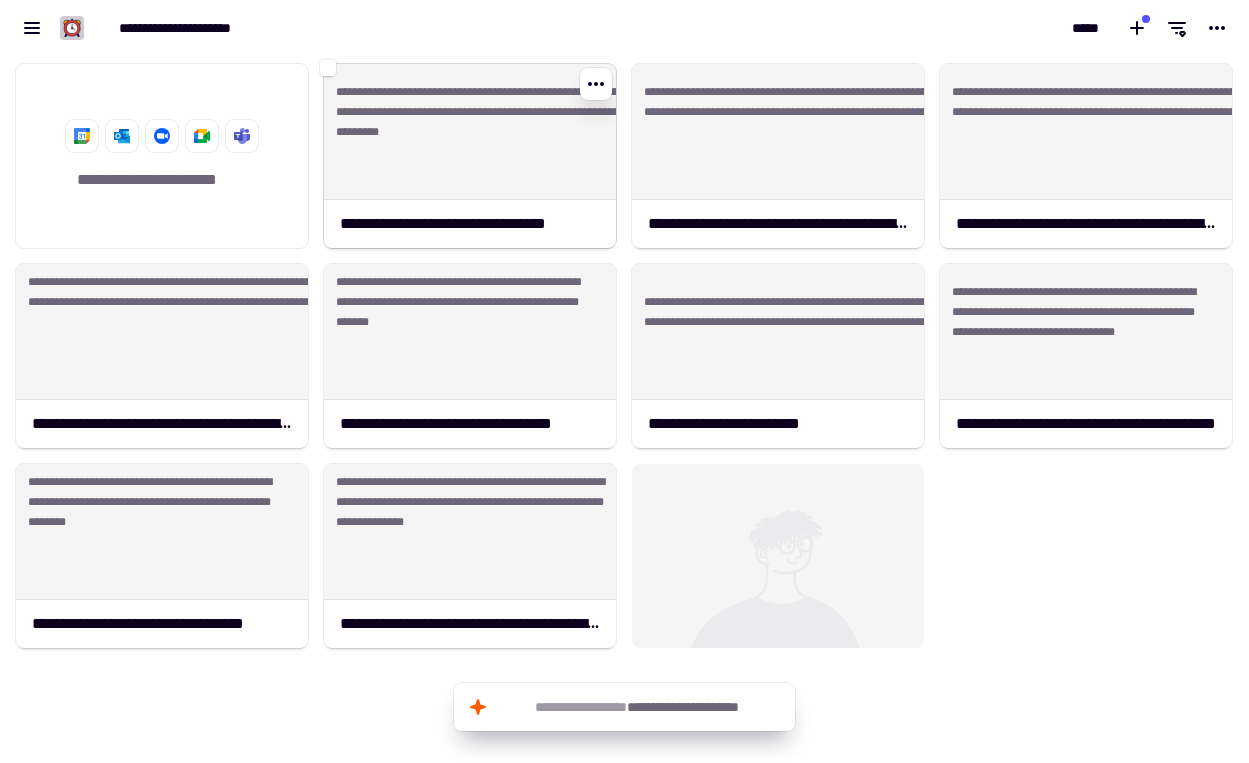 scroll, scrollTop: 1, scrollLeft: 1, axis: both 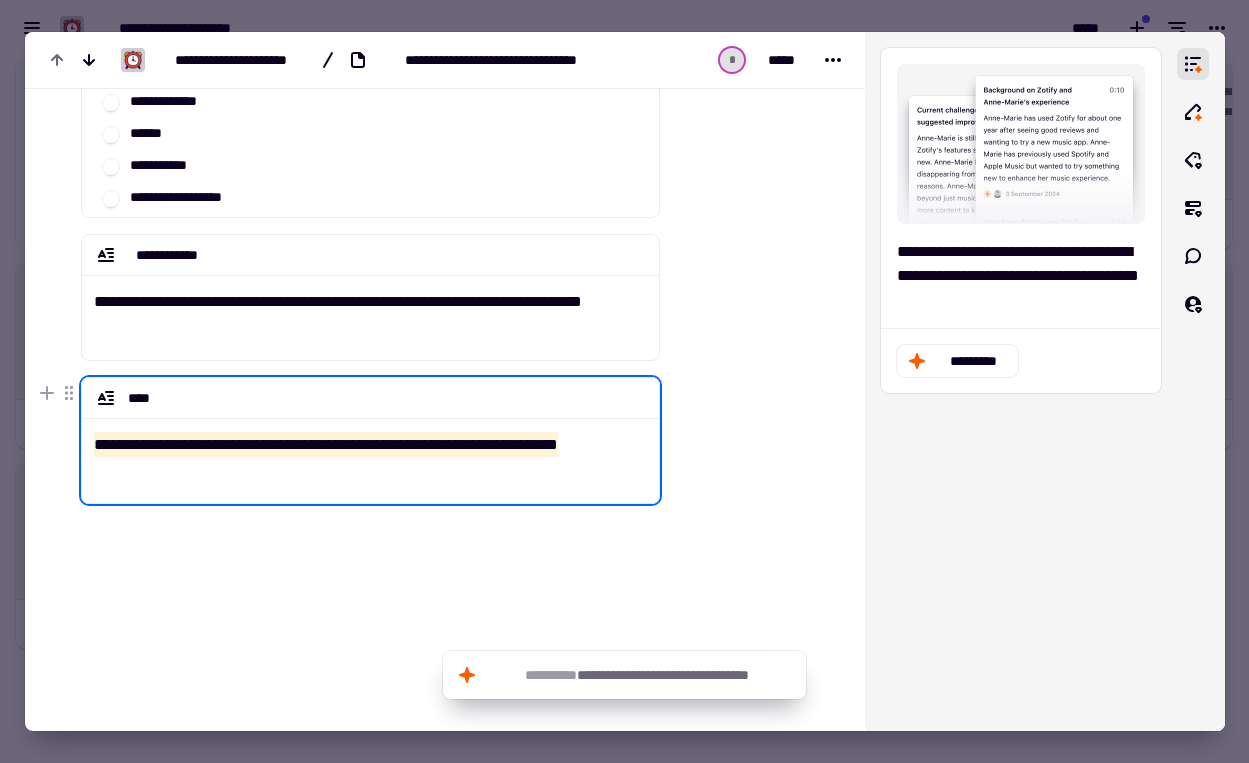 drag, startPoint x: 169, startPoint y: 481, endPoint x: 76, endPoint y: 426, distance: 108.04629 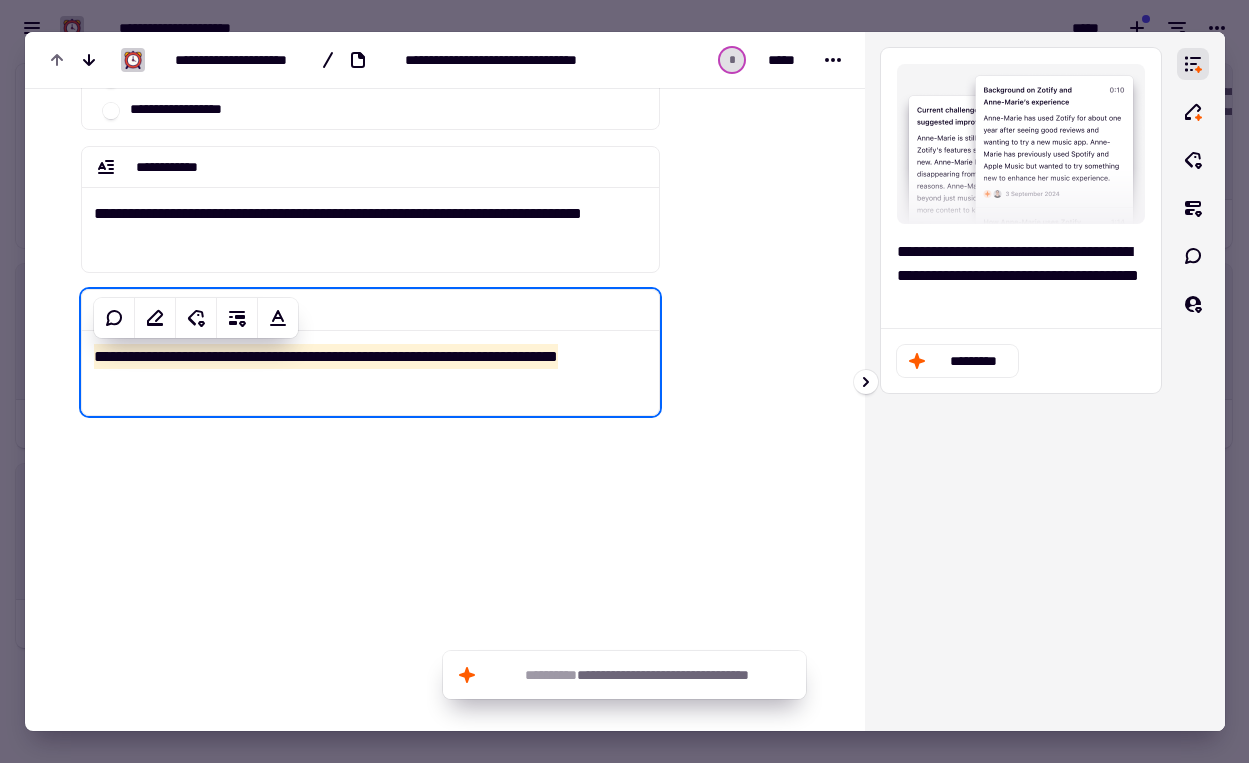 scroll, scrollTop: 293, scrollLeft: 0, axis: vertical 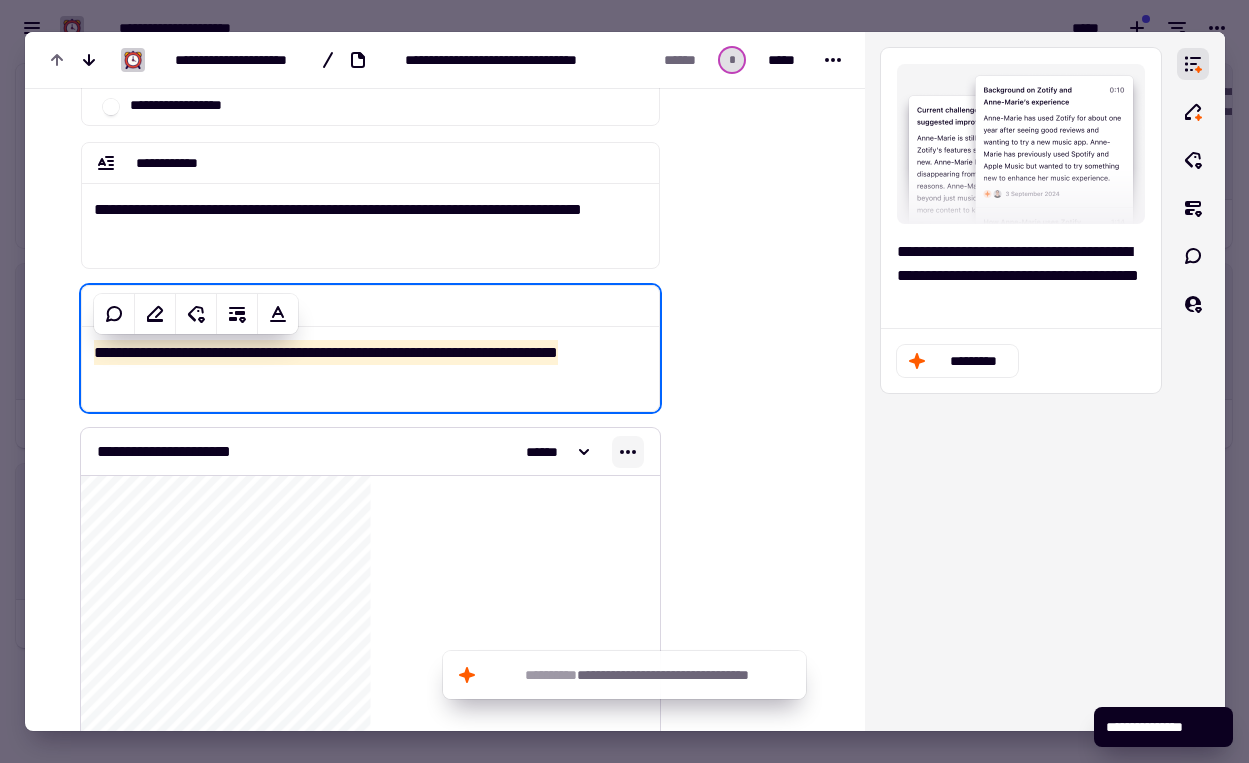 click 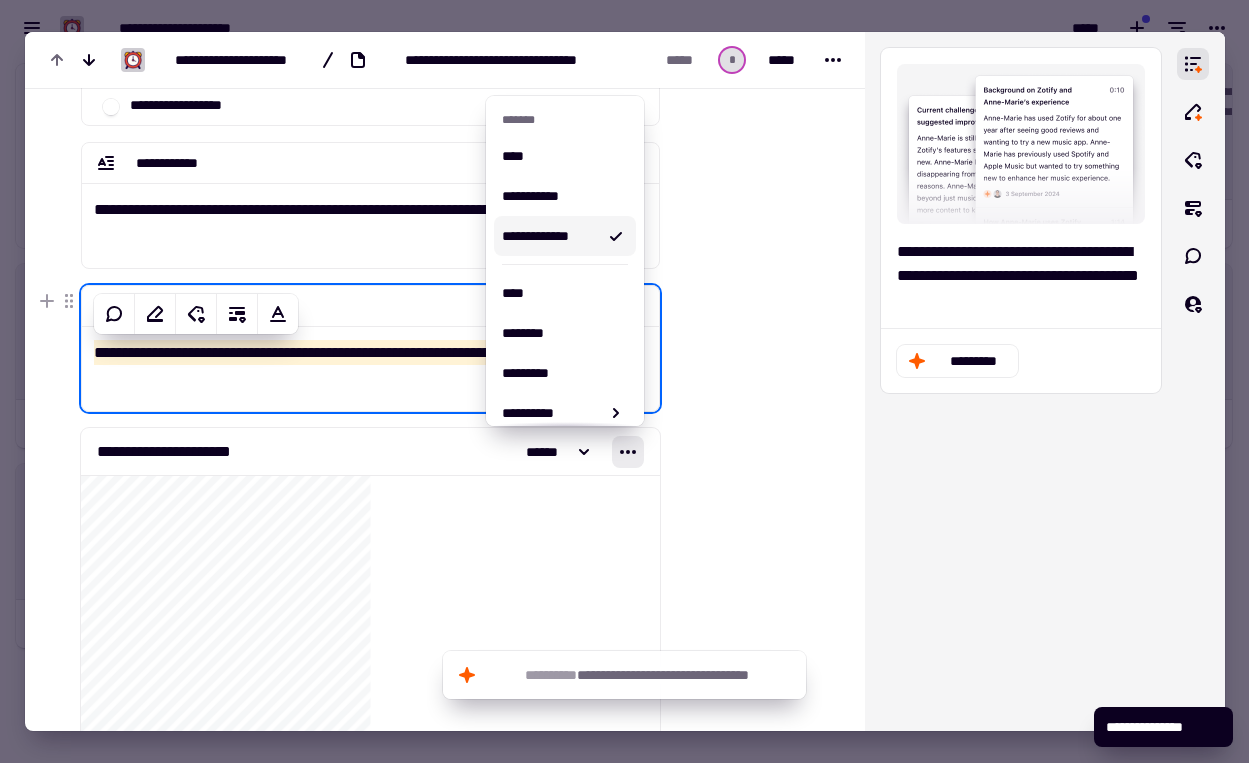click at bounding box center [748, 7386] 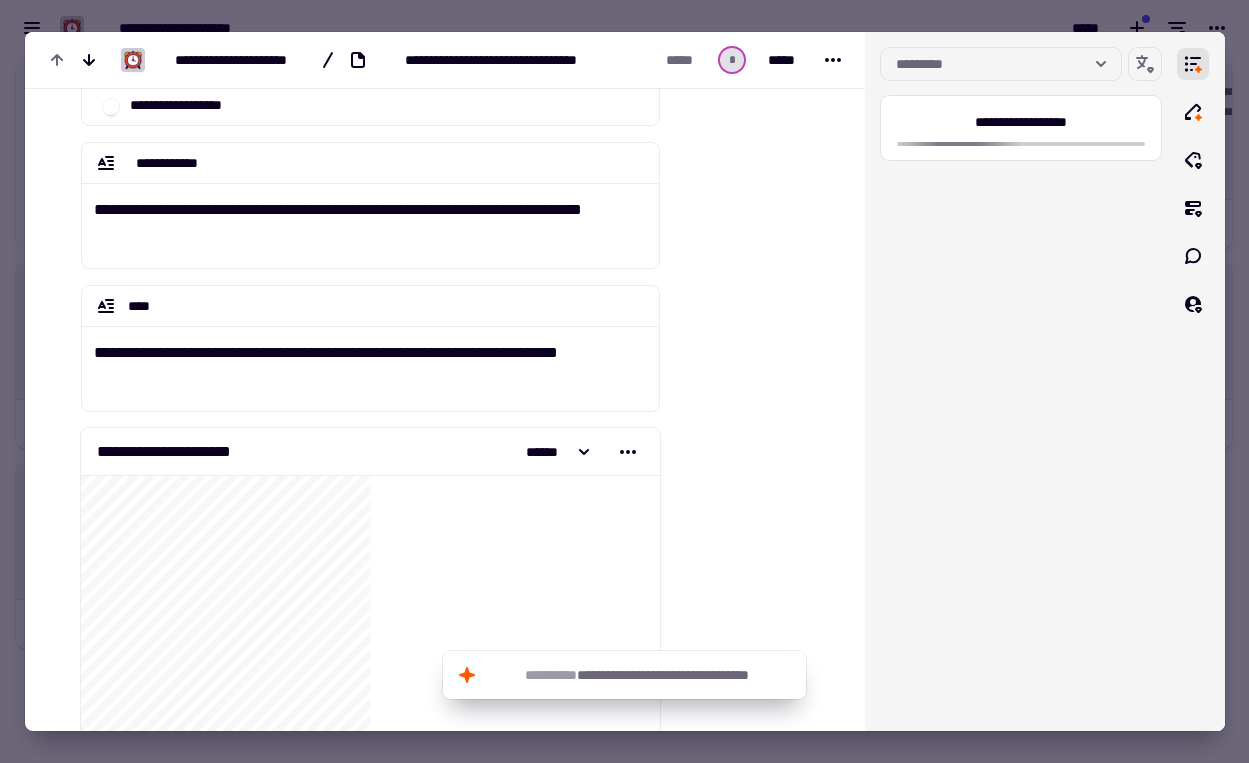 click at bounding box center (624, 381) 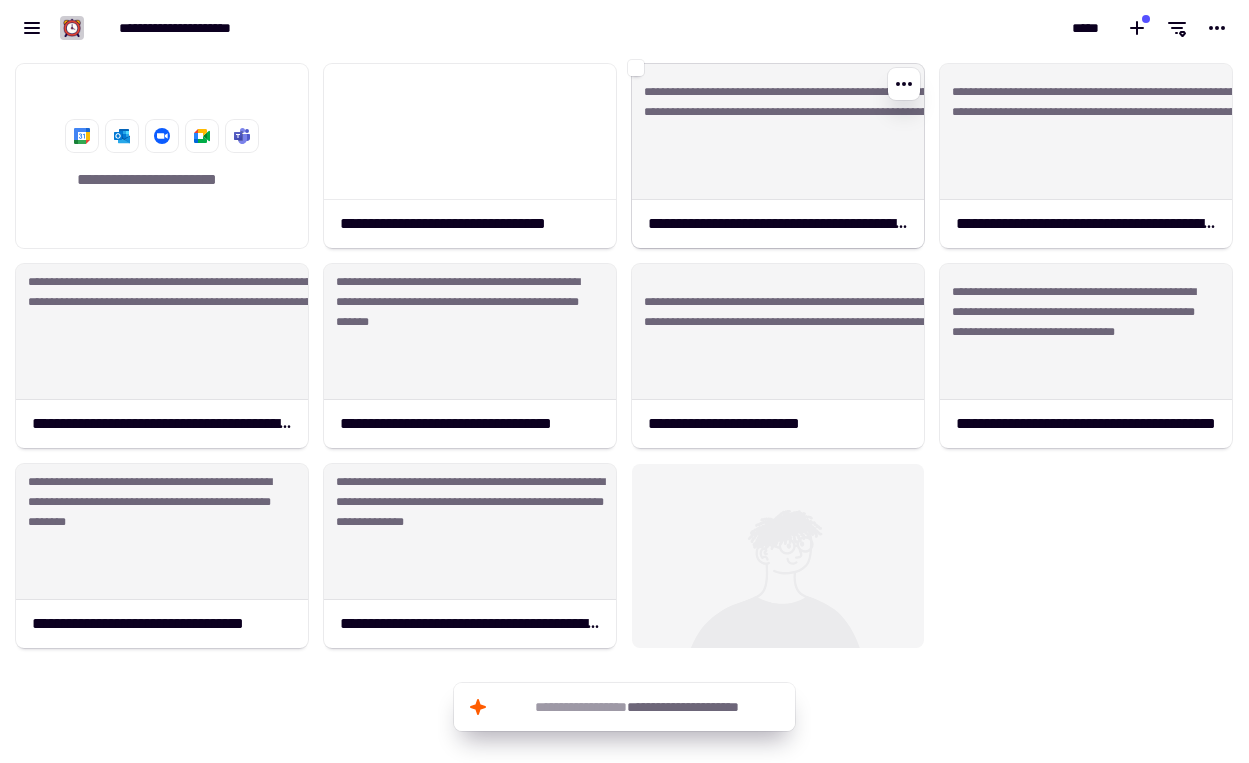 click on "**********" 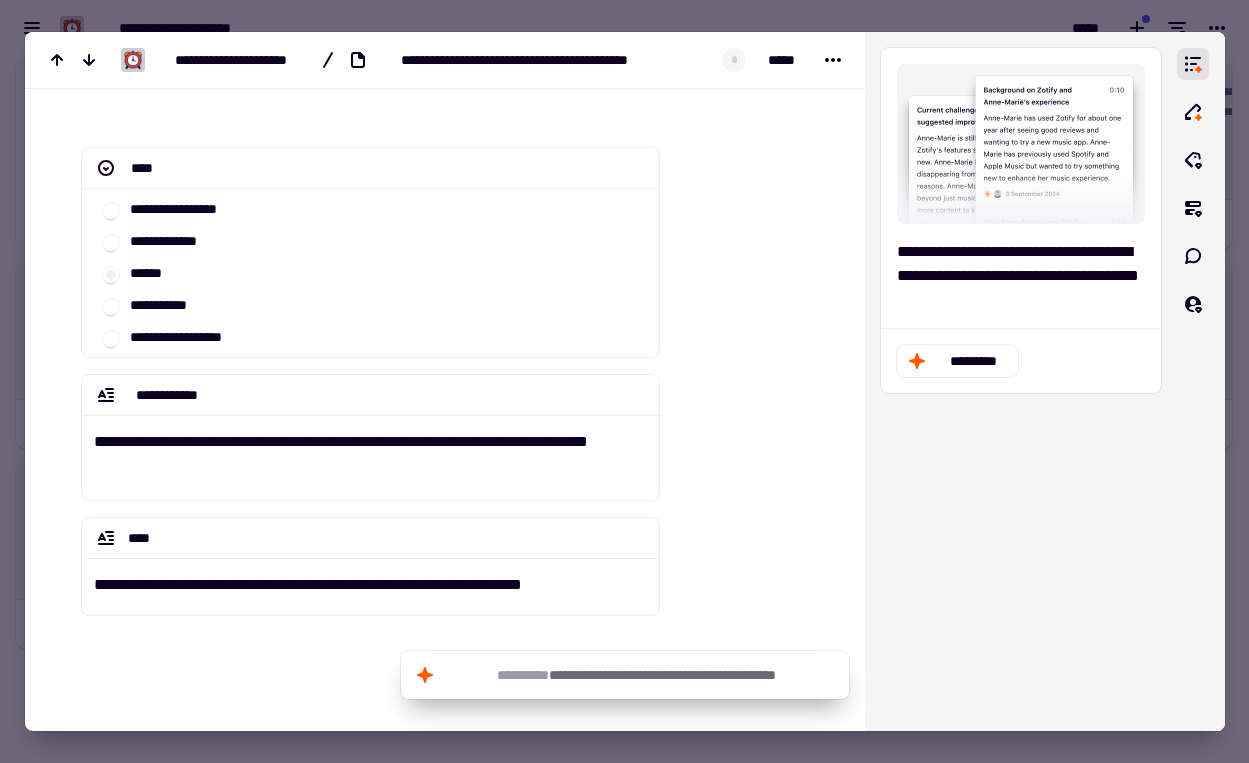 scroll, scrollTop: 227, scrollLeft: 0, axis: vertical 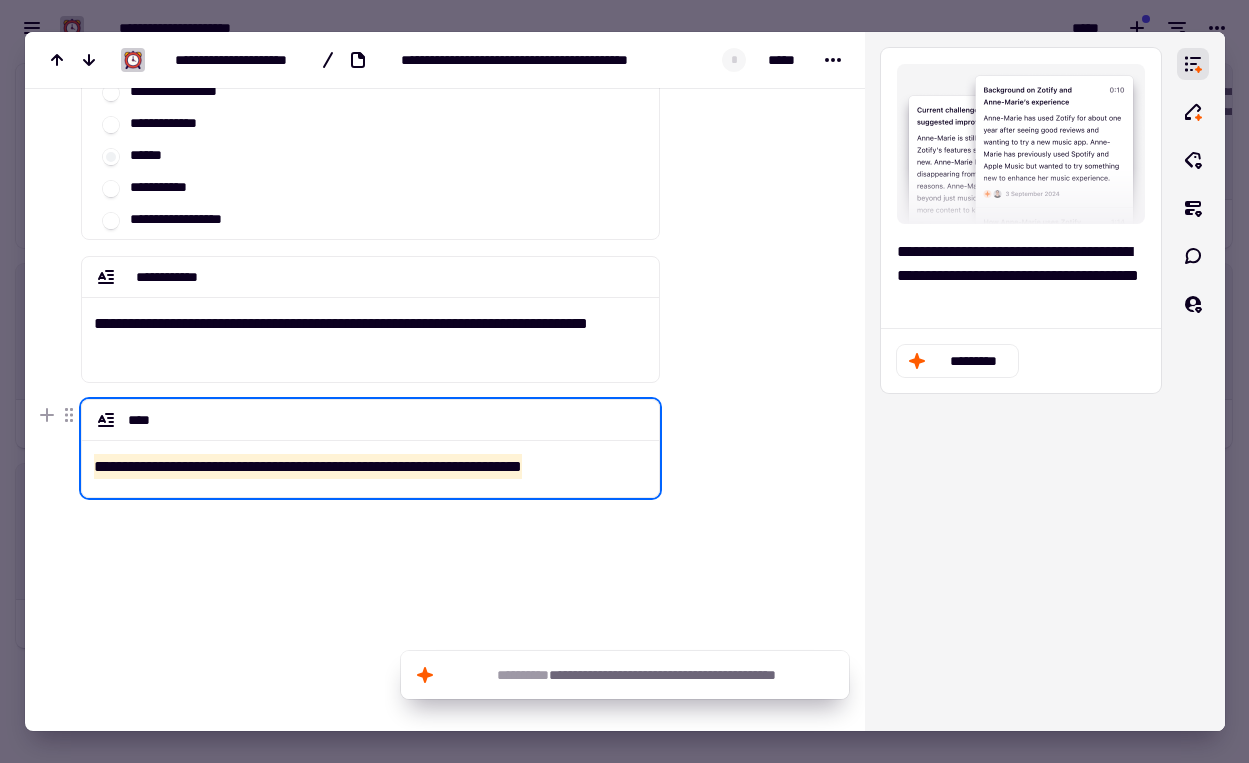 drag, startPoint x: 642, startPoint y: 462, endPoint x: 52, endPoint y: 450, distance: 590.122 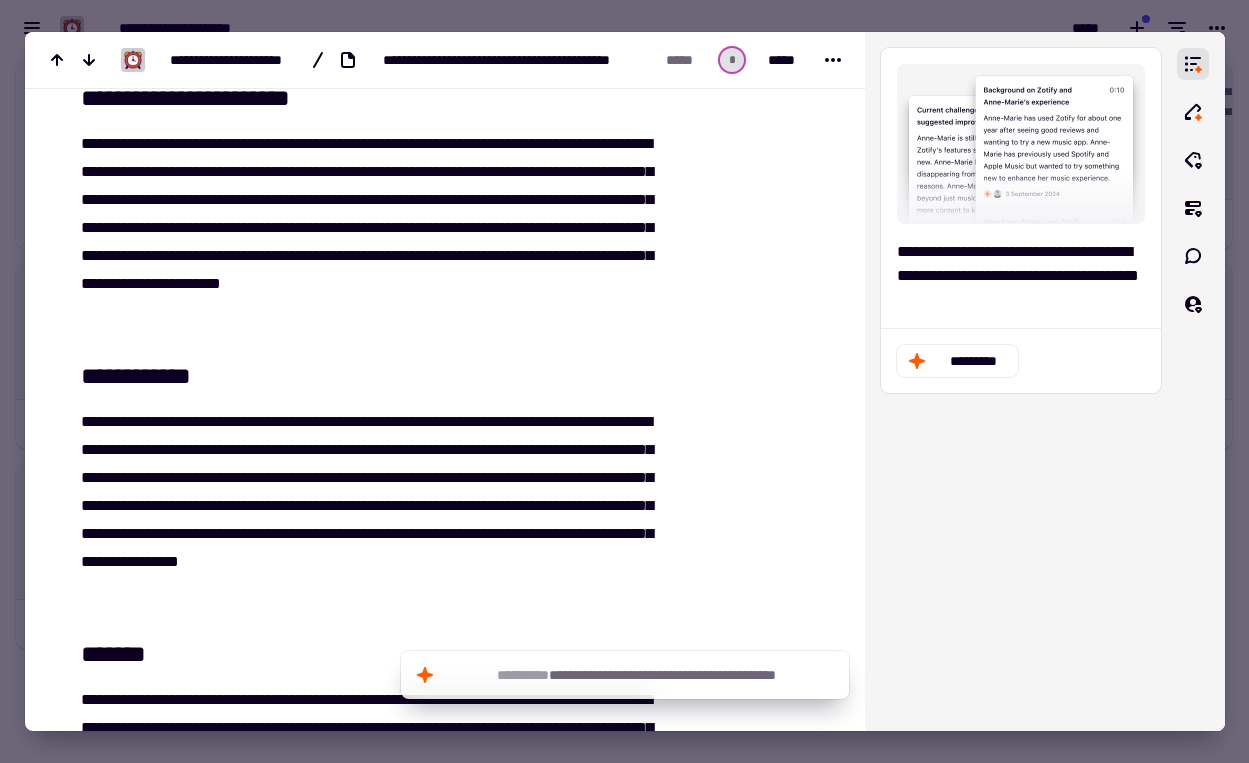 scroll, scrollTop: 9316, scrollLeft: 0, axis: vertical 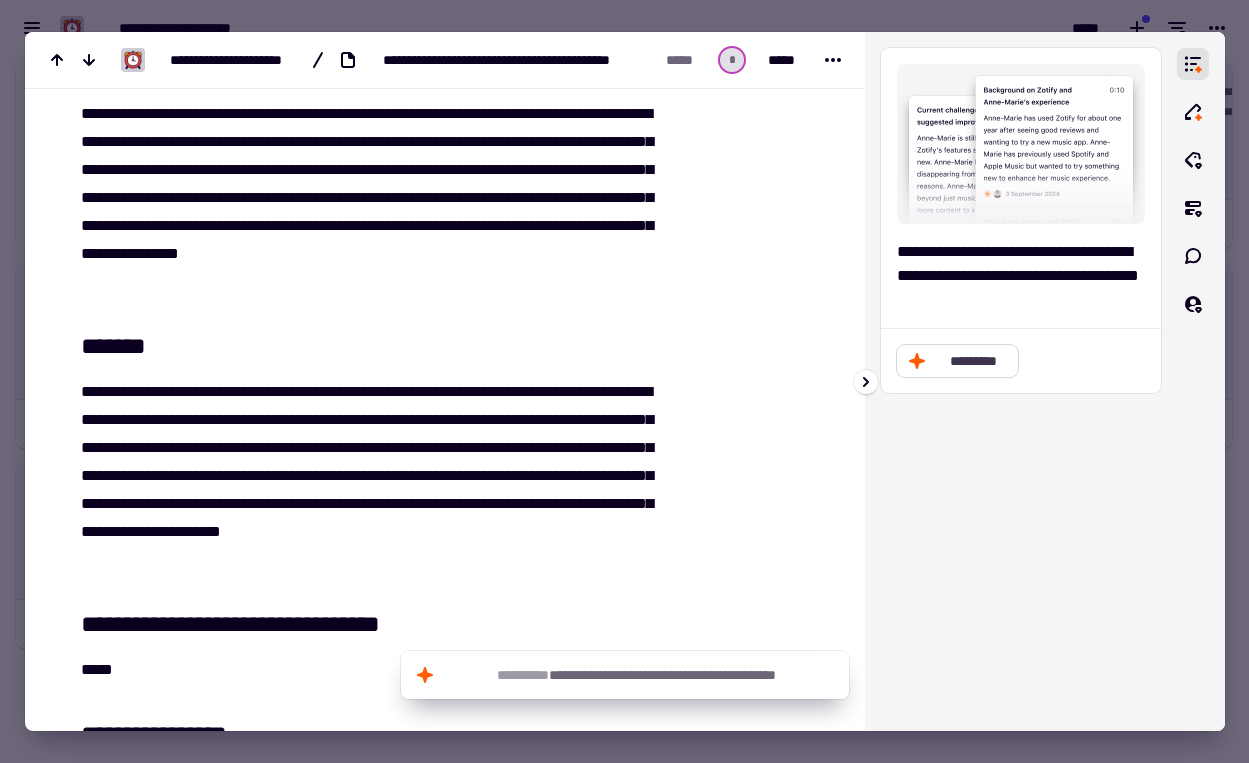 click on "*********" 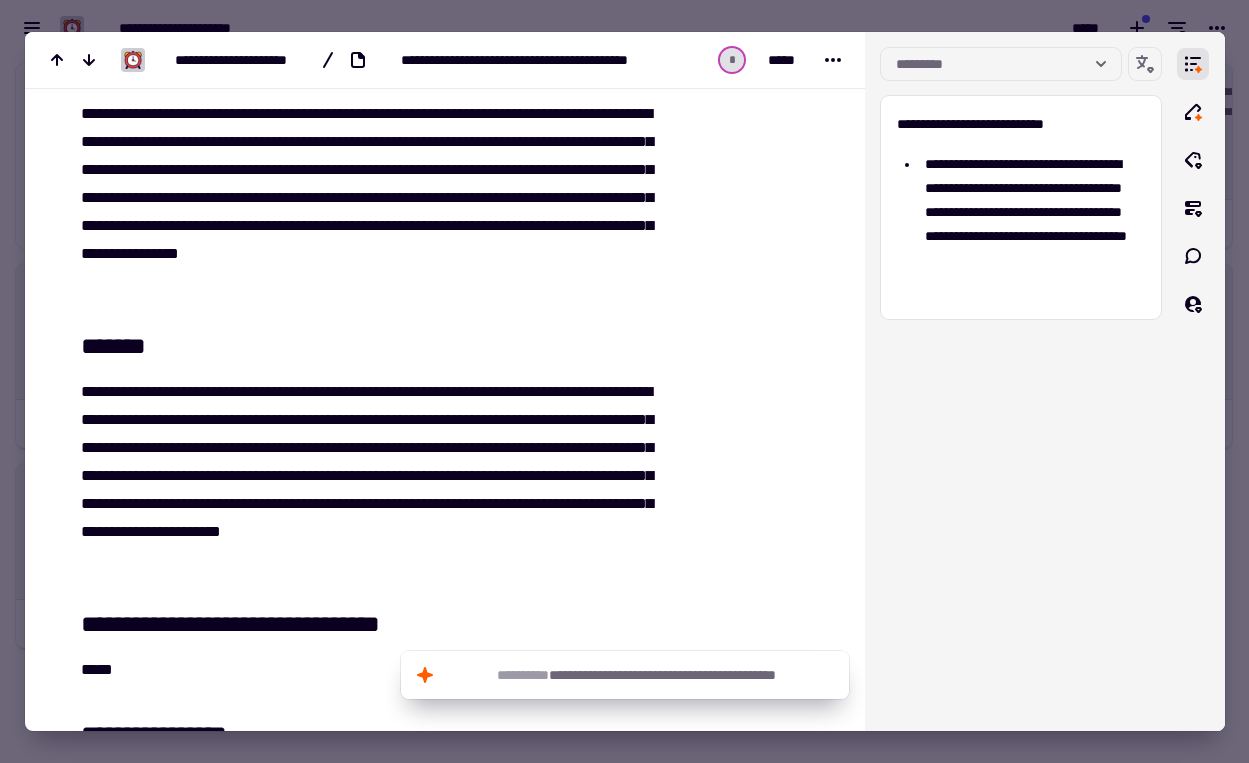 click at bounding box center (624, 381) 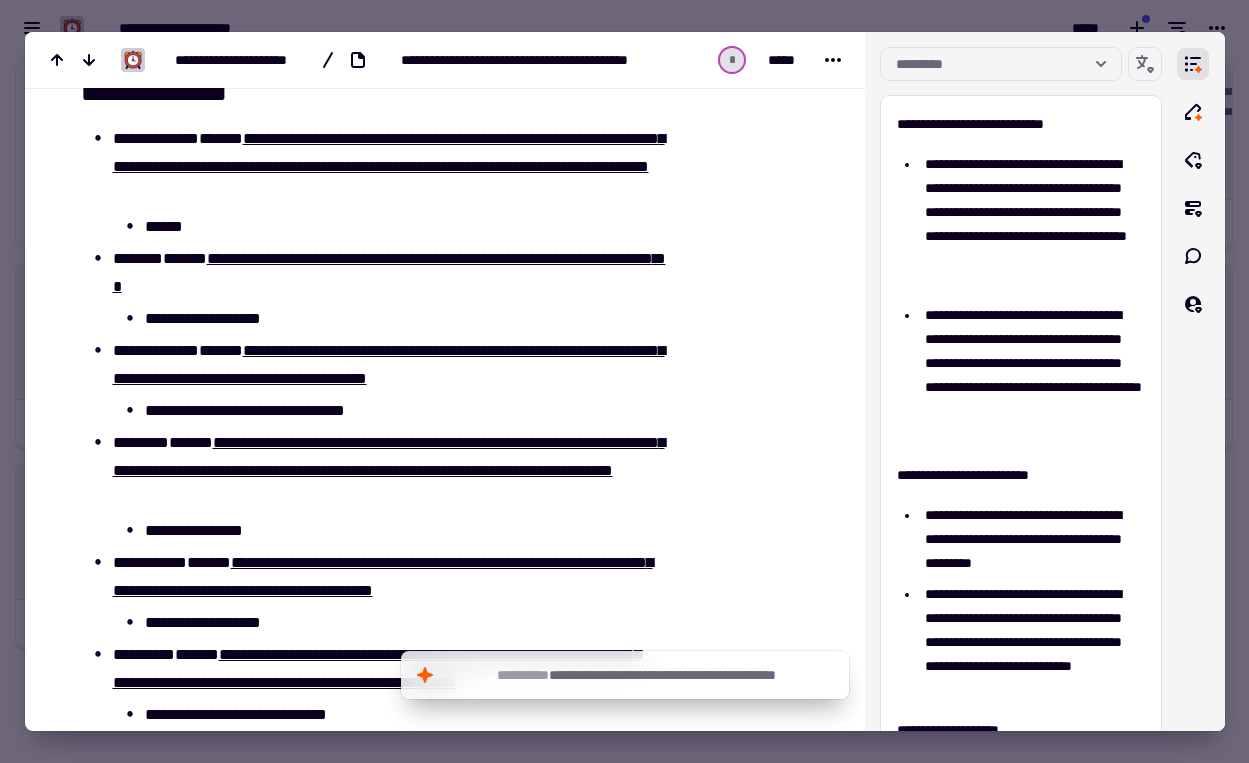 scroll, scrollTop: 10852, scrollLeft: 0, axis: vertical 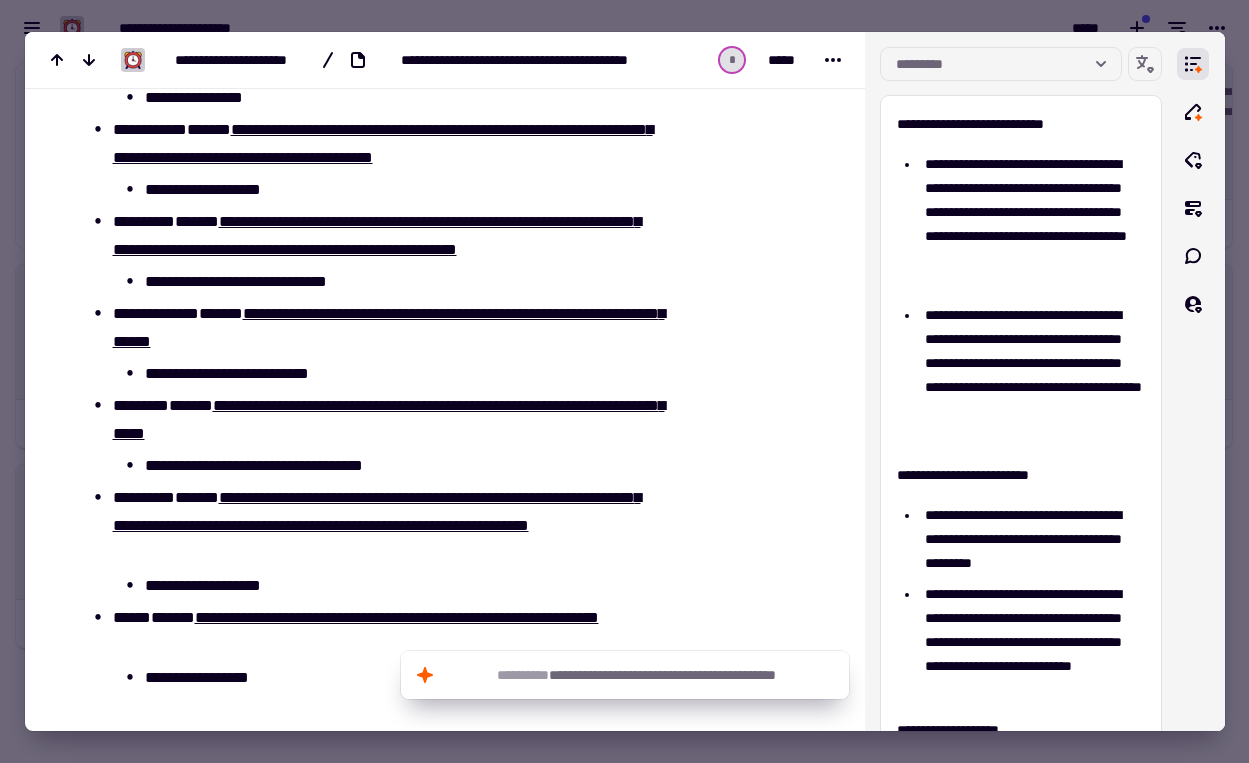 click at bounding box center [624, 381] 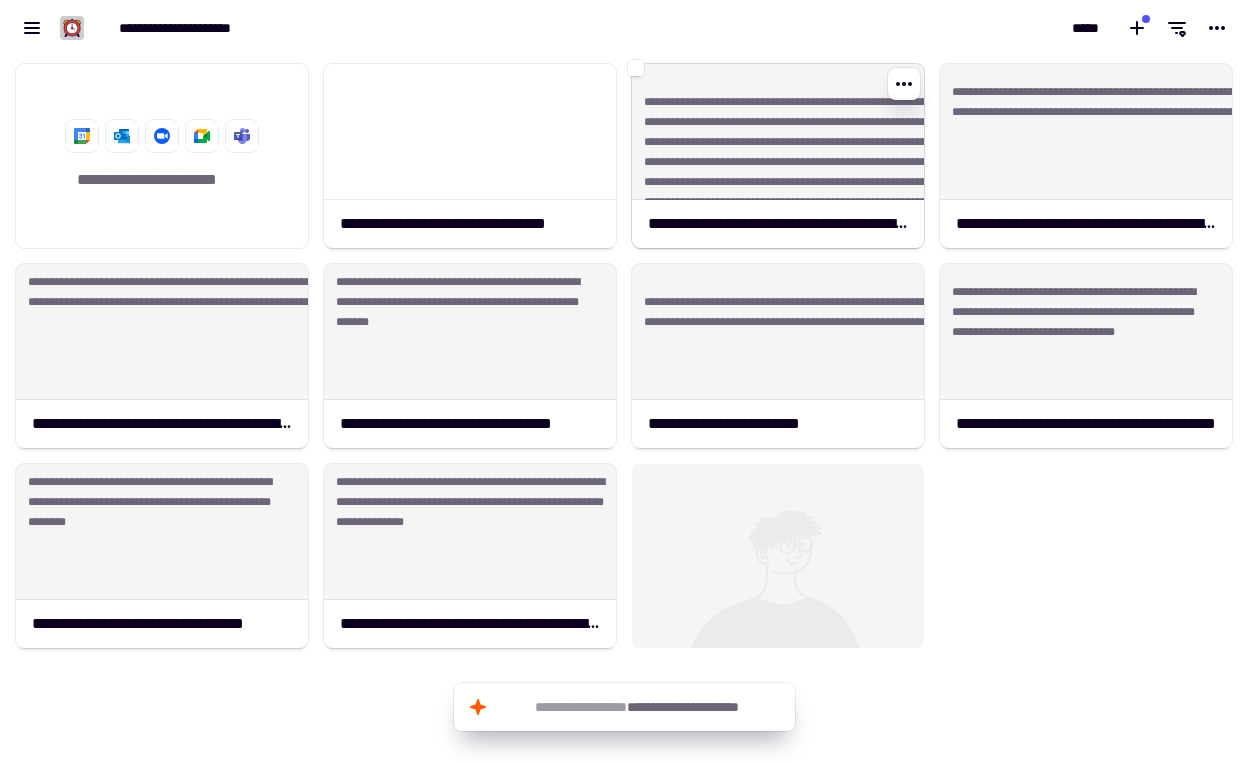 click on "**********" 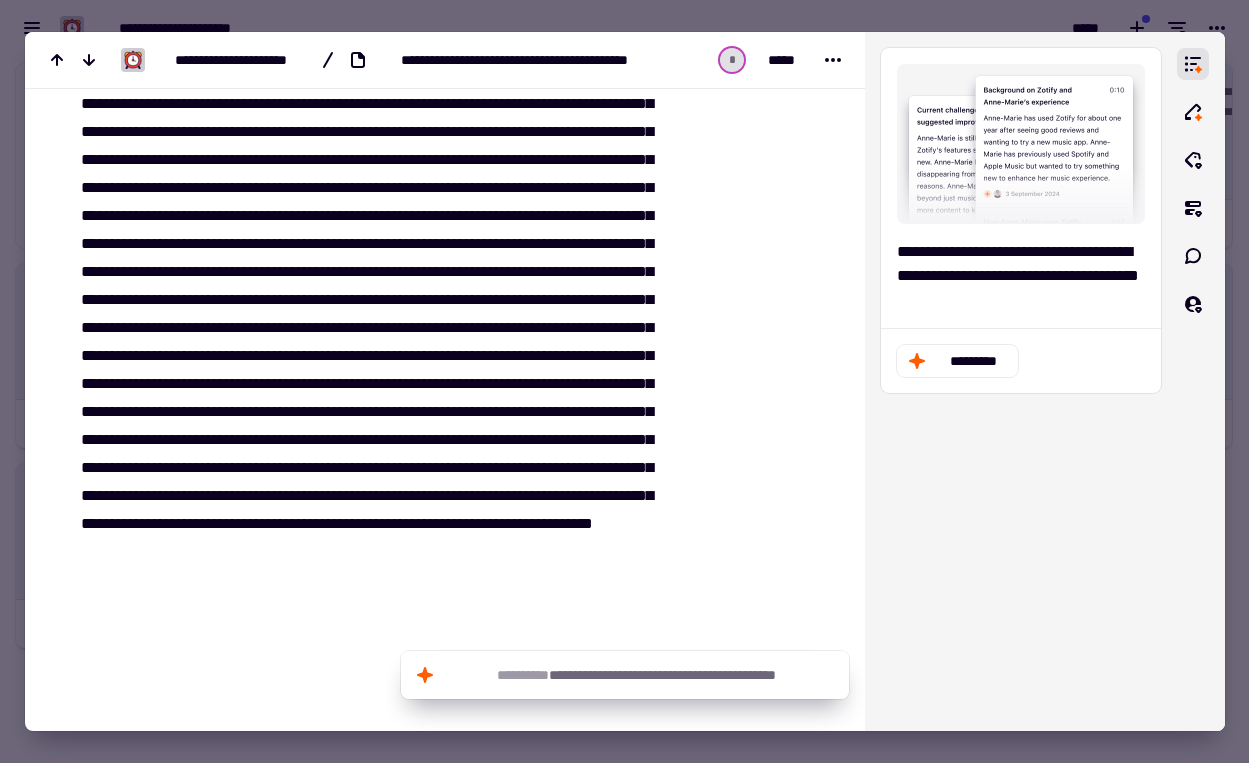 scroll, scrollTop: 3237, scrollLeft: 0, axis: vertical 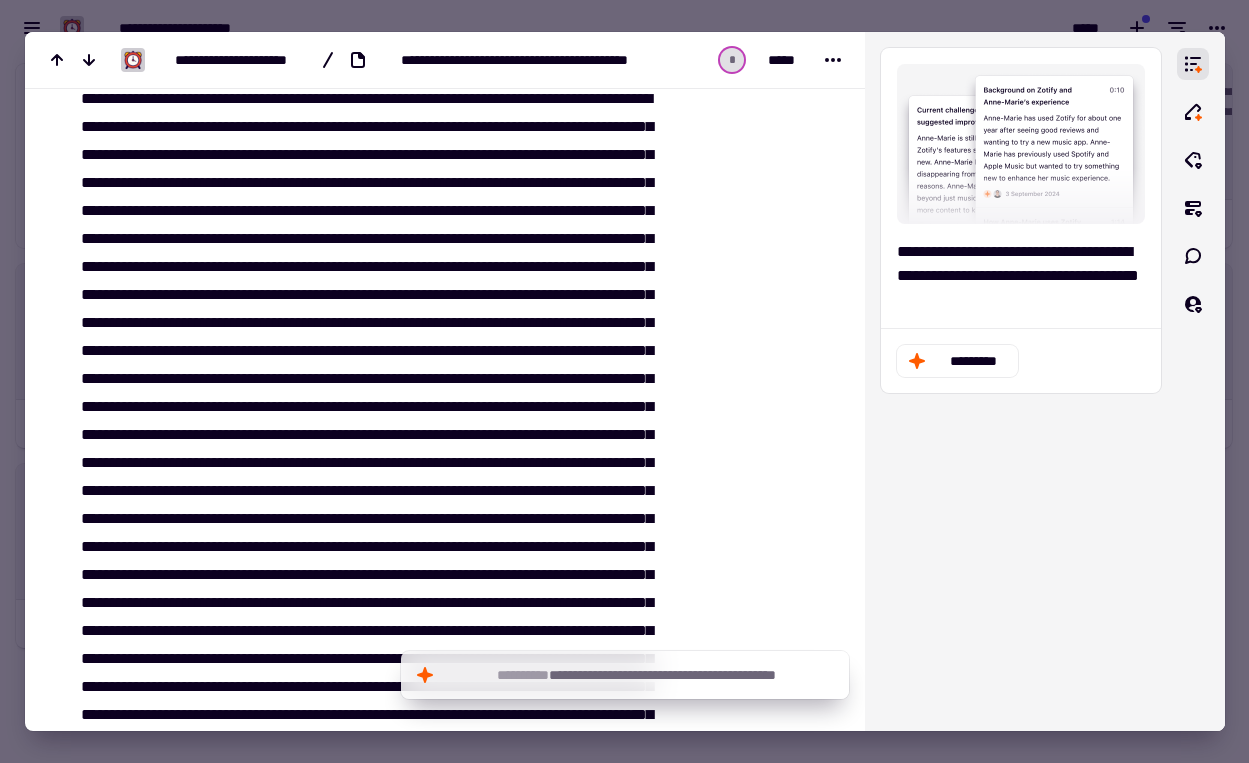 click at bounding box center [624, 381] 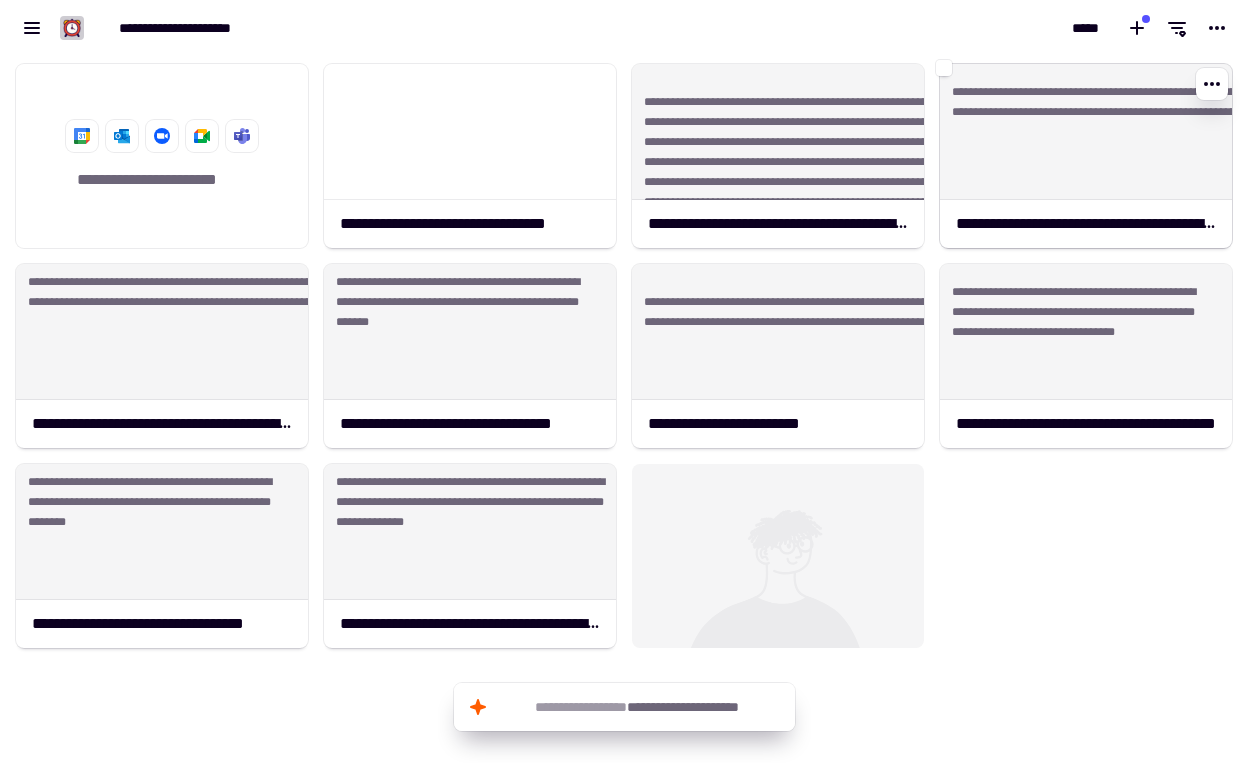 click on "**********" 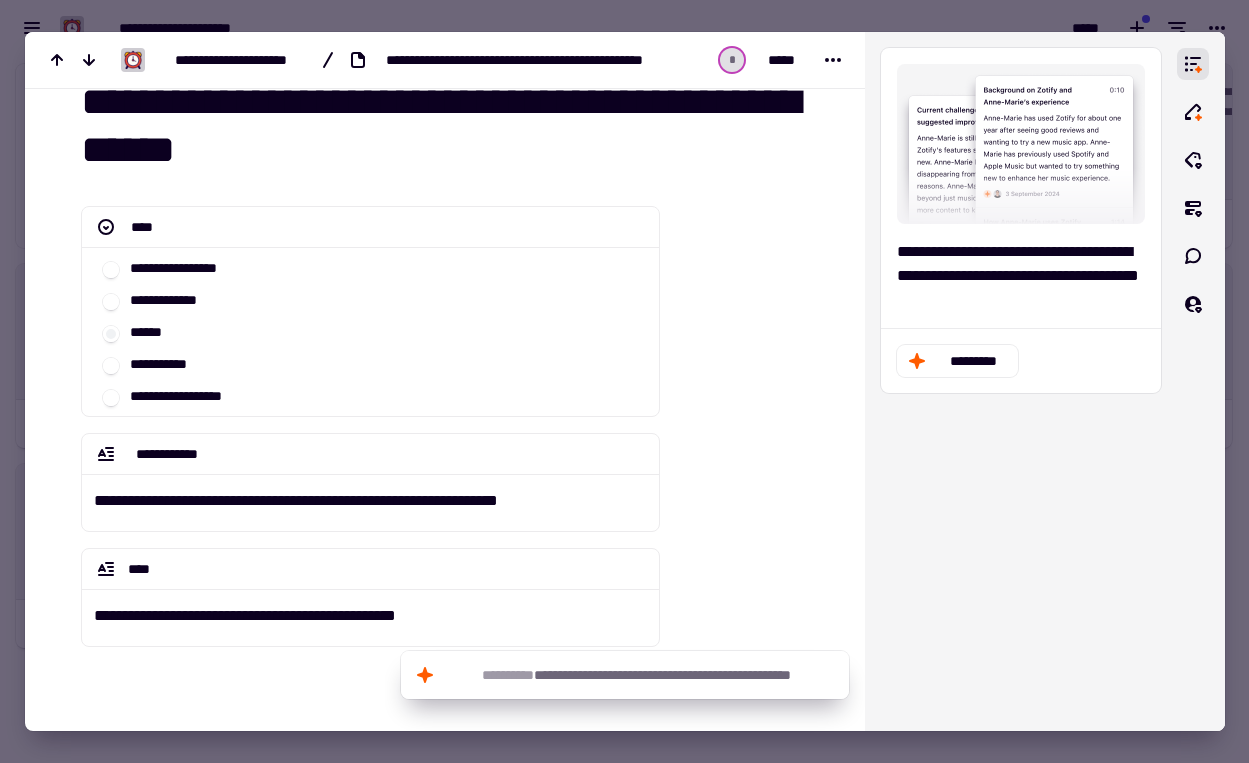 scroll, scrollTop: 191, scrollLeft: 0, axis: vertical 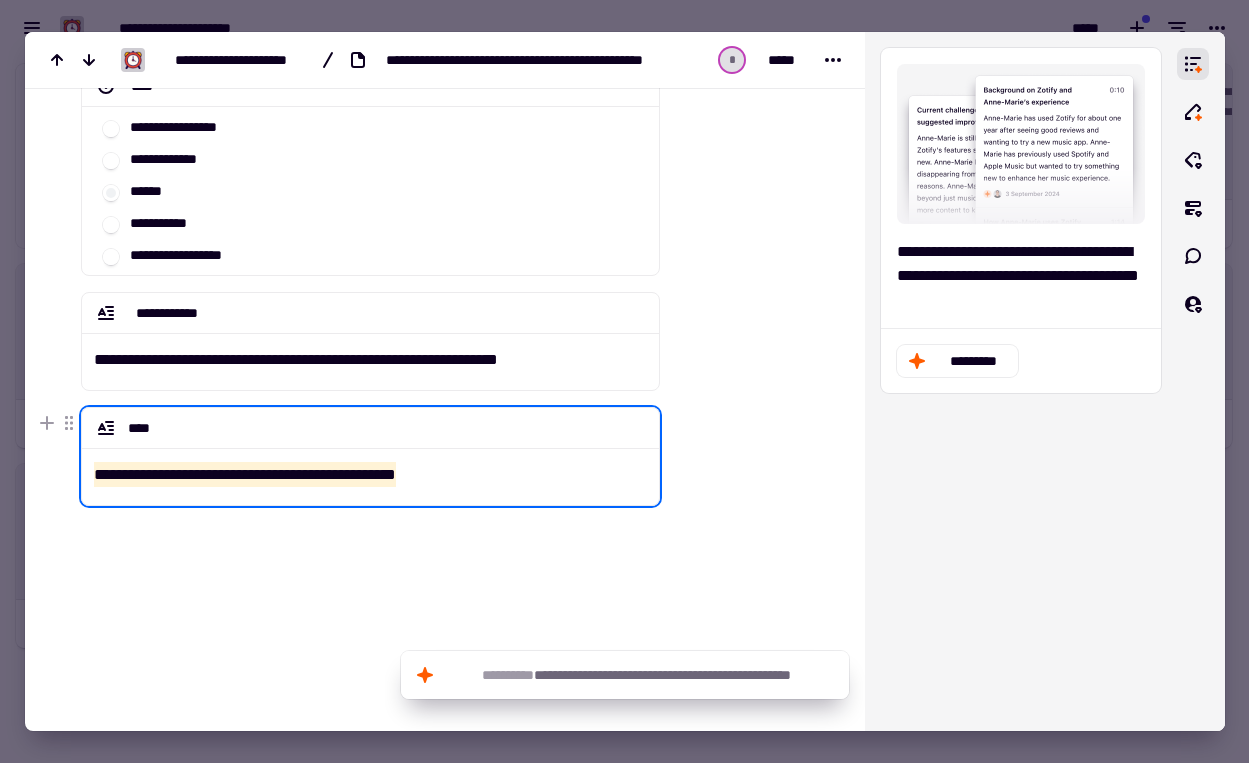 drag, startPoint x: 492, startPoint y: 480, endPoint x: 63, endPoint y: 458, distance: 429.56372 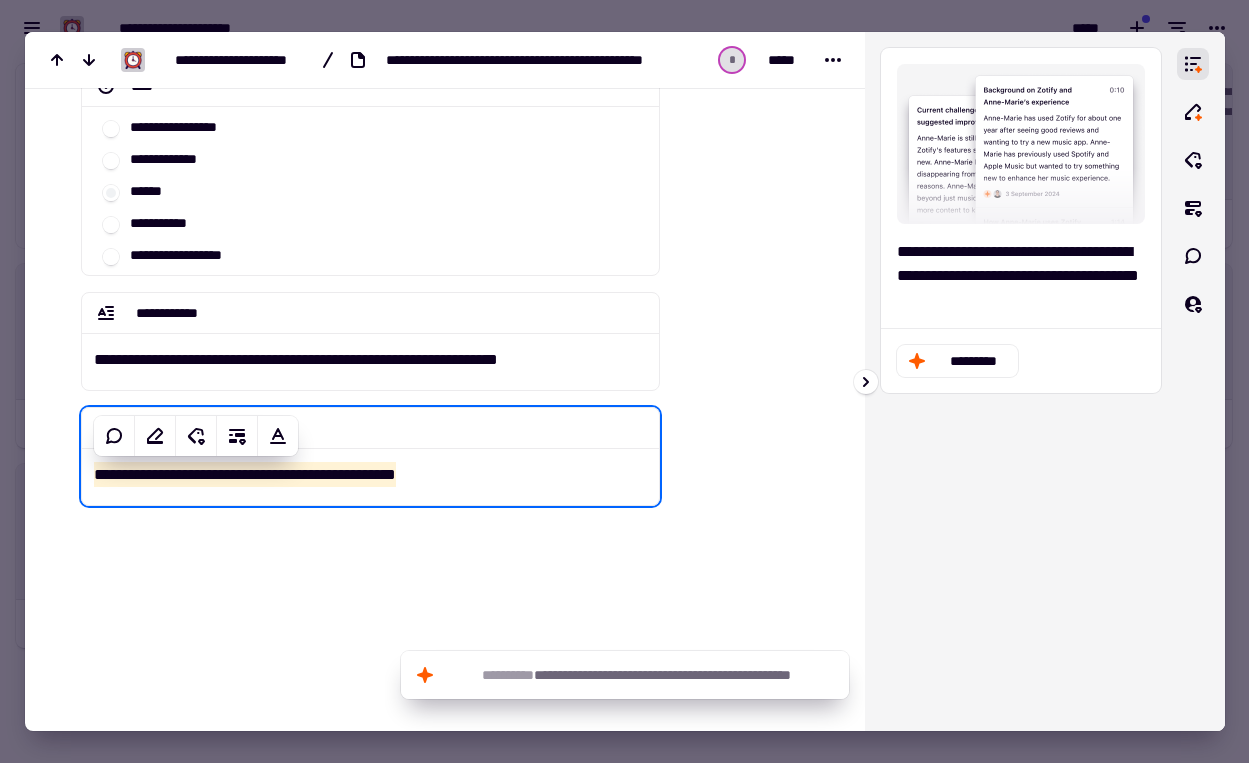 scroll, scrollTop: 281, scrollLeft: 0, axis: vertical 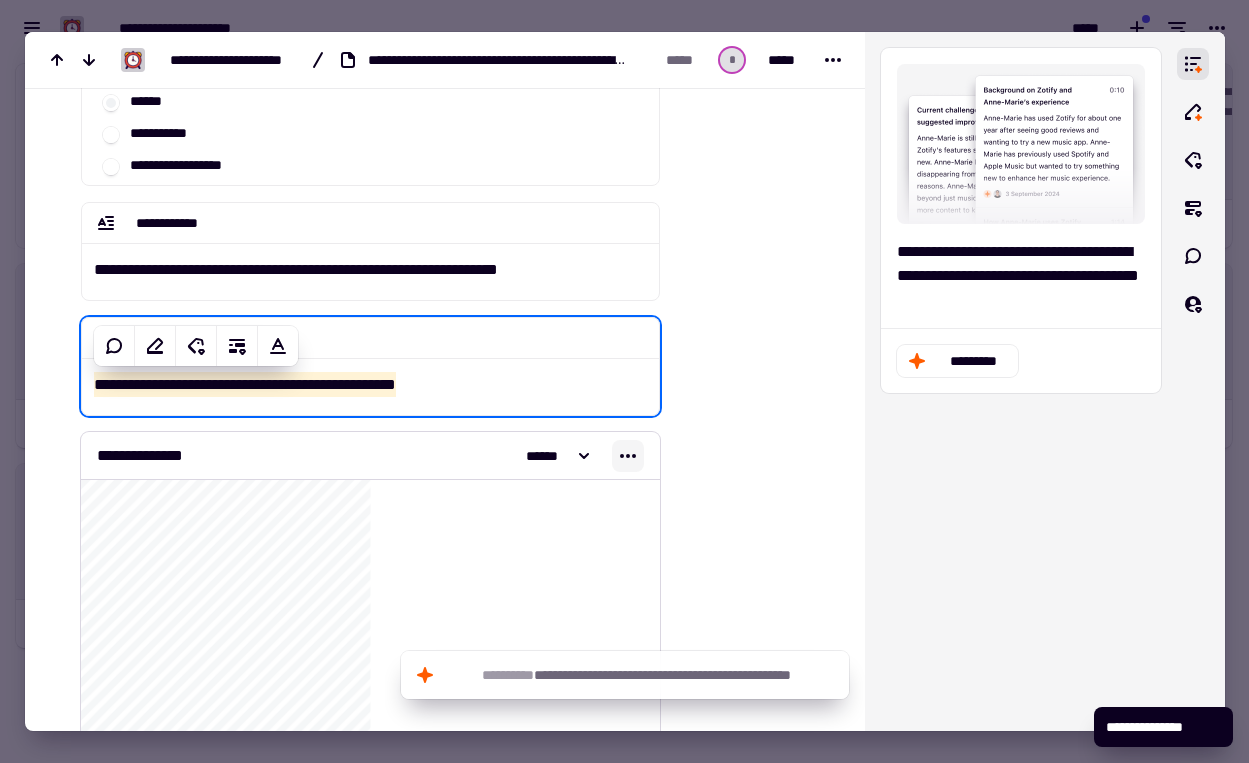 click 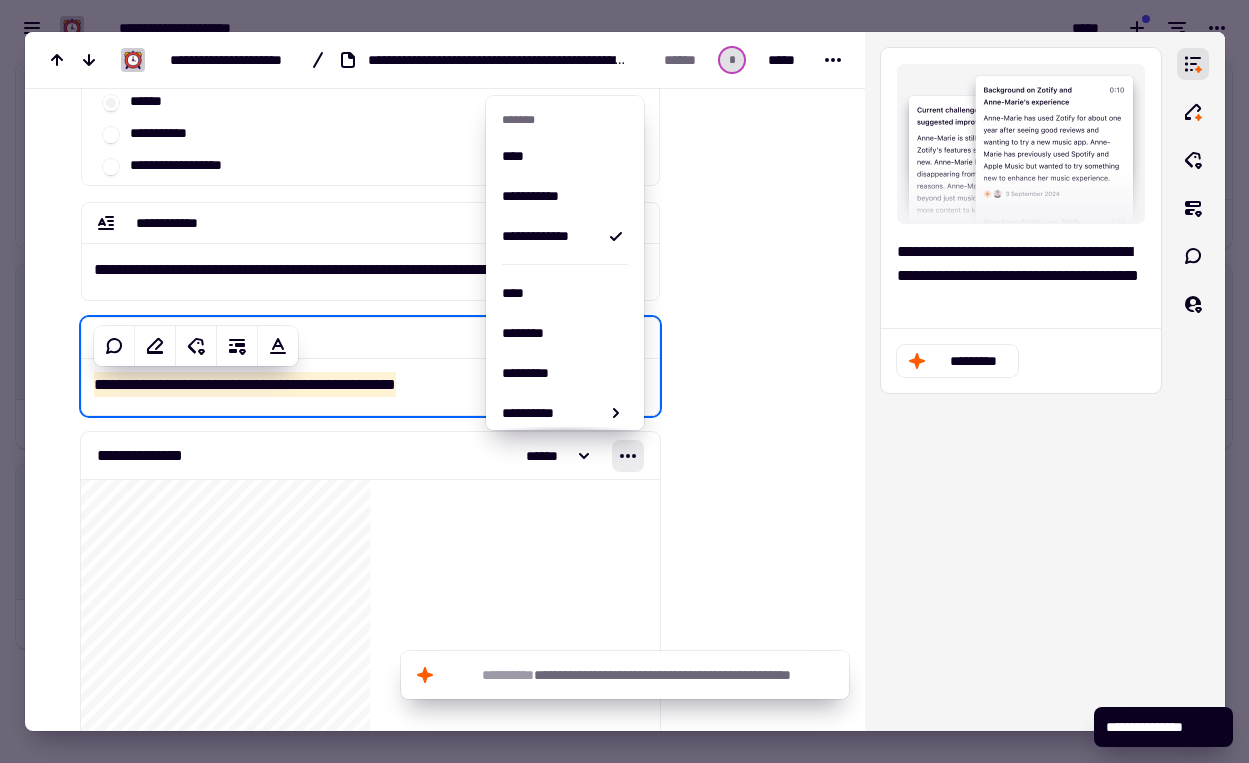 click at bounding box center (748, 6541) 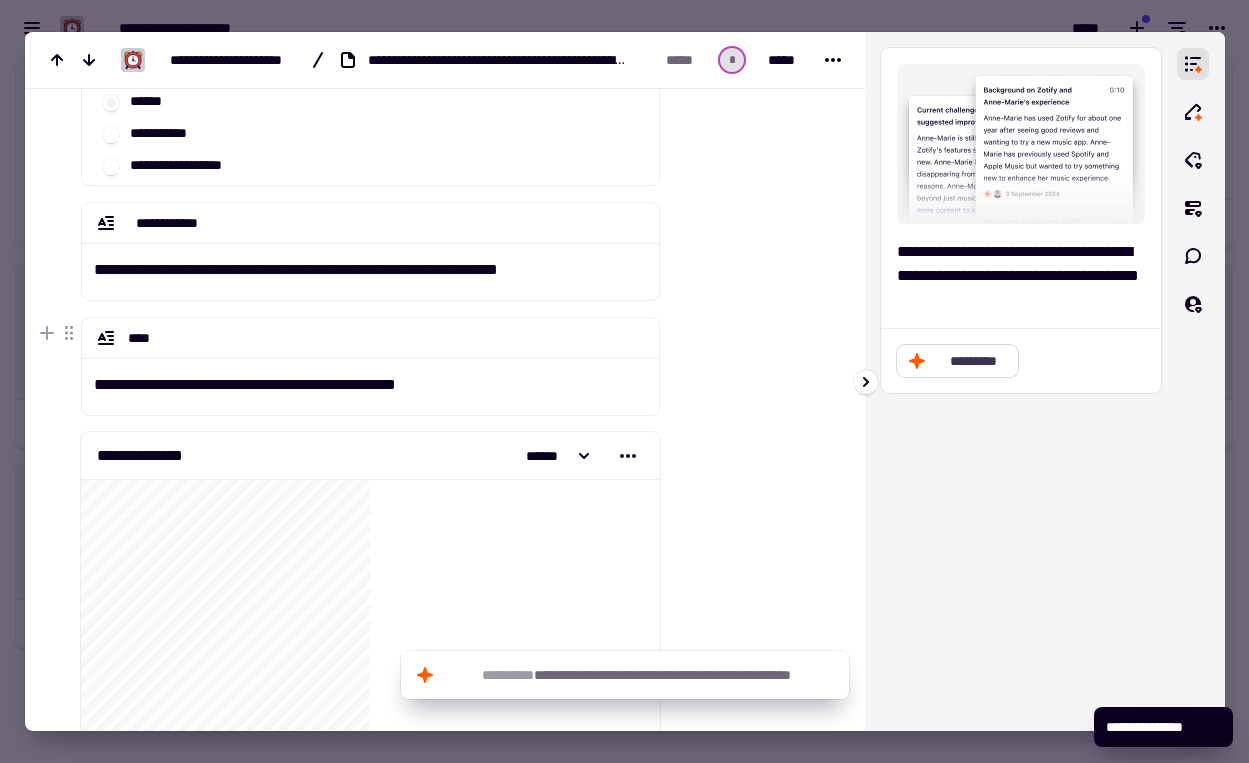 click on "*********" 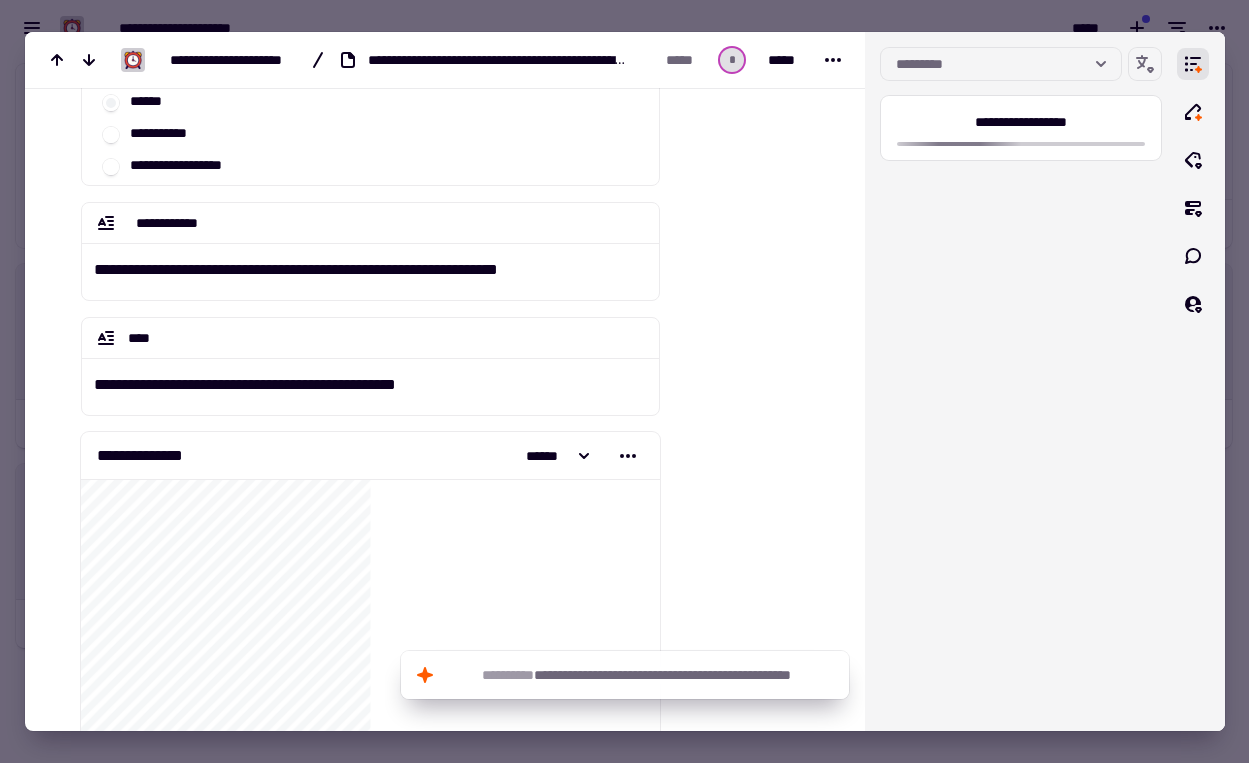 click at bounding box center (624, 381) 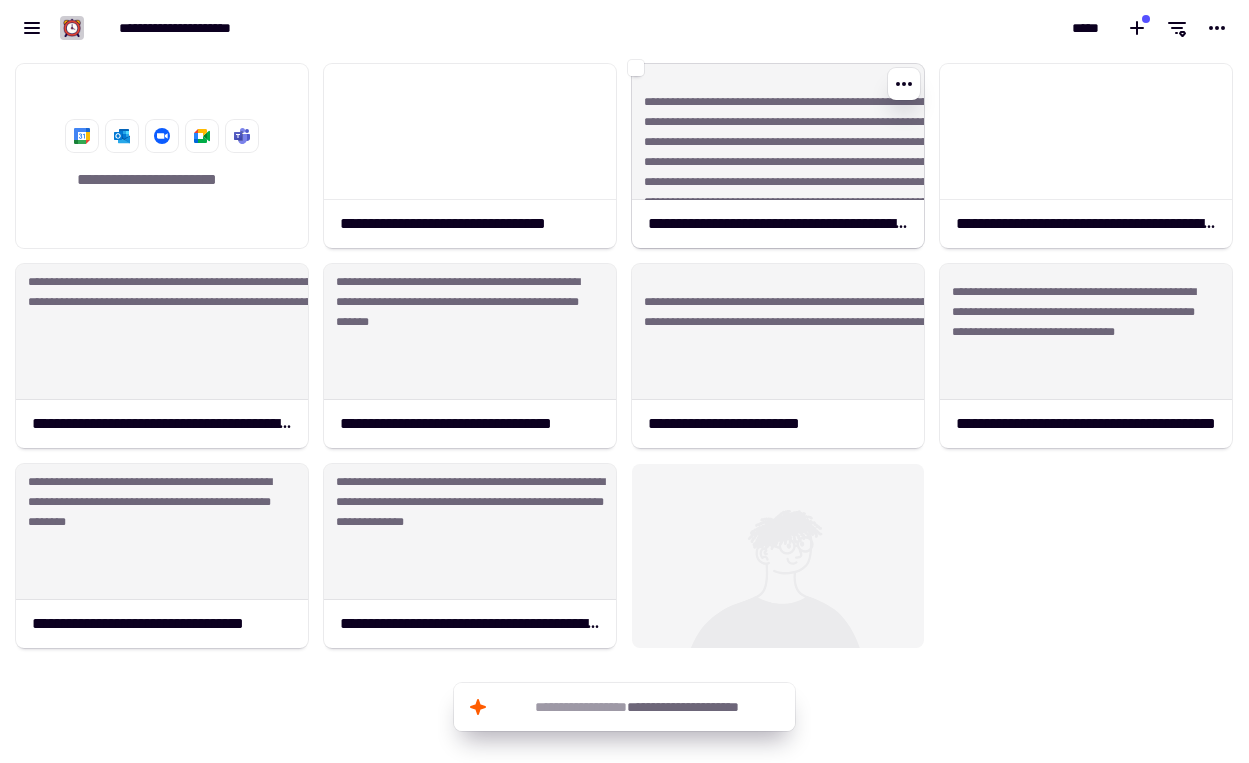 click on "**********" 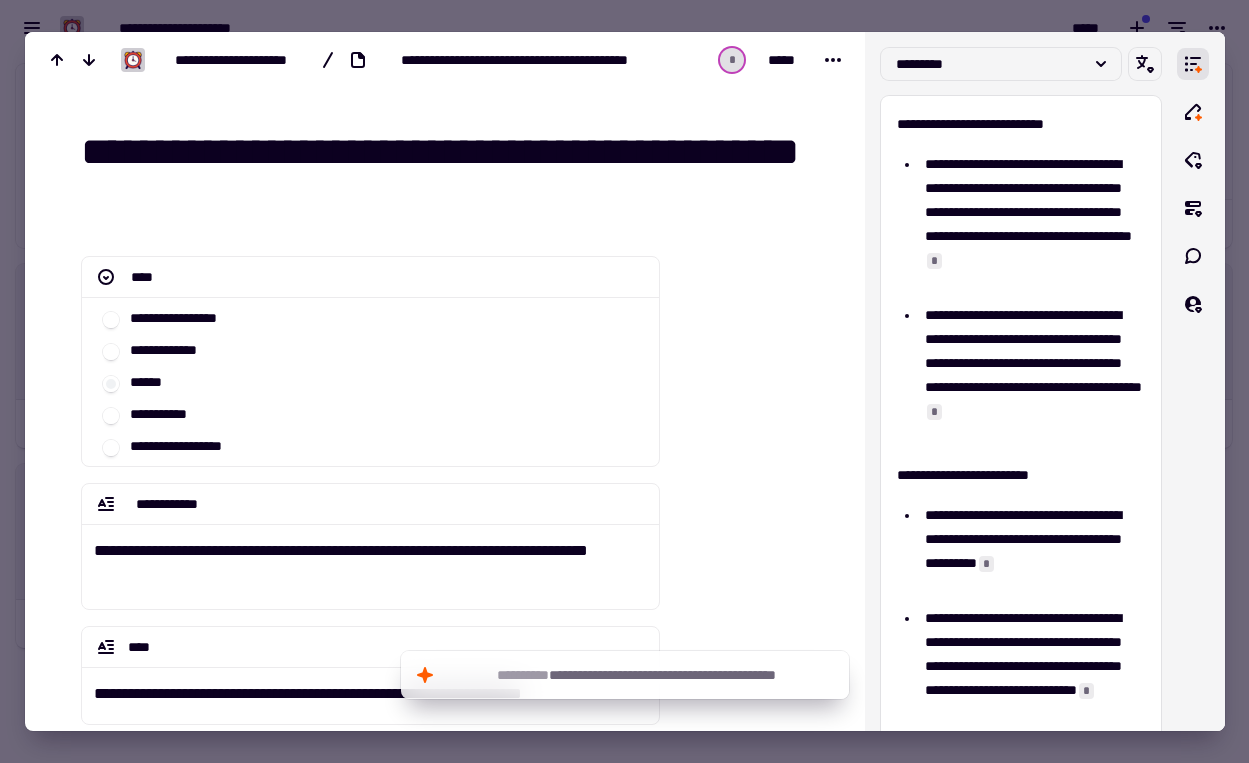 click at bounding box center (624, 381) 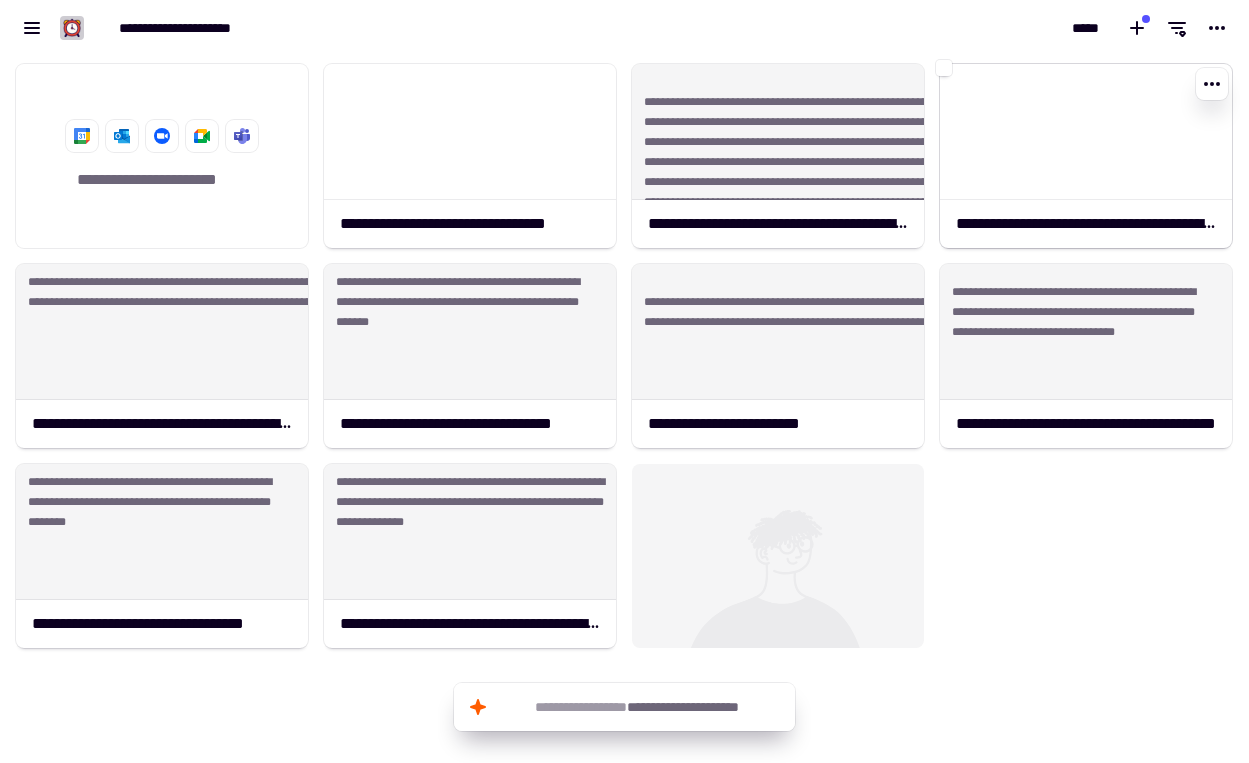 click on "**********" 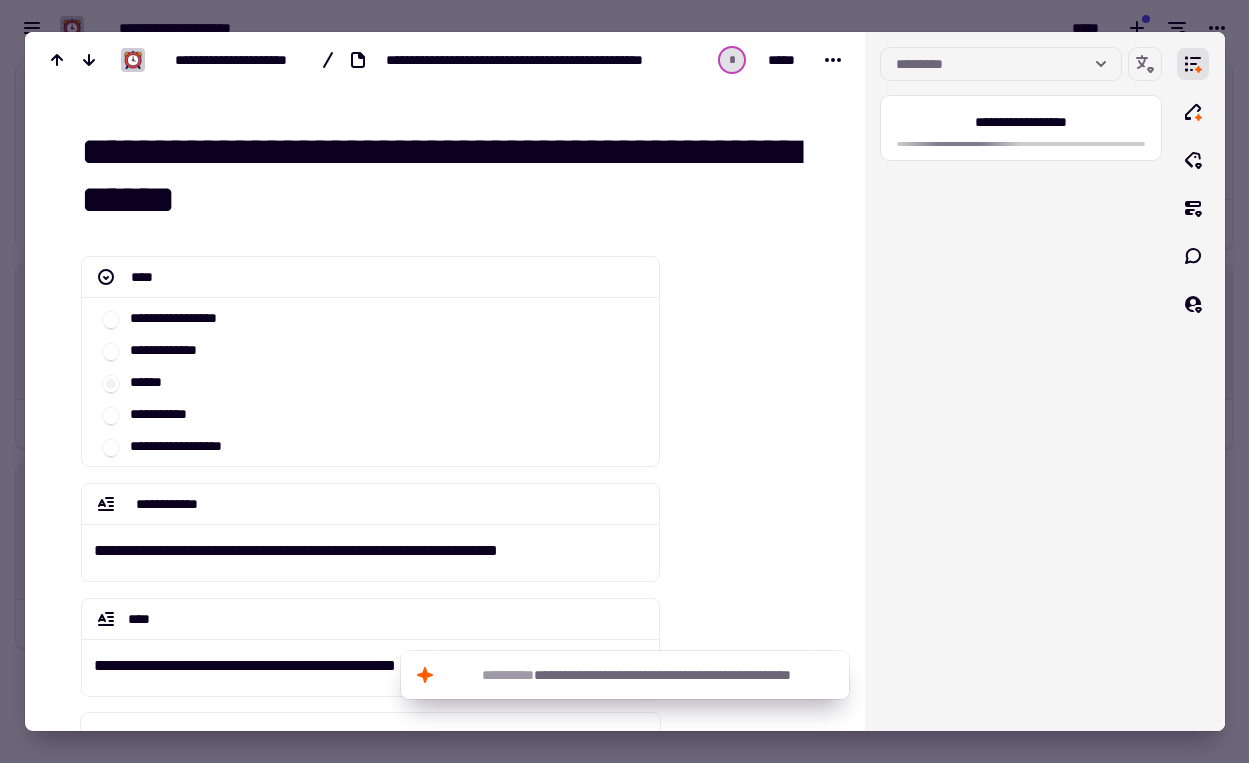 click at bounding box center [624, 381] 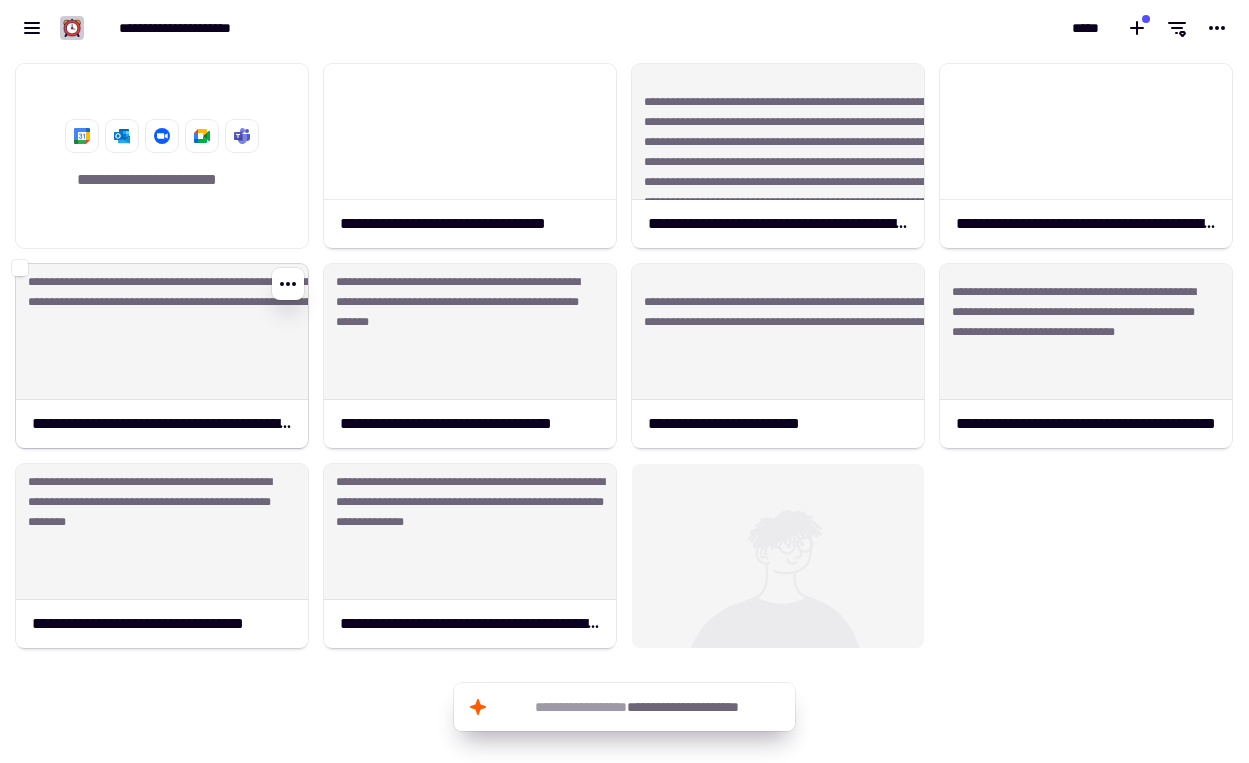 click on "**********" 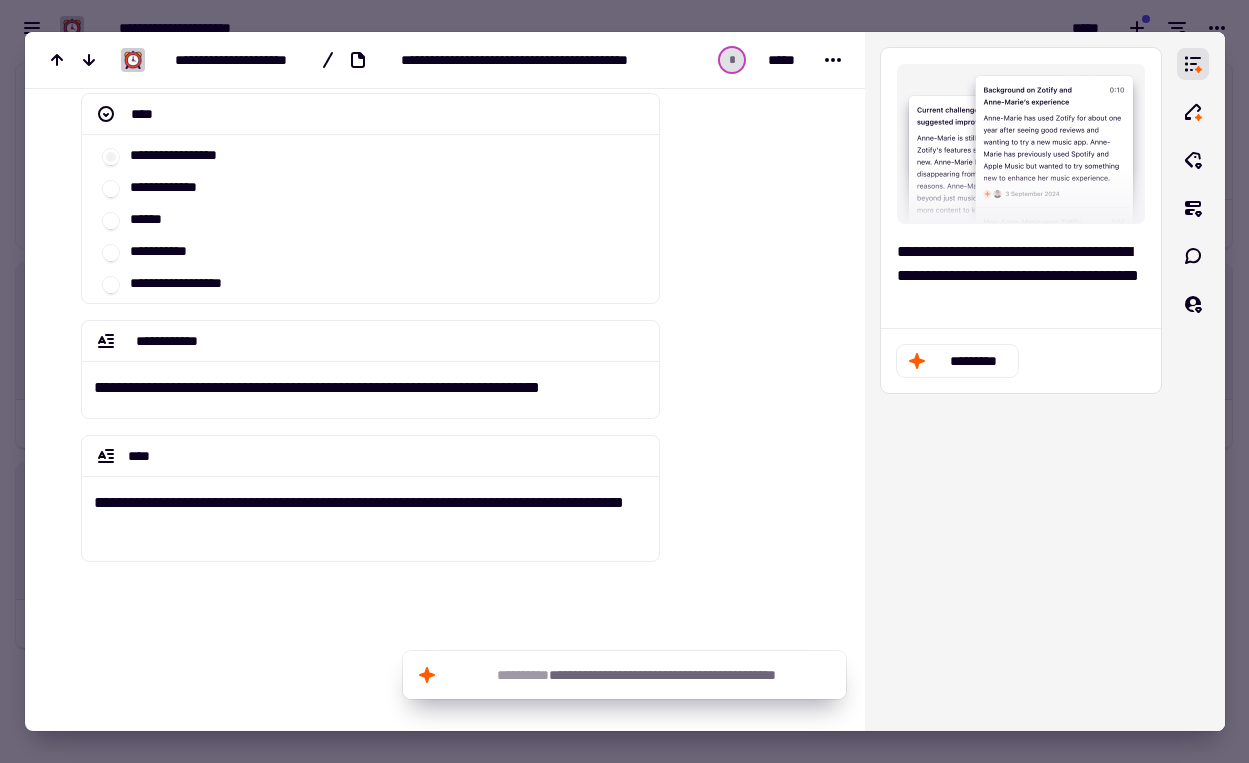 scroll, scrollTop: 206, scrollLeft: 0, axis: vertical 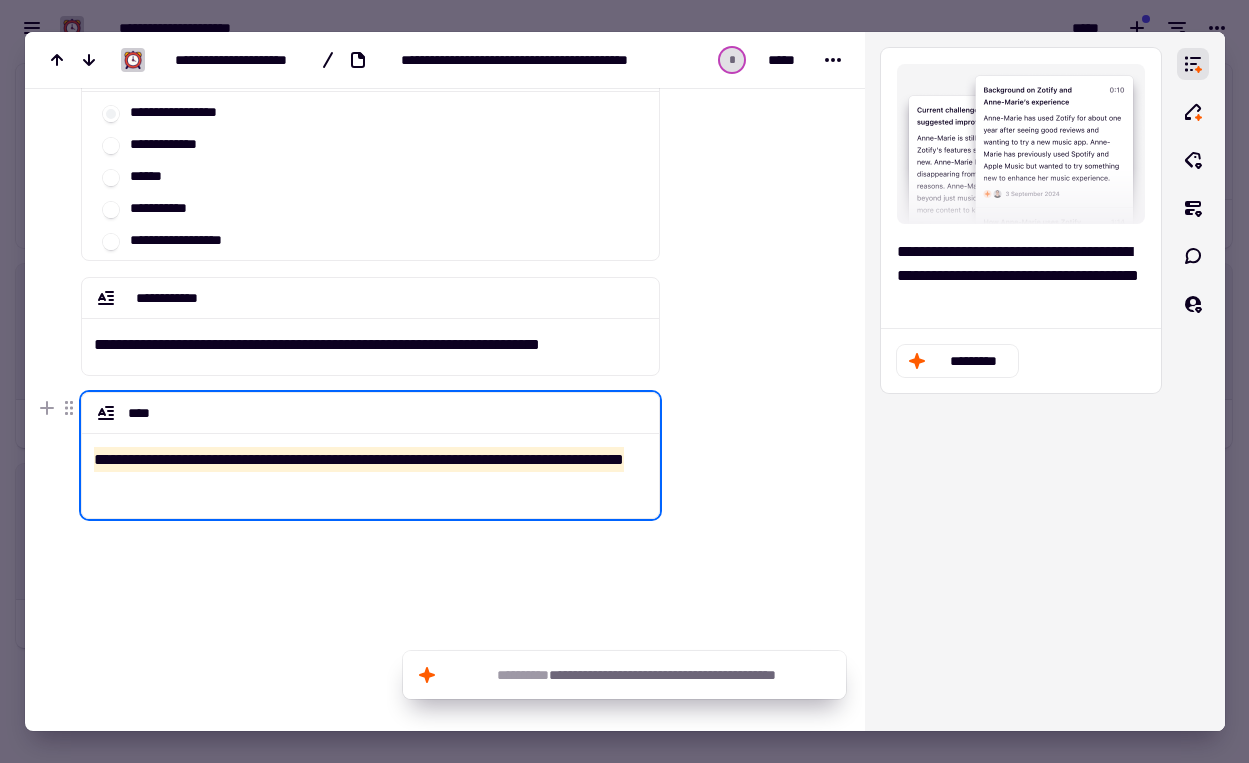 drag, startPoint x: 262, startPoint y: 479, endPoint x: 75, endPoint y: 454, distance: 188.66373 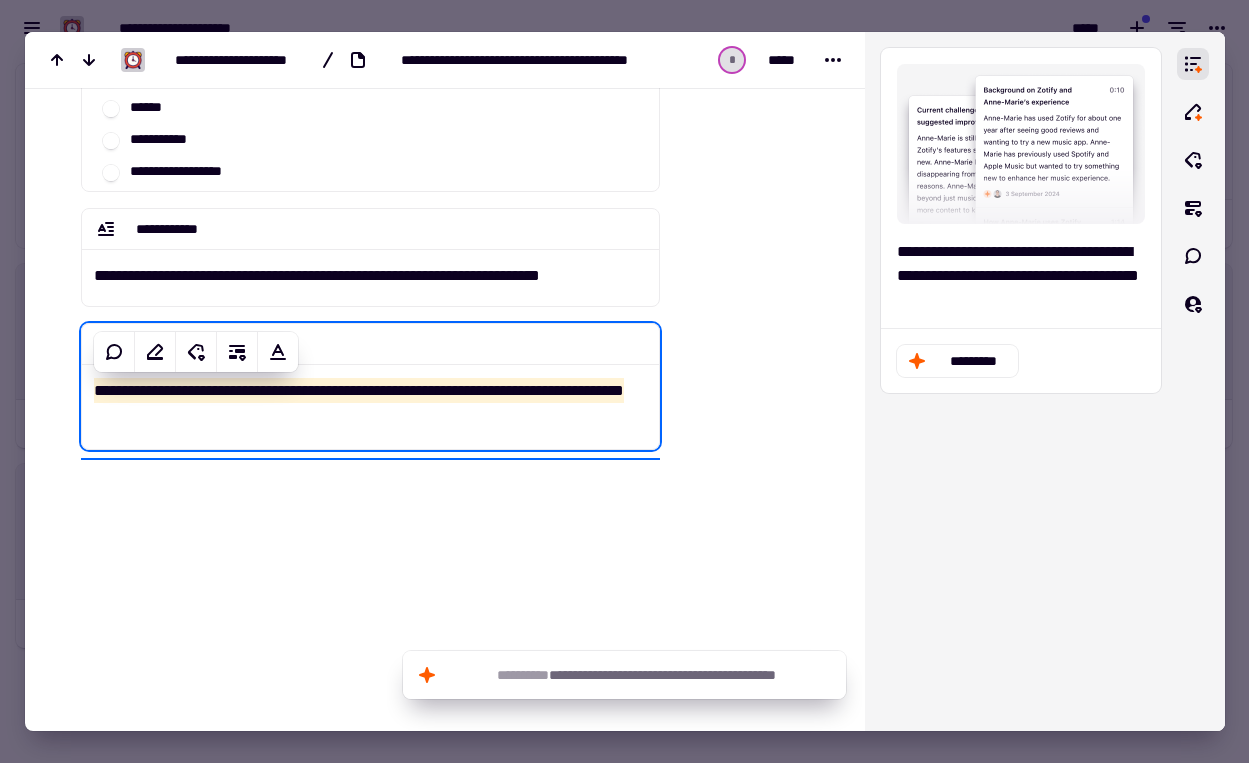 scroll, scrollTop: 309, scrollLeft: 0, axis: vertical 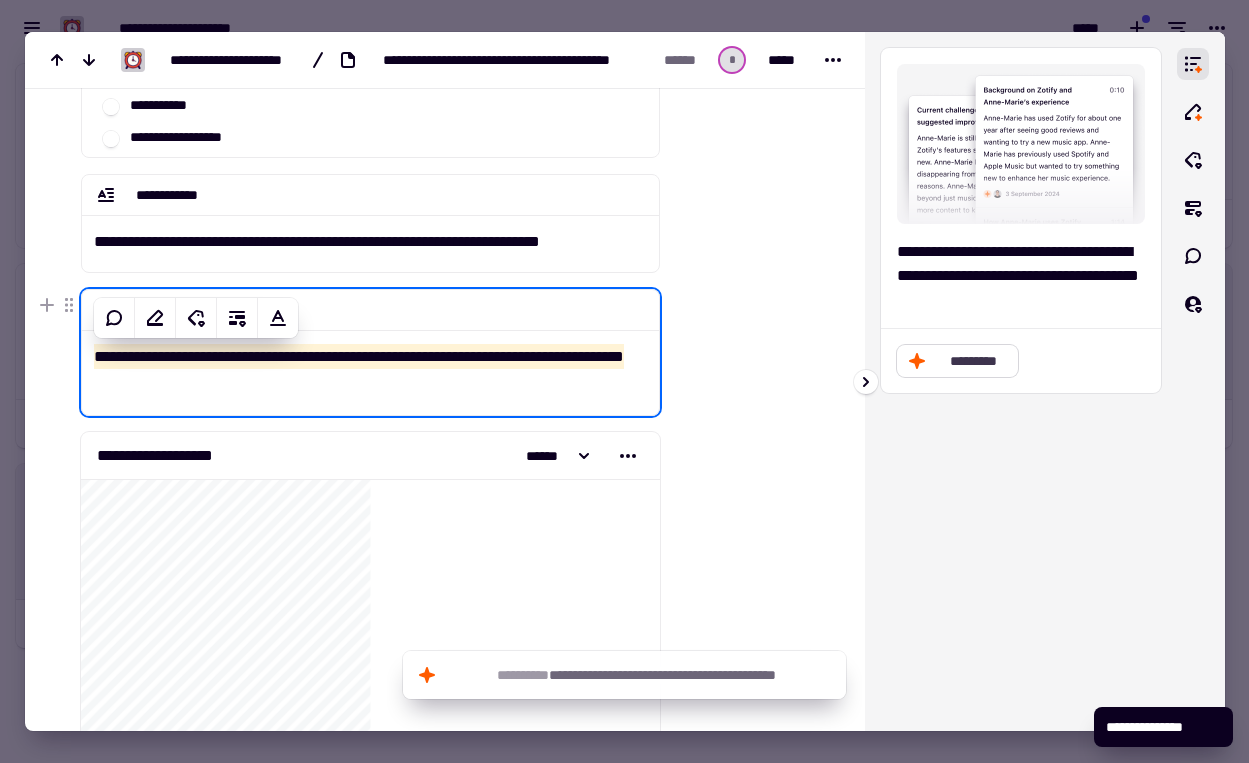 click on "*********" 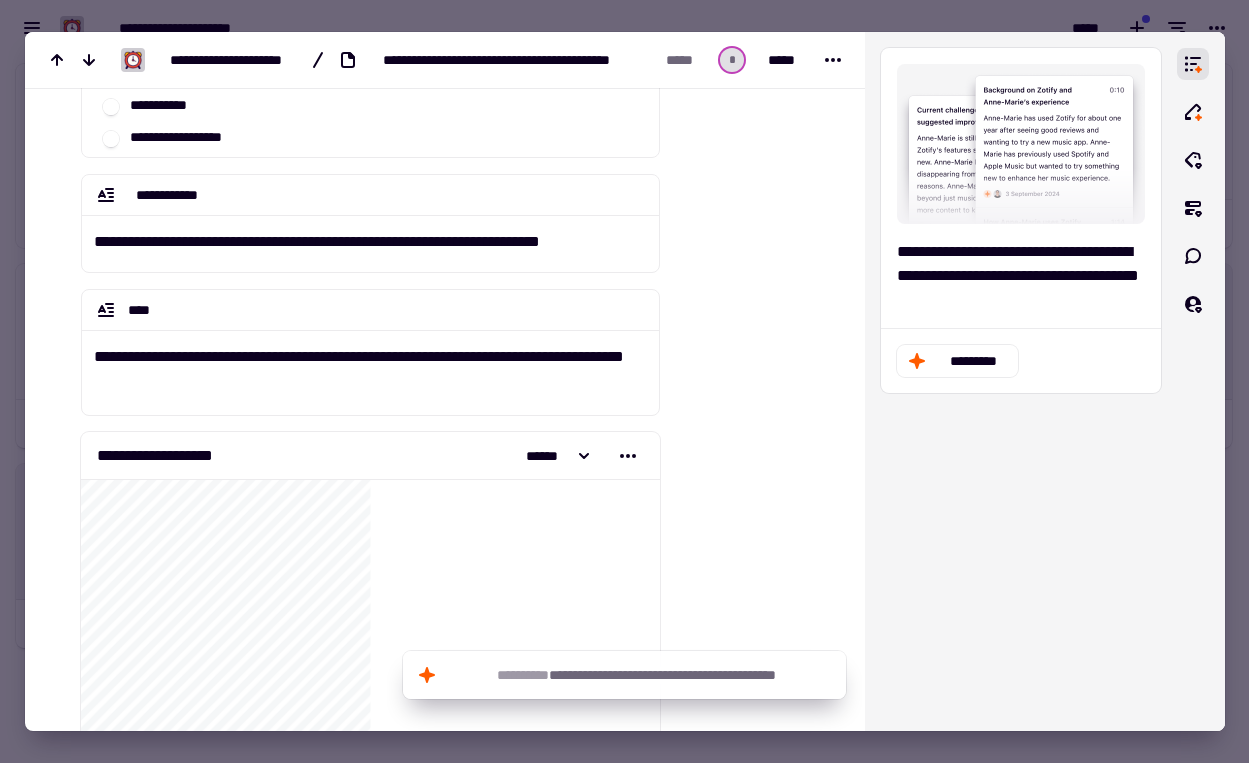 click at bounding box center [624, 381] 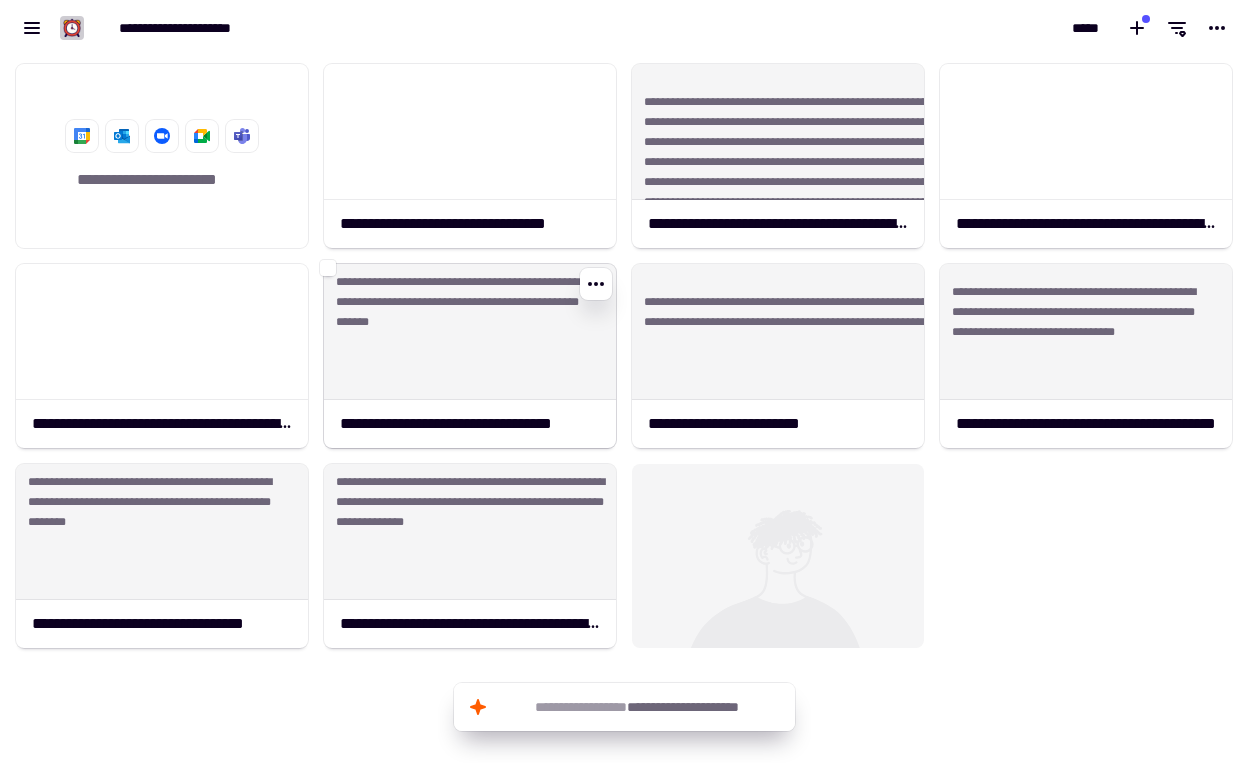 click on "**********" 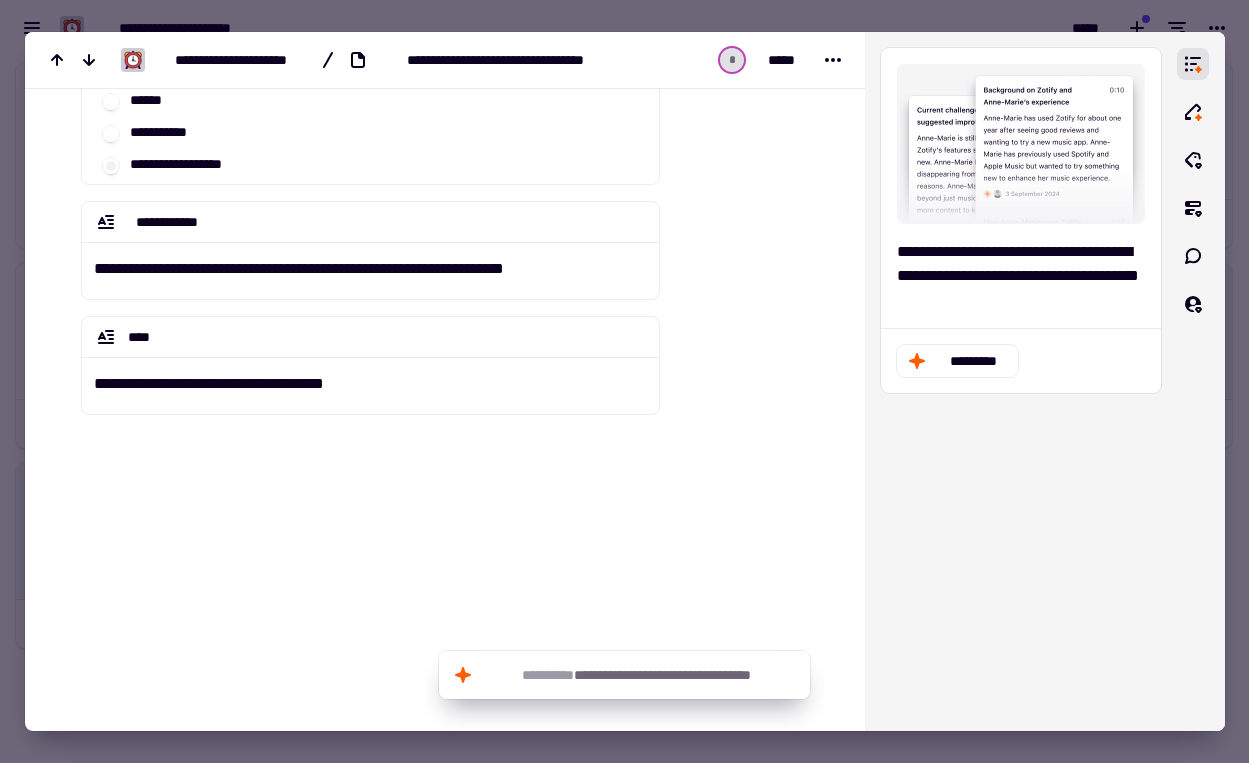 scroll, scrollTop: 233, scrollLeft: 0, axis: vertical 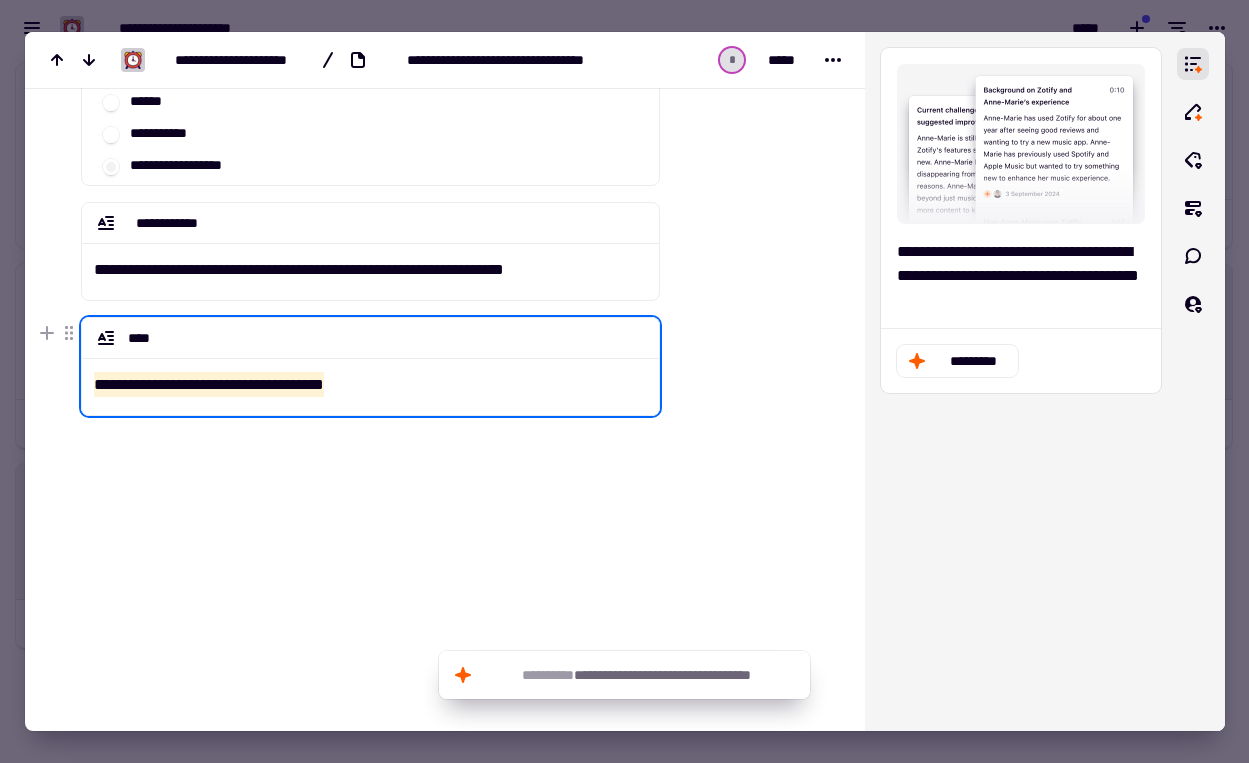 drag, startPoint x: 428, startPoint y: 380, endPoint x: 78, endPoint y: 385, distance: 350.0357 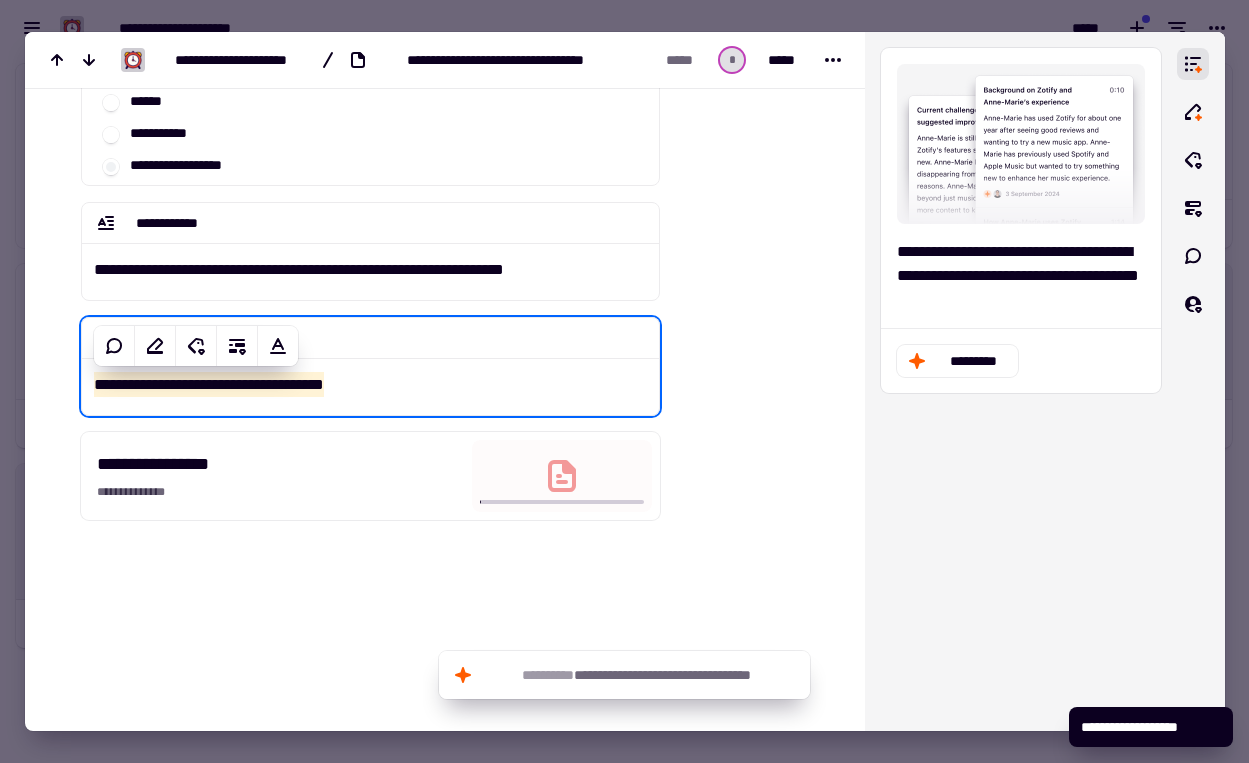 click at bounding box center [624, 381] 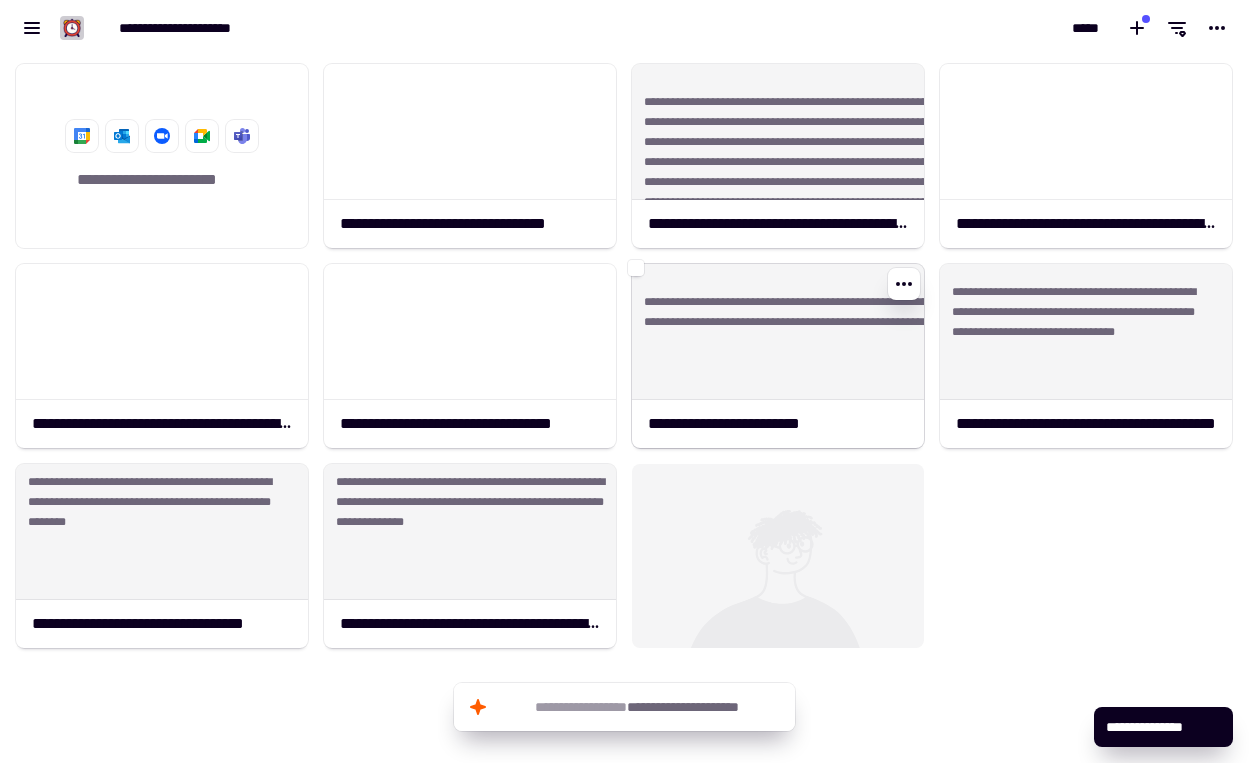 click on "**********" 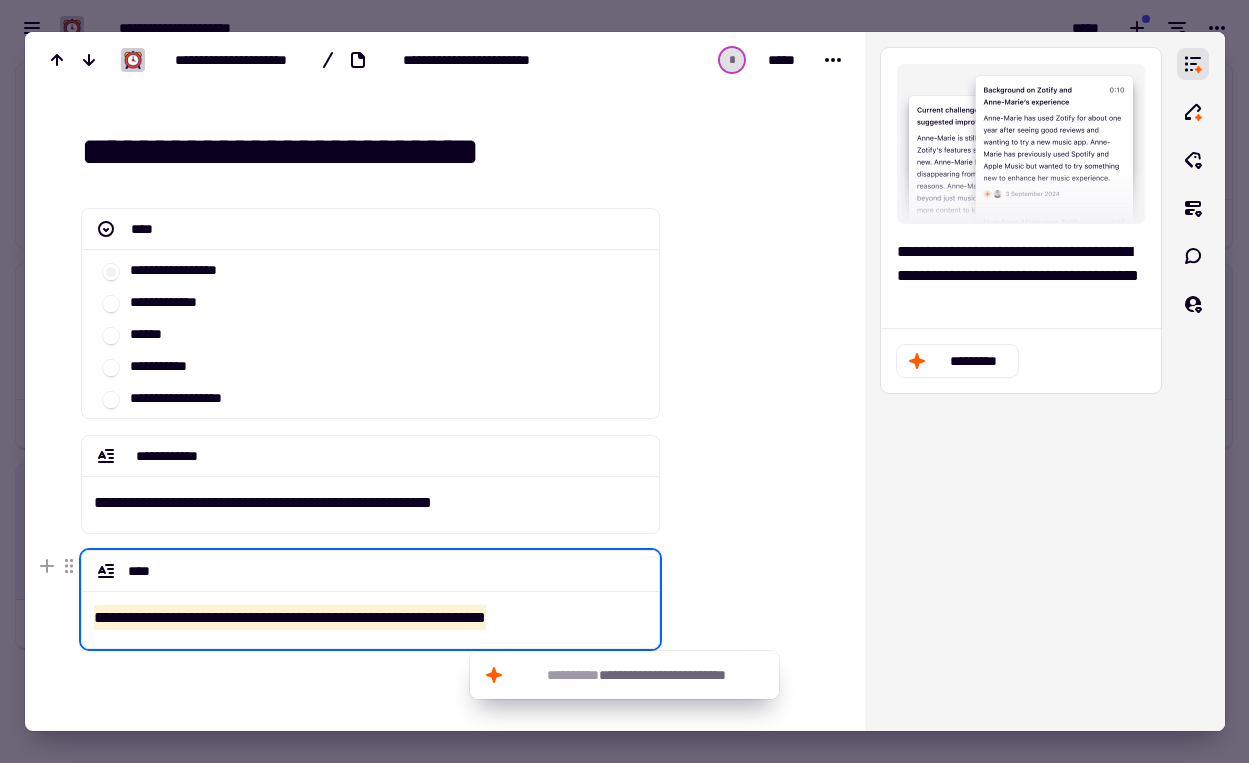 drag, startPoint x: 637, startPoint y: 624, endPoint x: 87, endPoint y: 615, distance: 550.0736 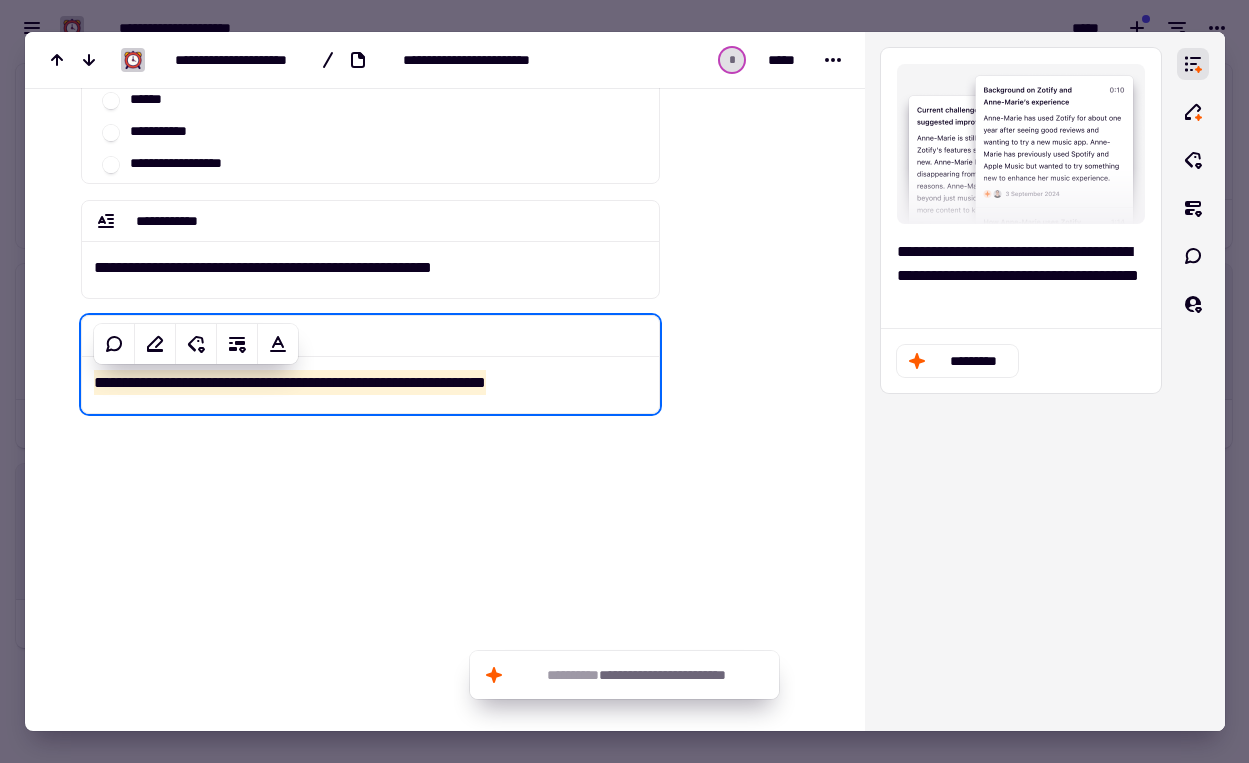 scroll, scrollTop: 233, scrollLeft: 0, axis: vertical 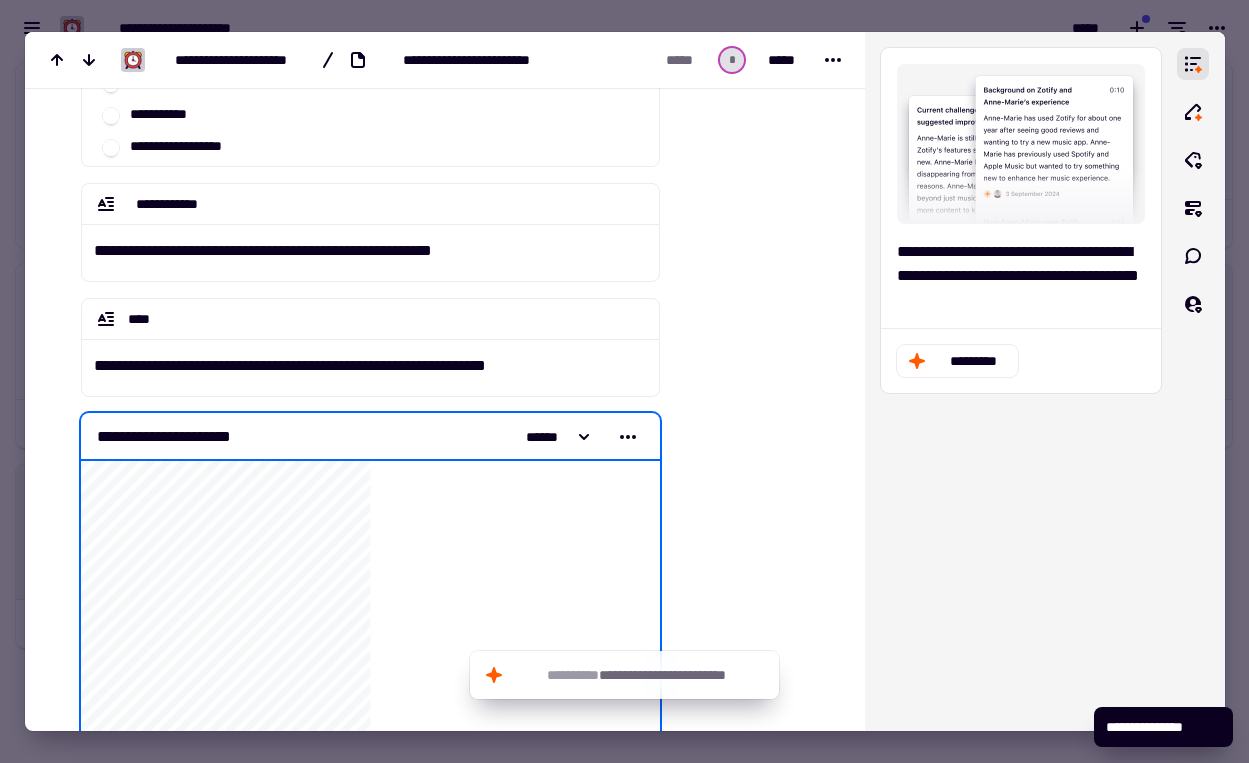 click at bounding box center [624, 381] 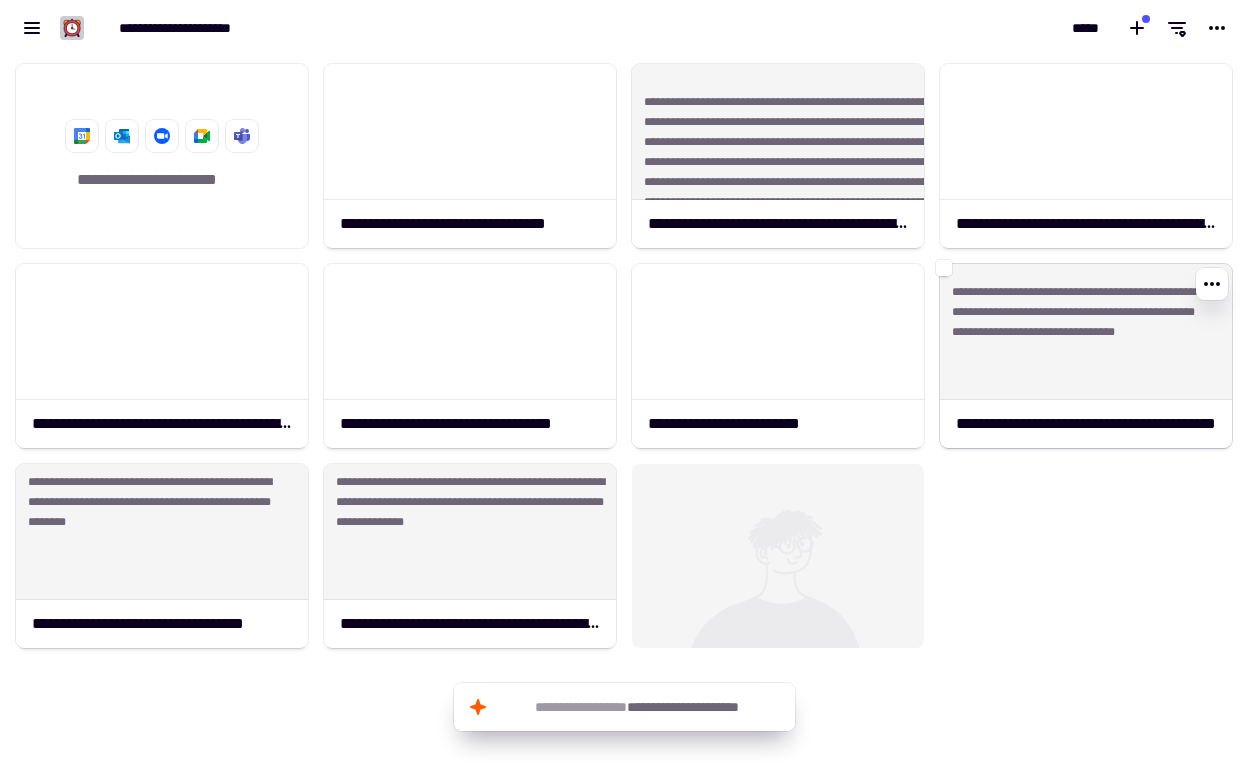 click on "**********" 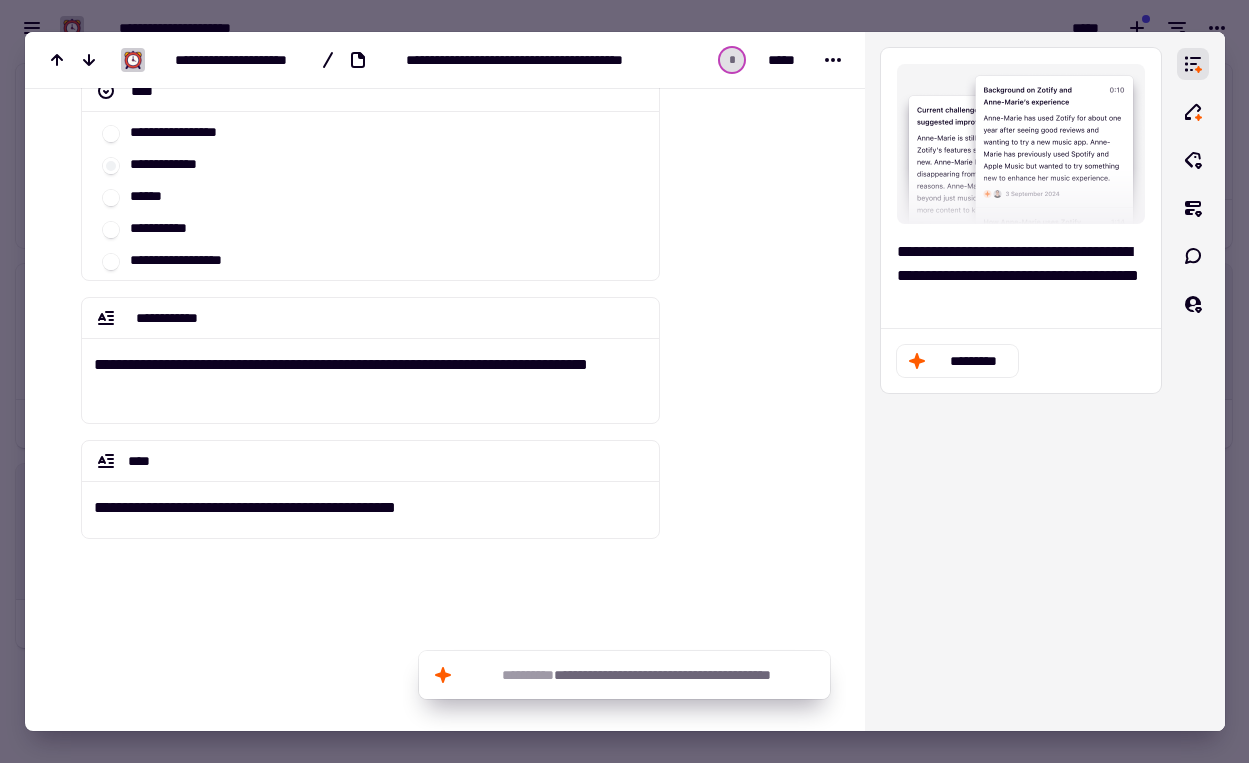 scroll, scrollTop: 226, scrollLeft: 0, axis: vertical 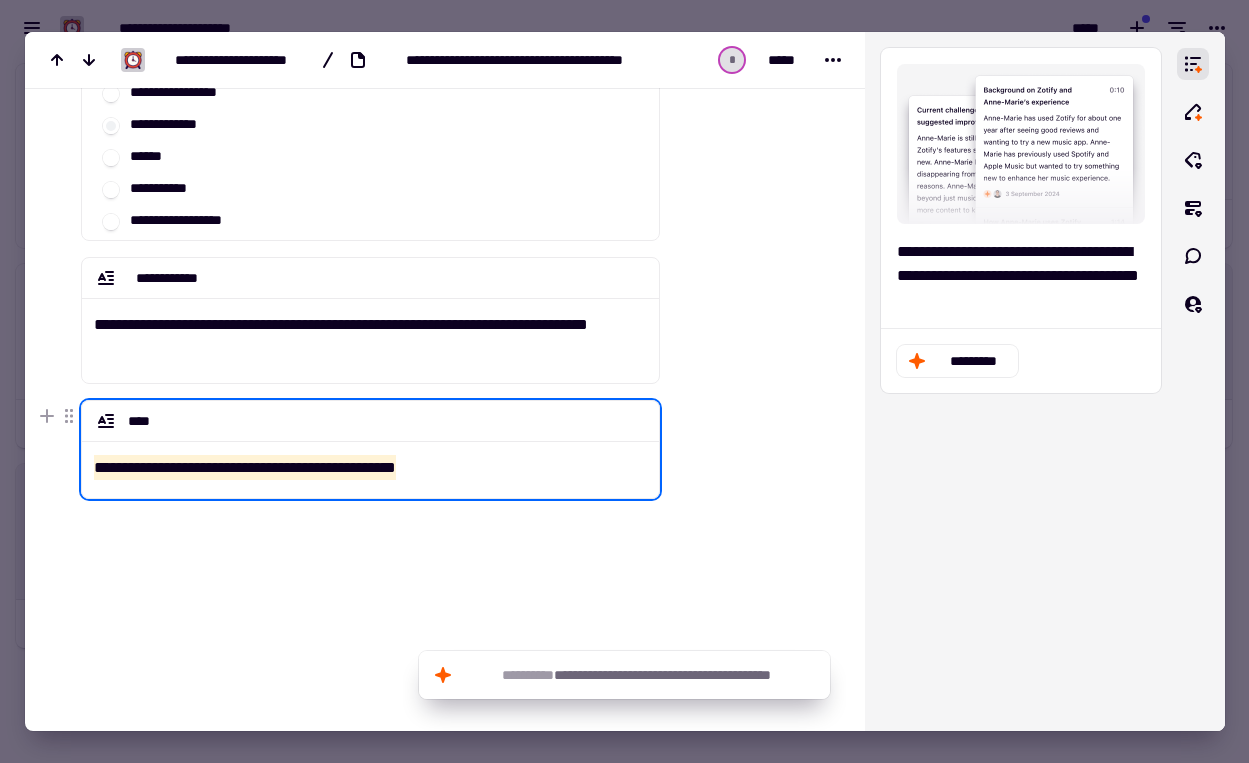 drag, startPoint x: 521, startPoint y: 477, endPoint x: 90, endPoint y: 457, distance: 431.46378 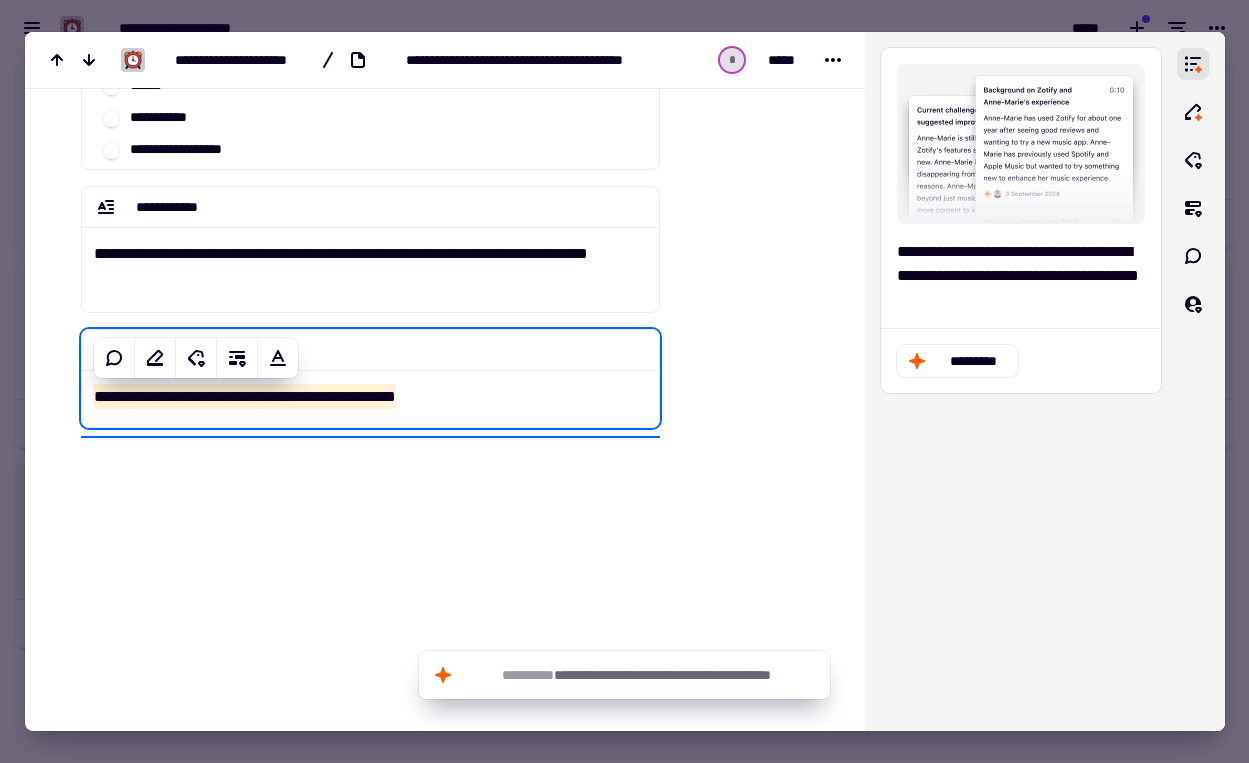 scroll, scrollTop: 309, scrollLeft: 0, axis: vertical 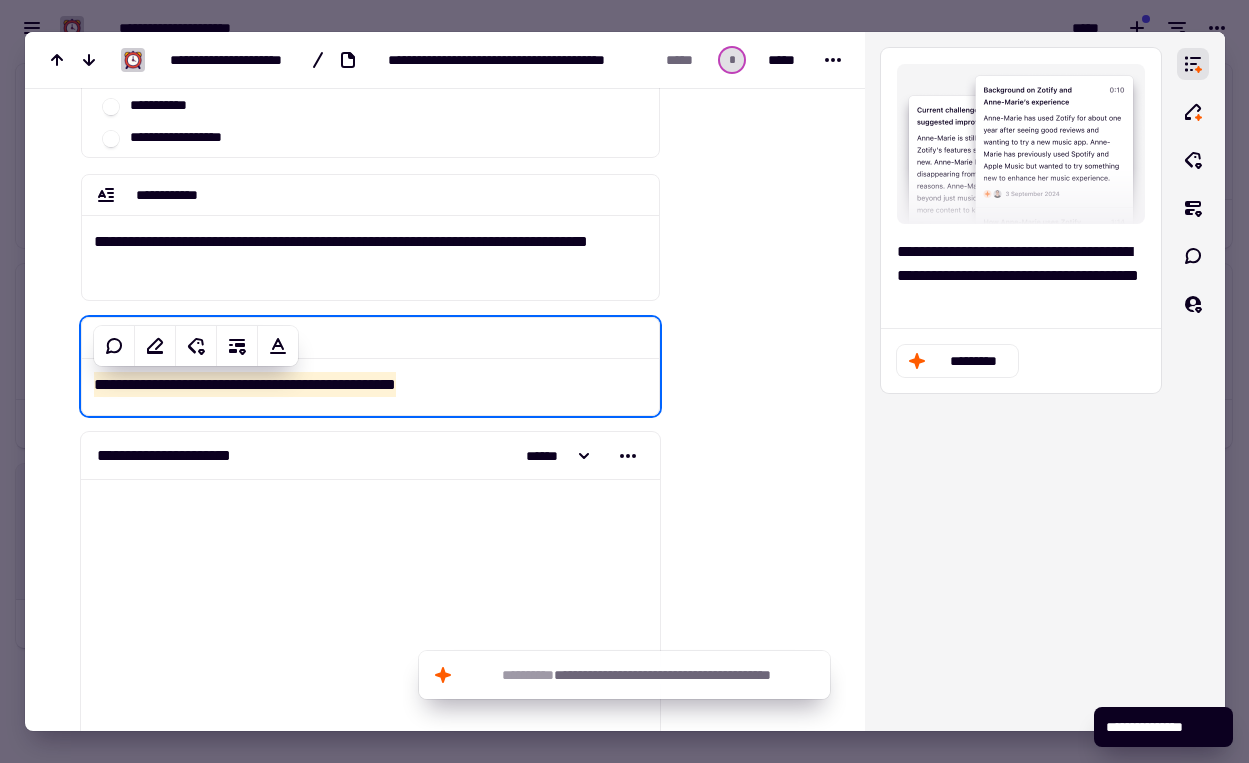 click at bounding box center [624, 381] 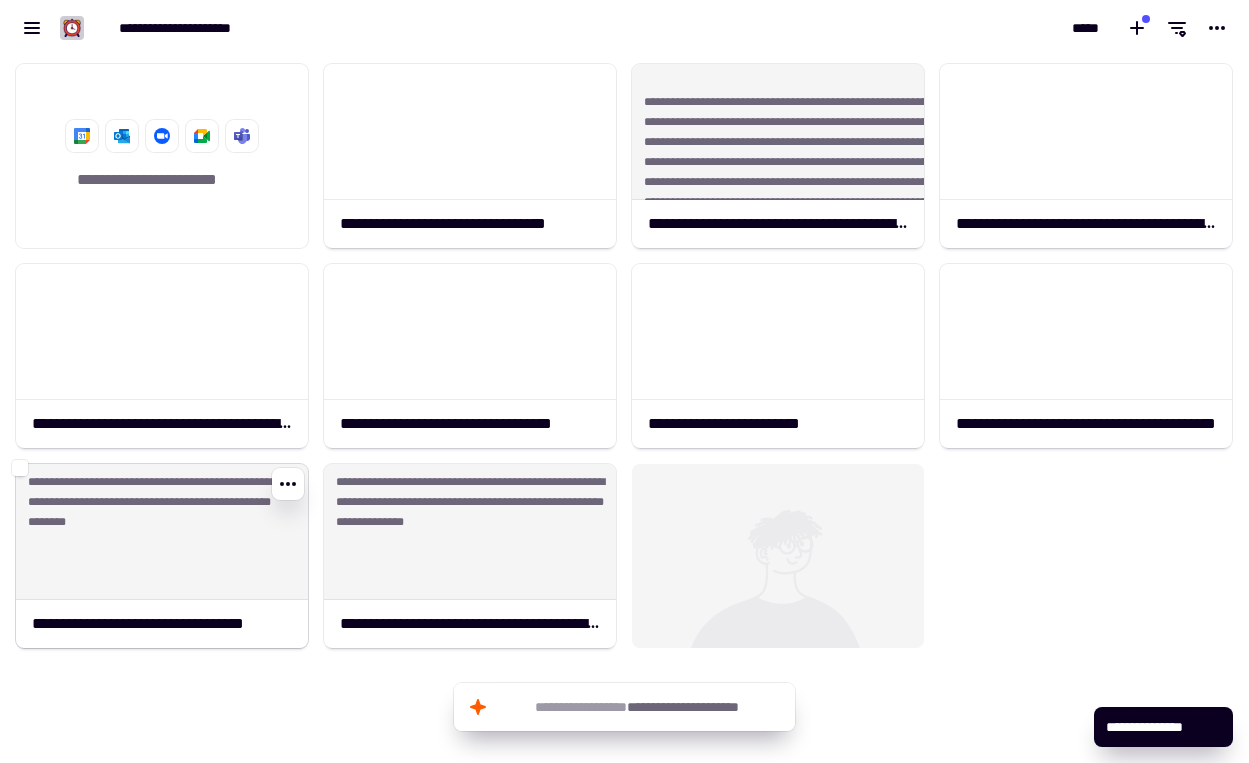 click on "**********" 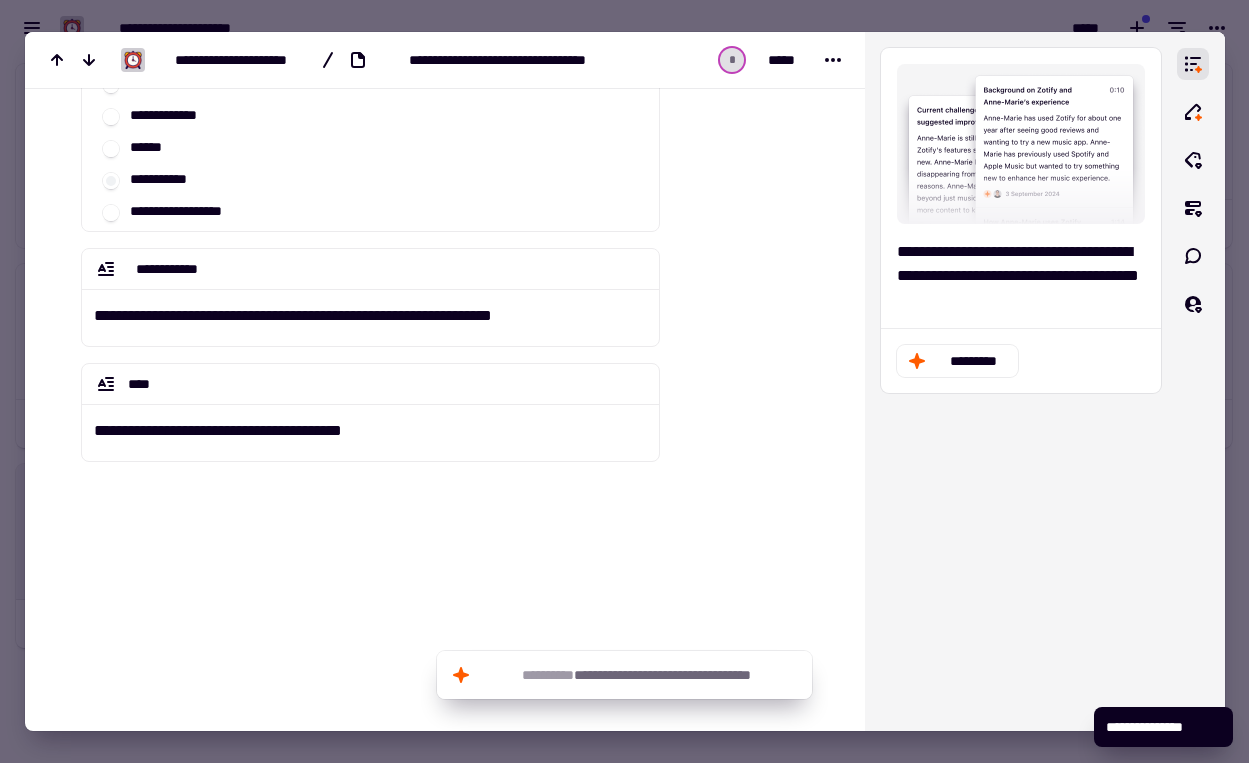 scroll, scrollTop: 211, scrollLeft: 0, axis: vertical 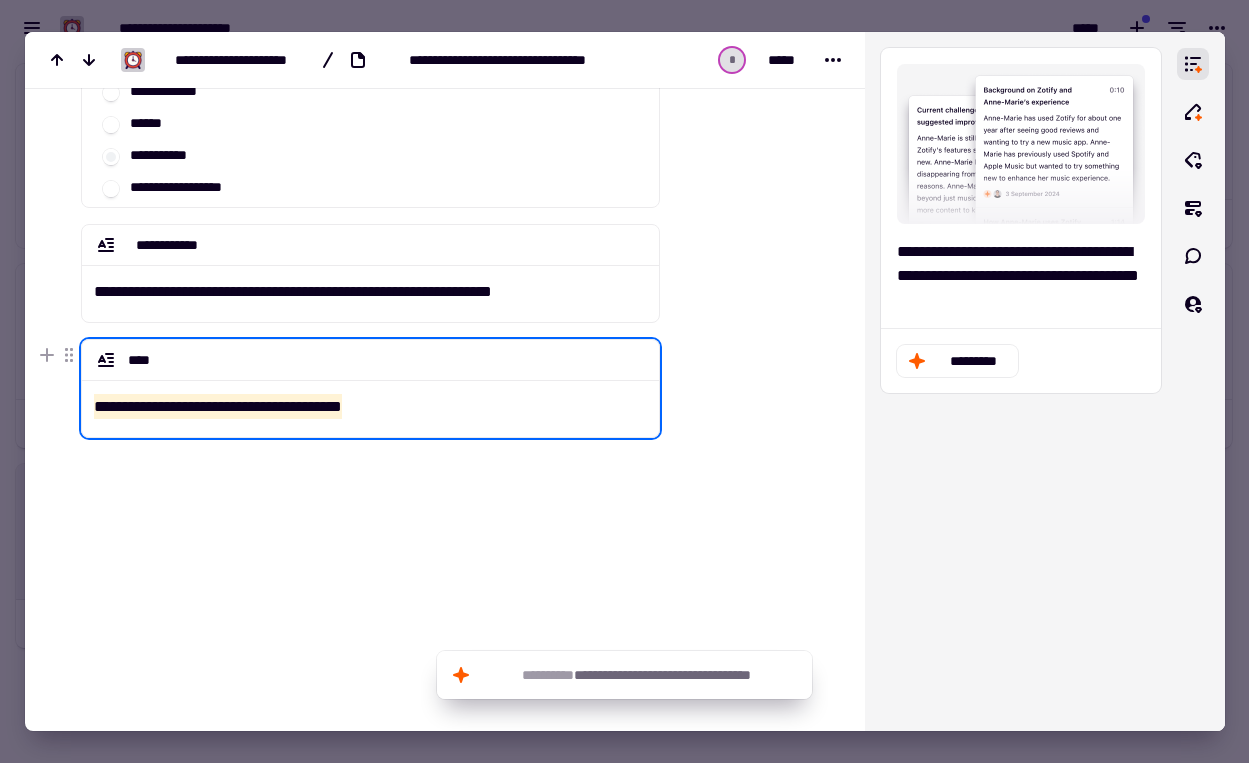 drag, startPoint x: 441, startPoint y: 407, endPoint x: 22, endPoint y: 407, distance: 419 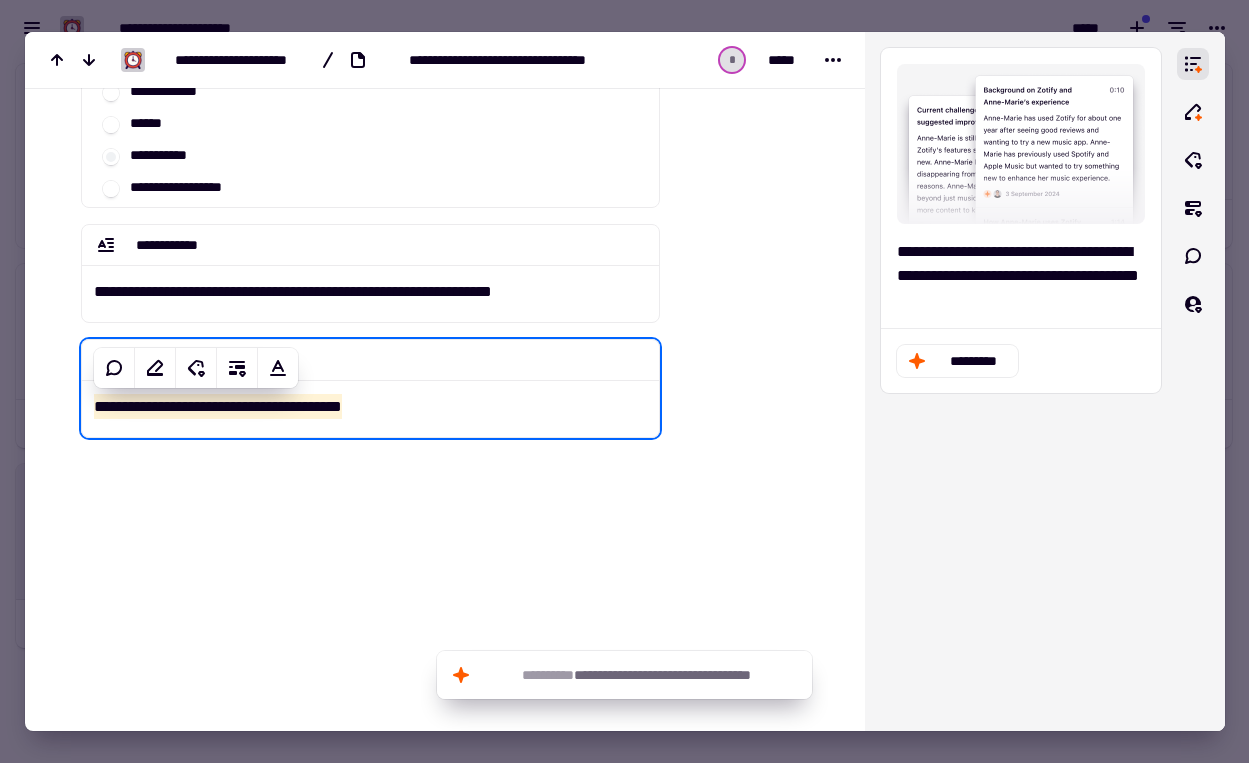 click at bounding box center (748, 324) 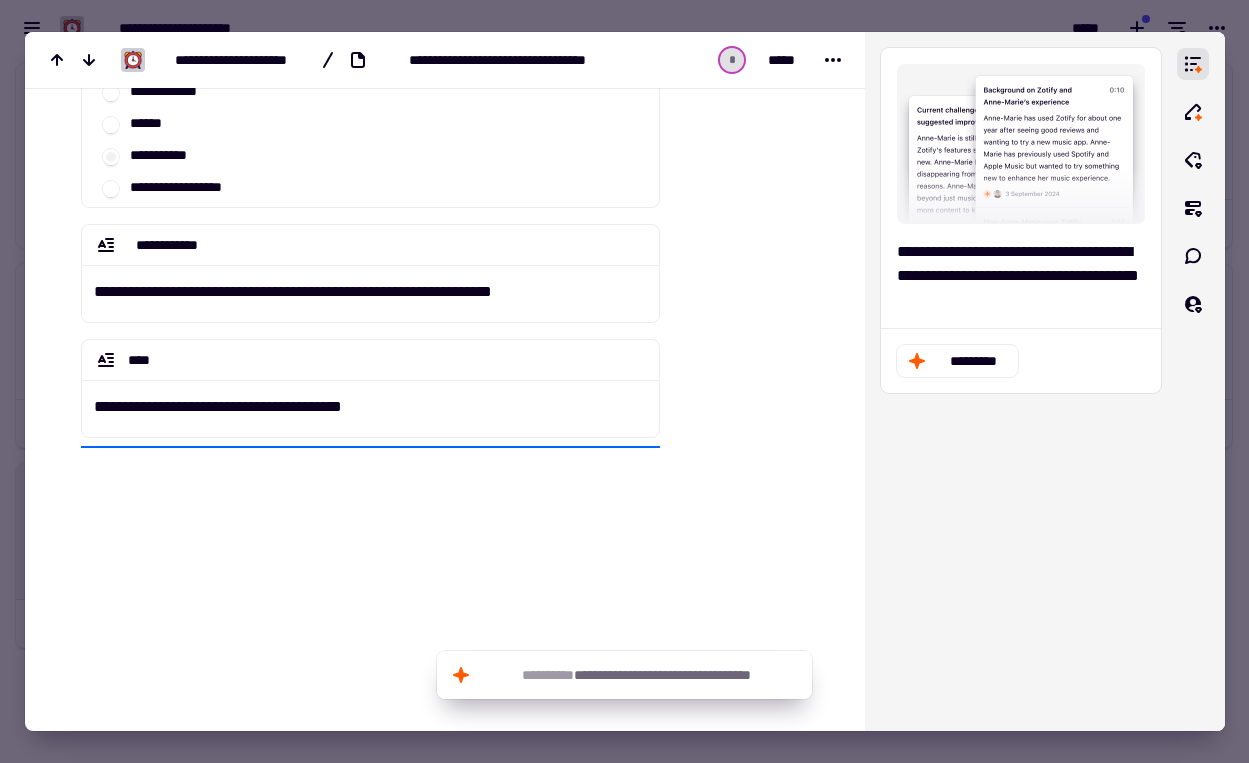 scroll, scrollTop: 233, scrollLeft: 0, axis: vertical 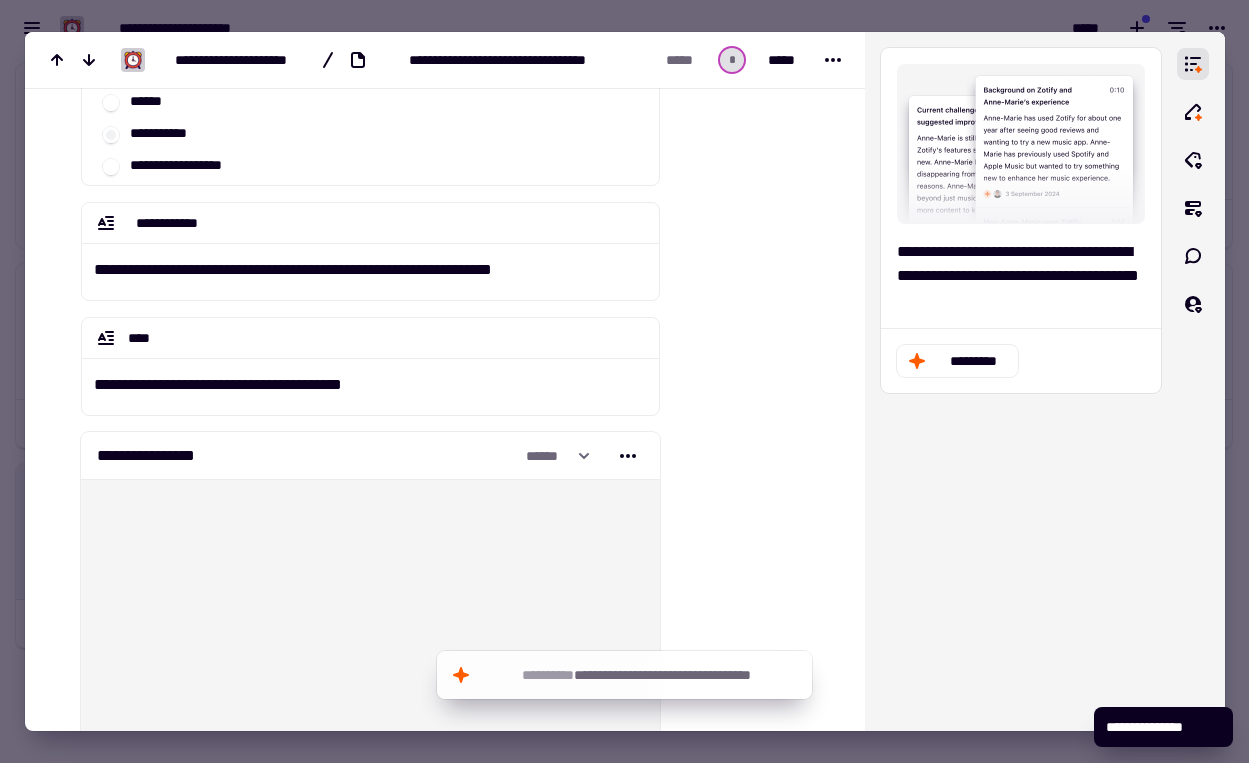 click at bounding box center (624, 381) 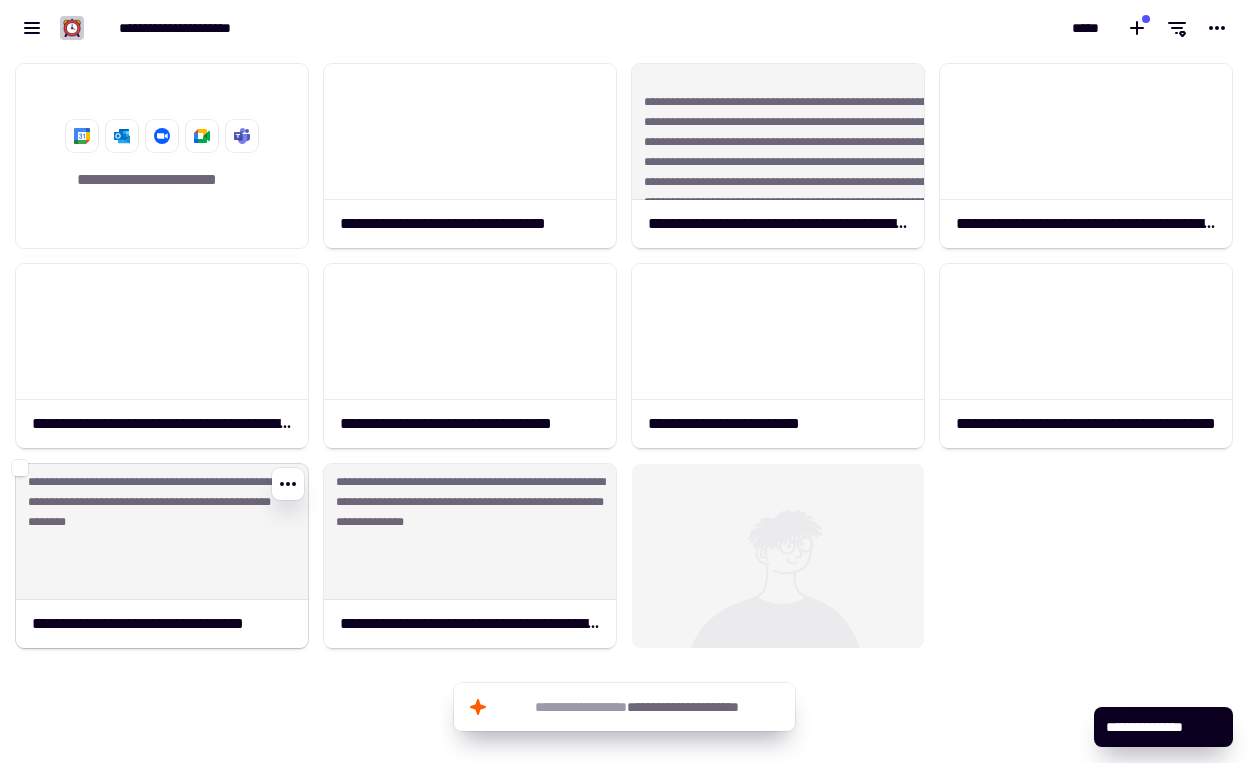 click on "**********" 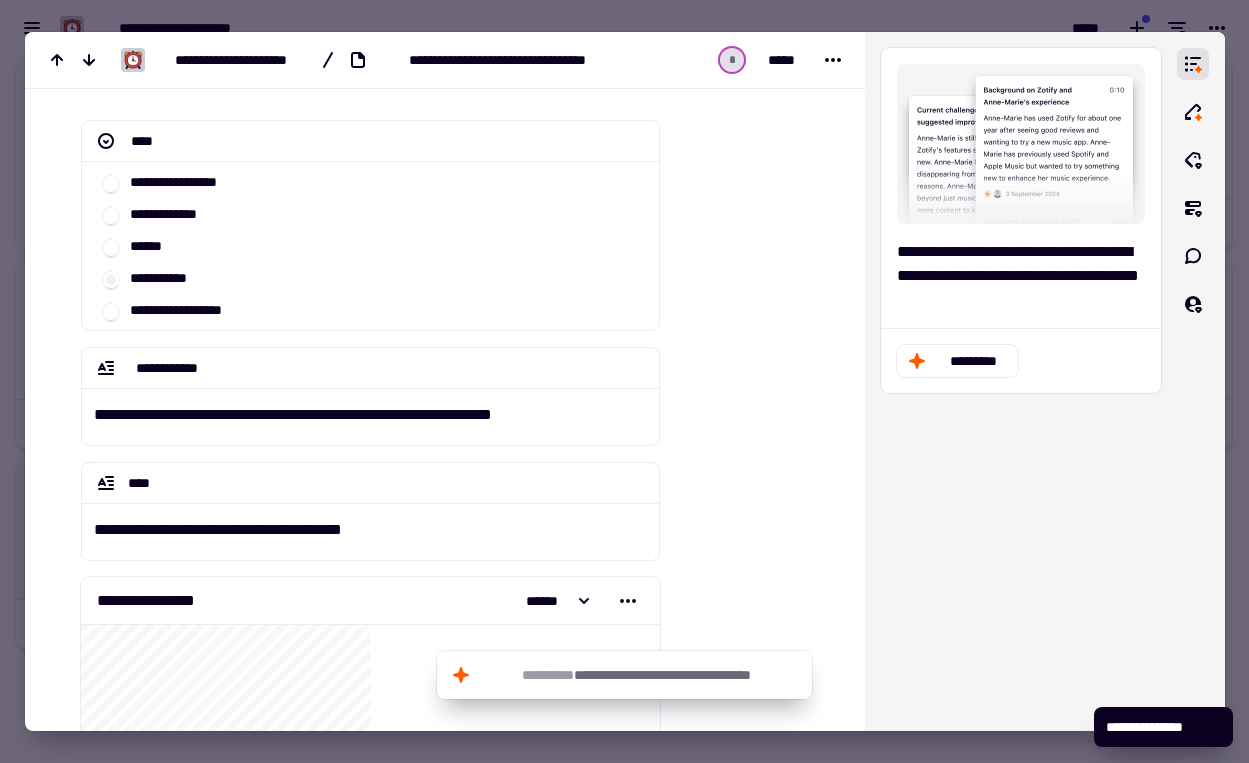 scroll, scrollTop: 201, scrollLeft: 0, axis: vertical 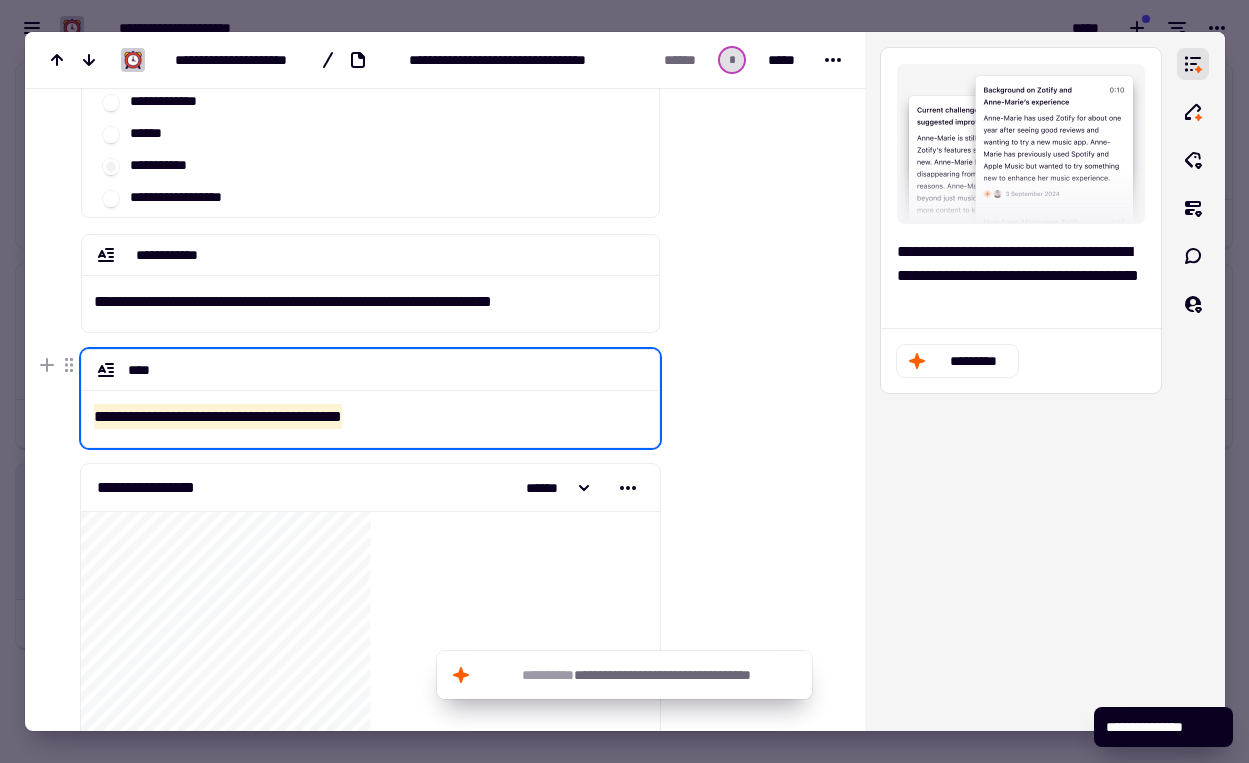 click on "**********" at bounding box center [370, 410] 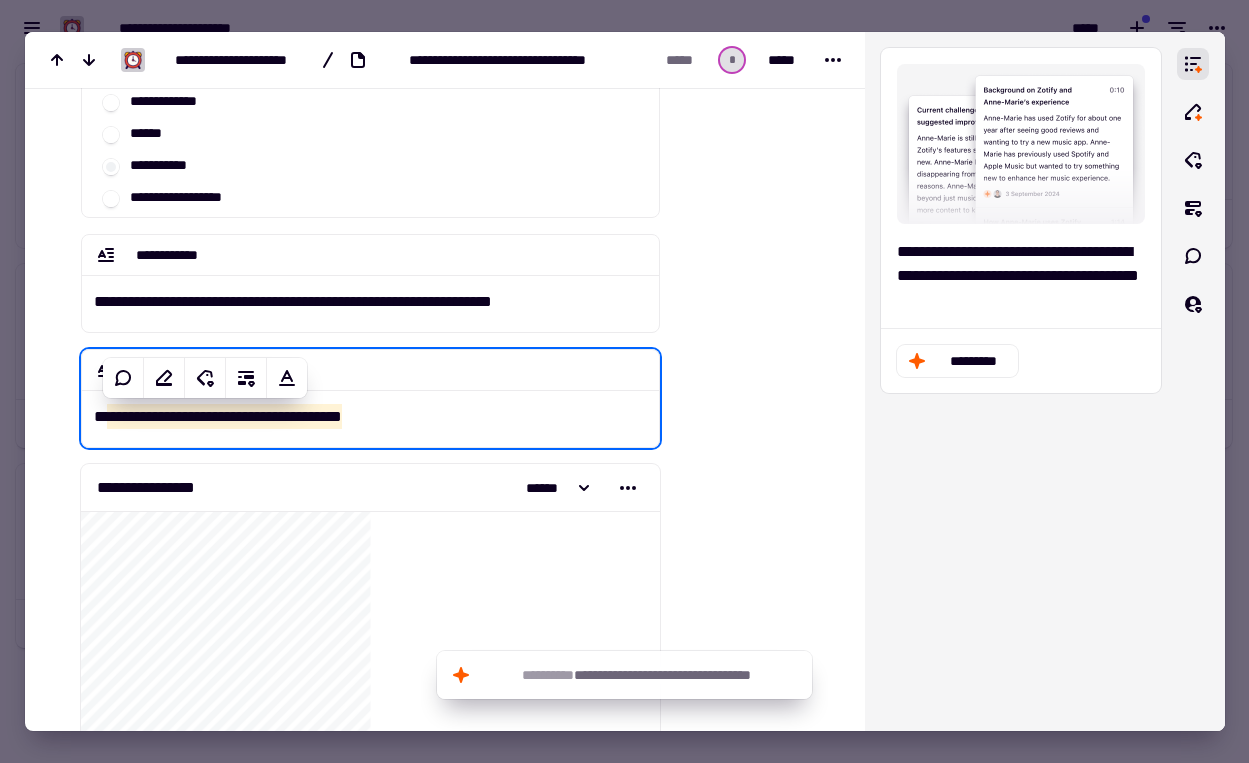 click at bounding box center [624, 381] 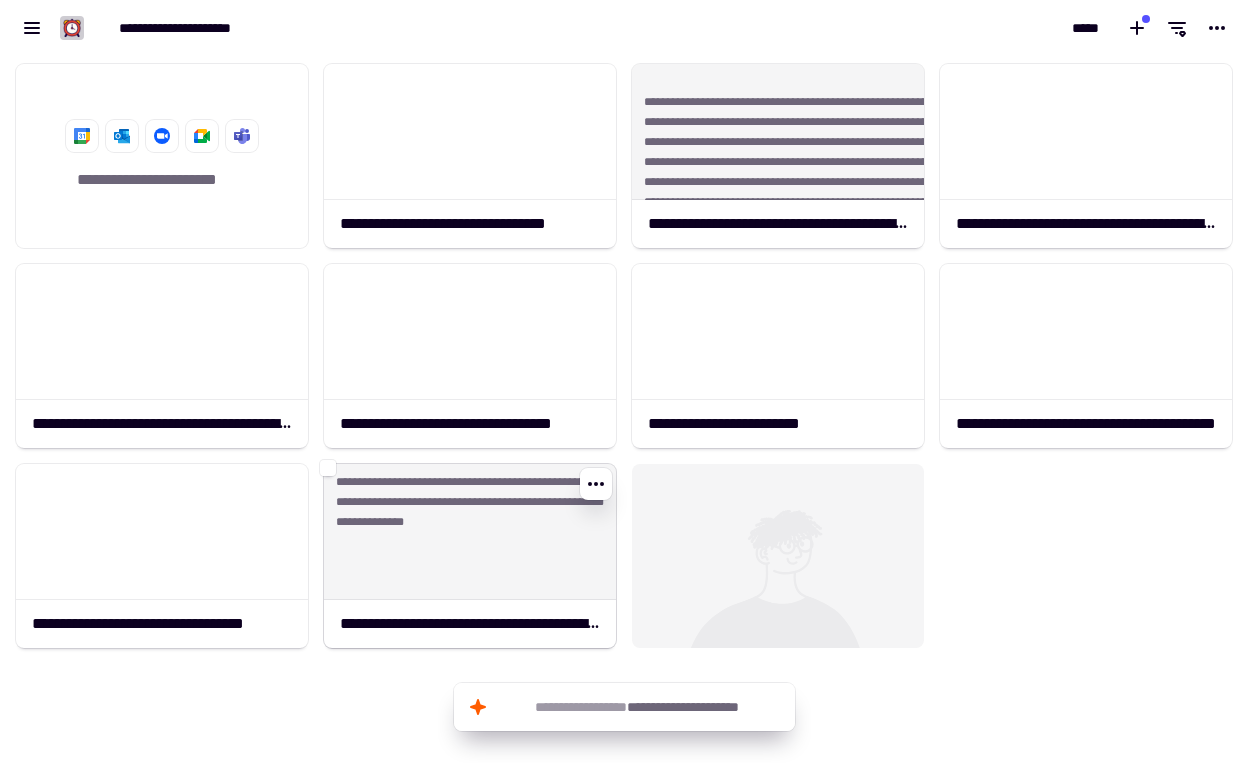 click on "**********" 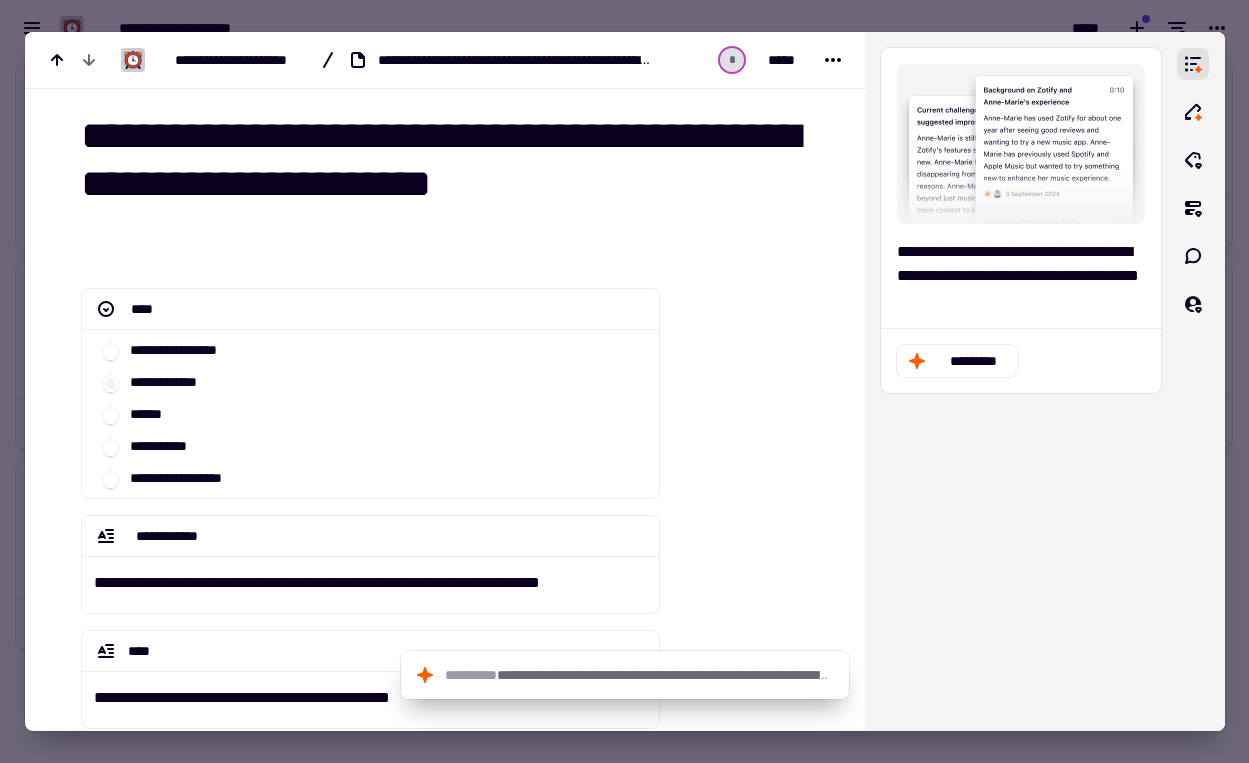 scroll, scrollTop: 278, scrollLeft: 0, axis: vertical 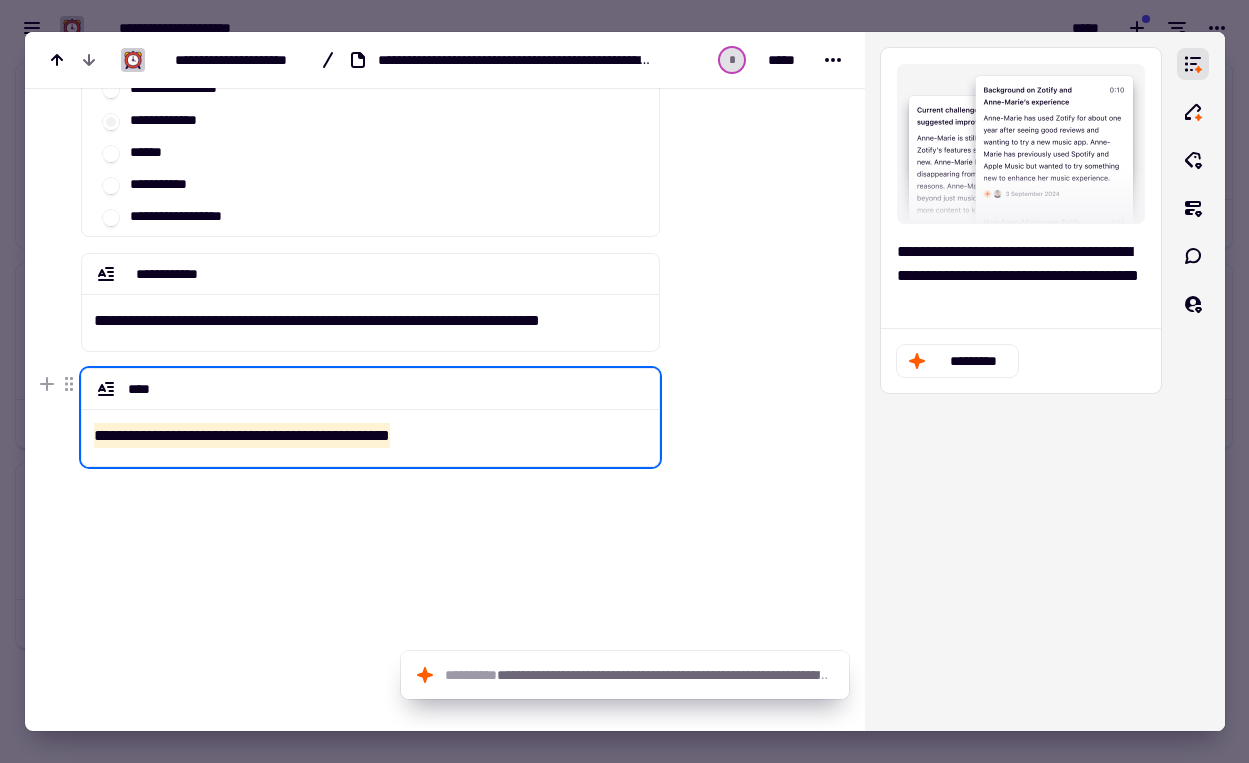 drag, startPoint x: 491, startPoint y: 441, endPoint x: 85, endPoint y: 436, distance: 406.0308 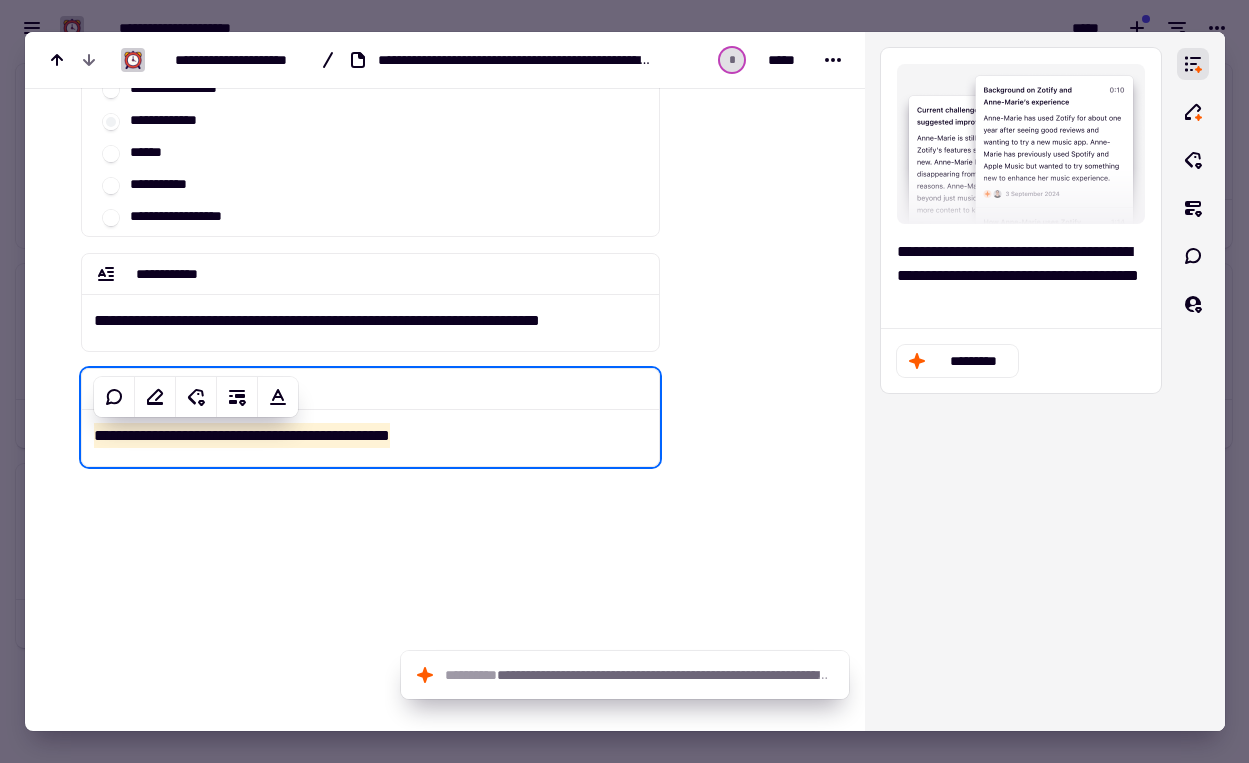 click at bounding box center (624, 381) 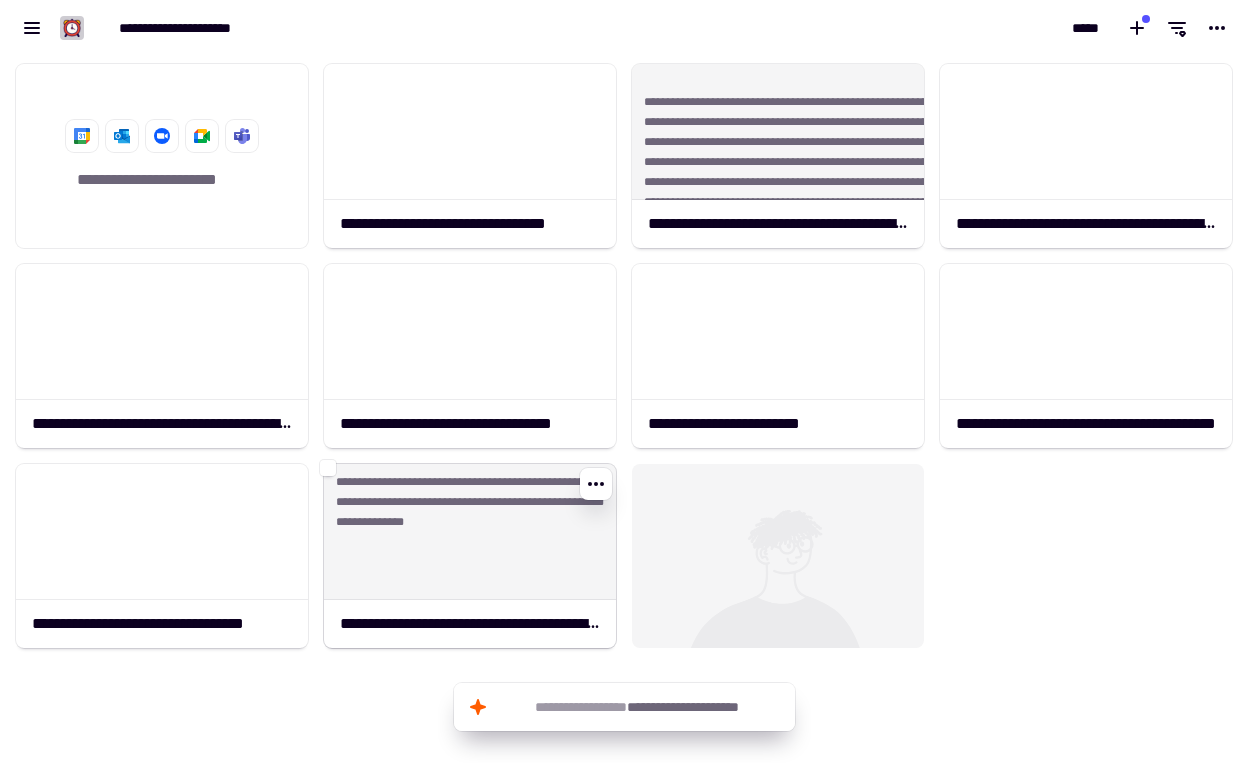 click on "**********" 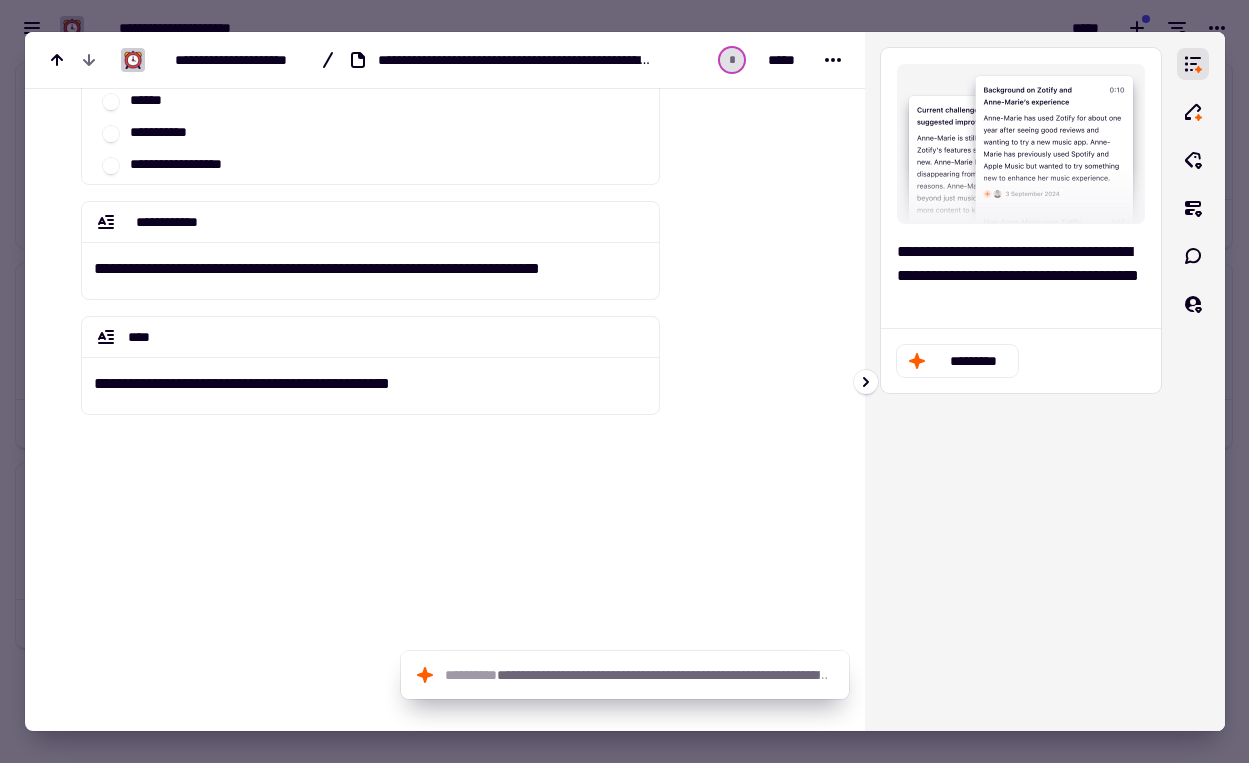 scroll, scrollTop: 329, scrollLeft: 0, axis: vertical 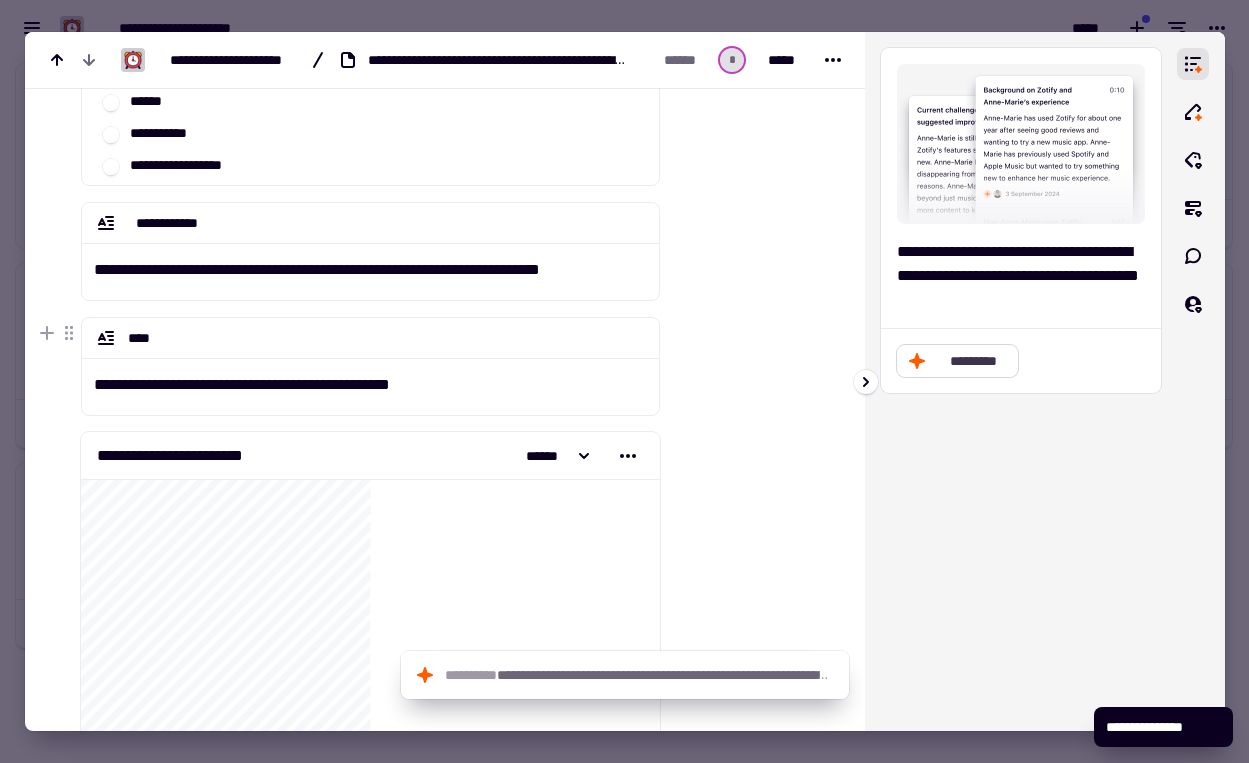 click on "*********" 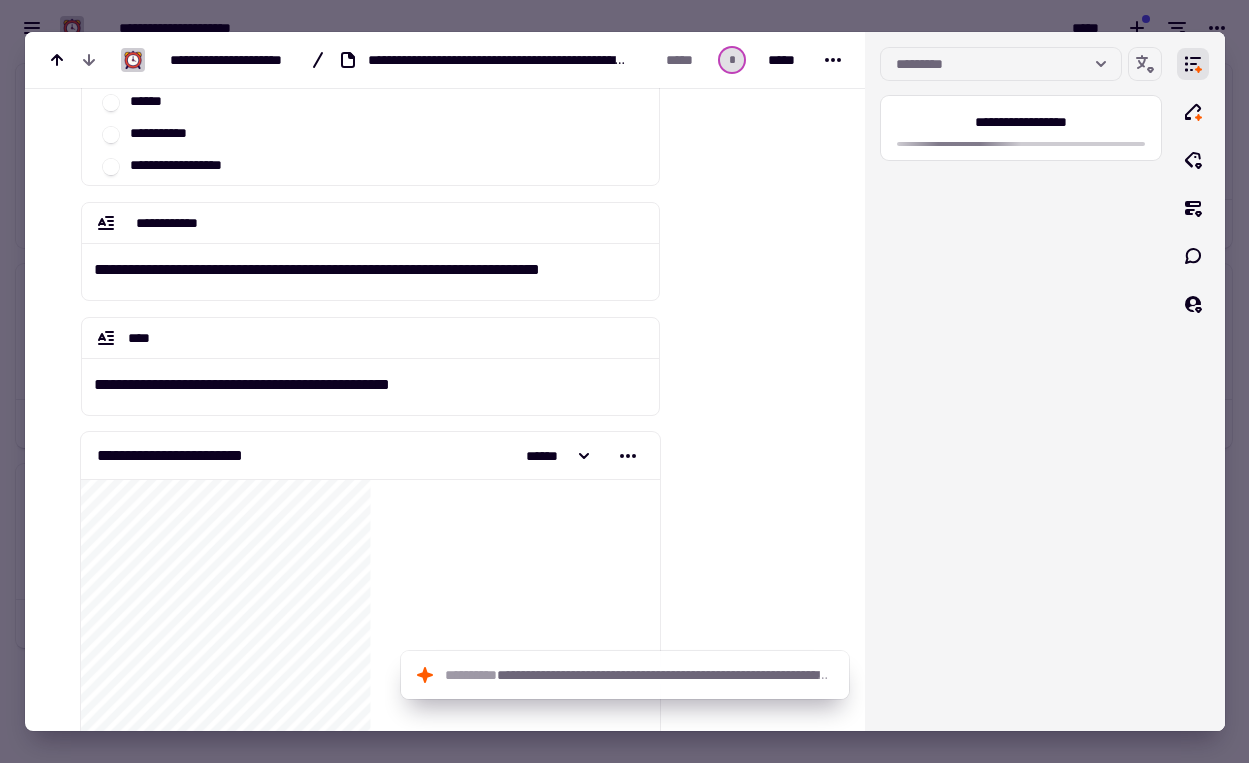 click at bounding box center [624, 381] 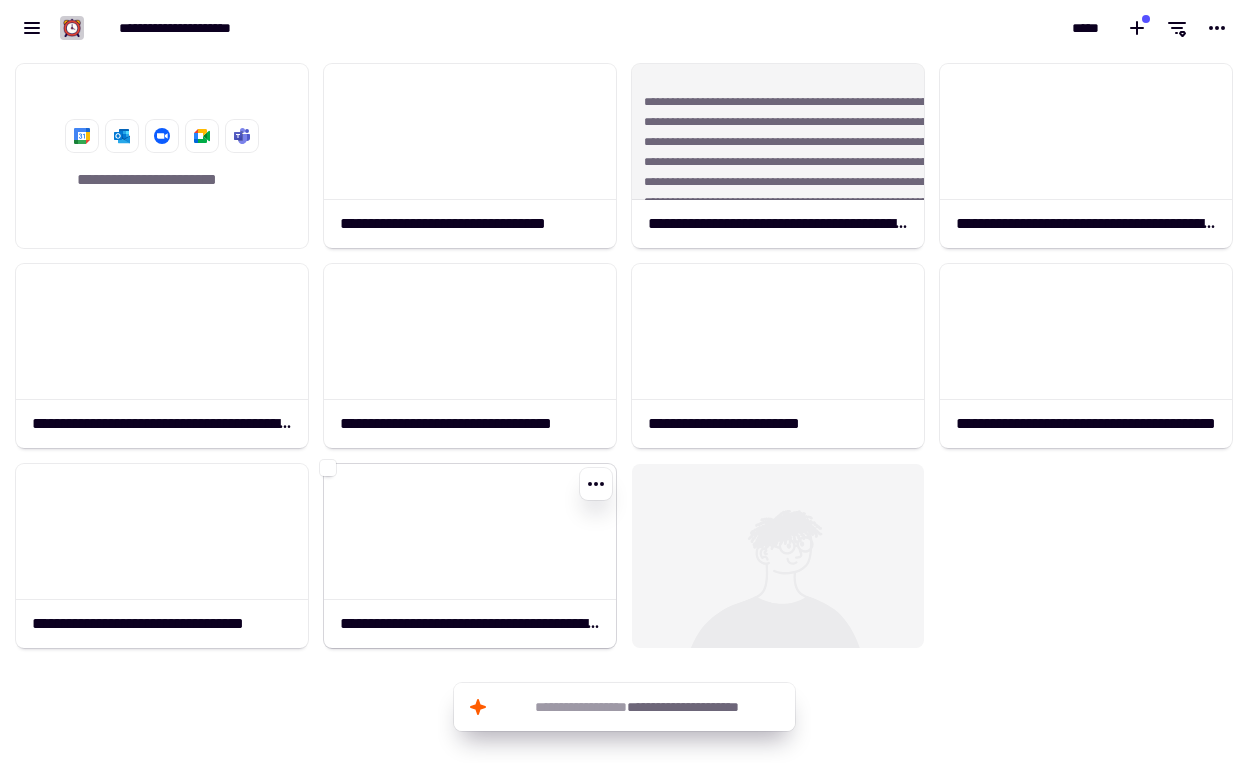 click 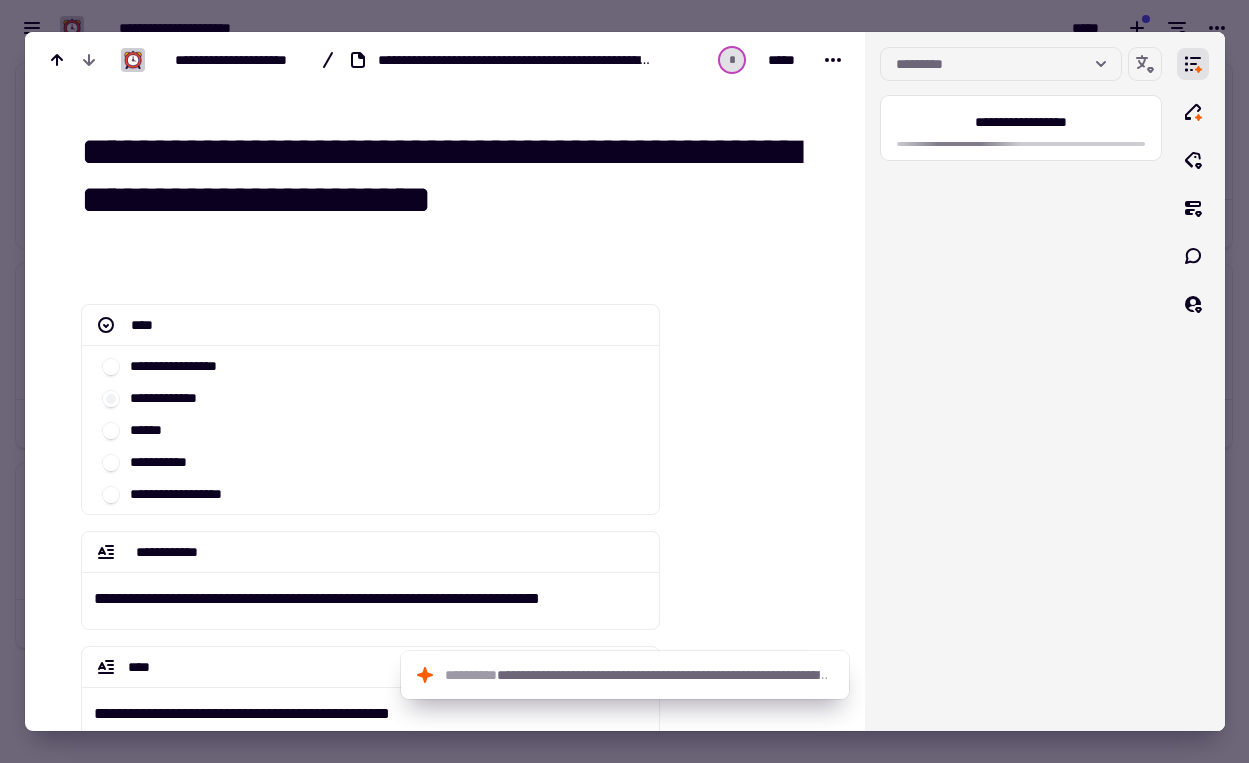 click at bounding box center (624, 381) 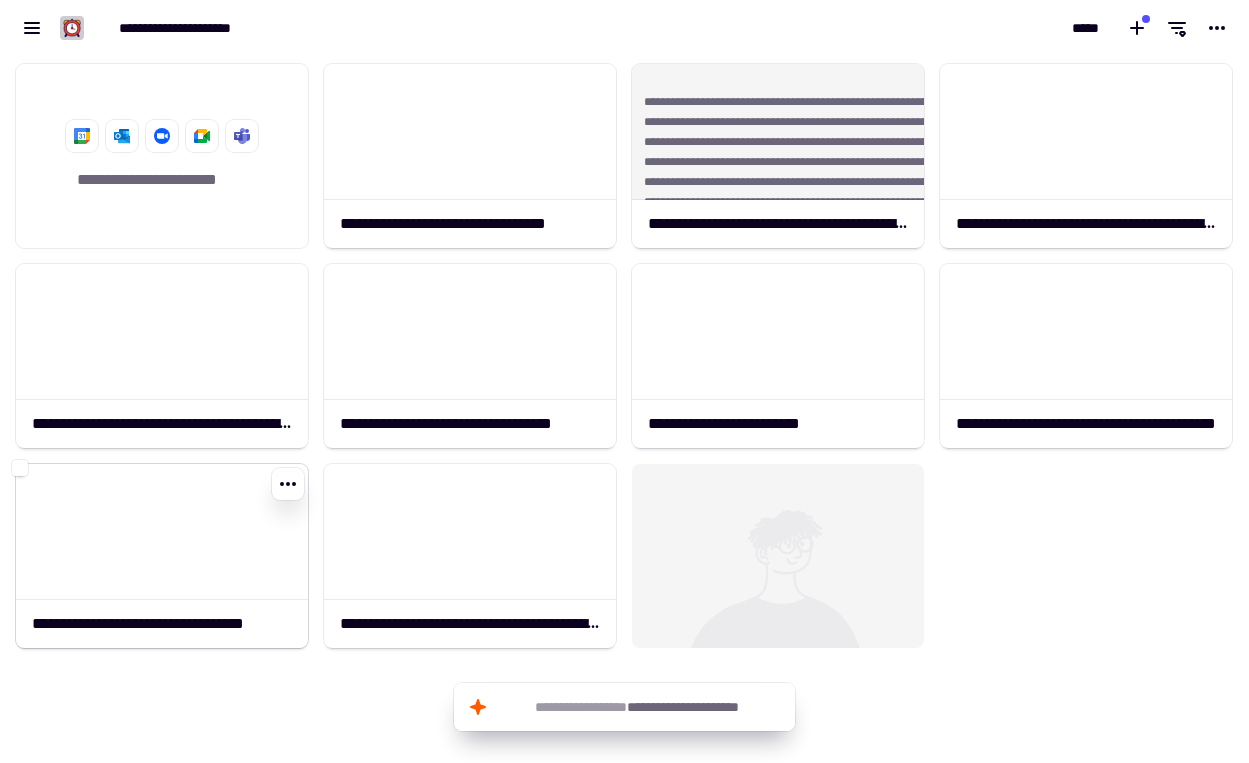 click 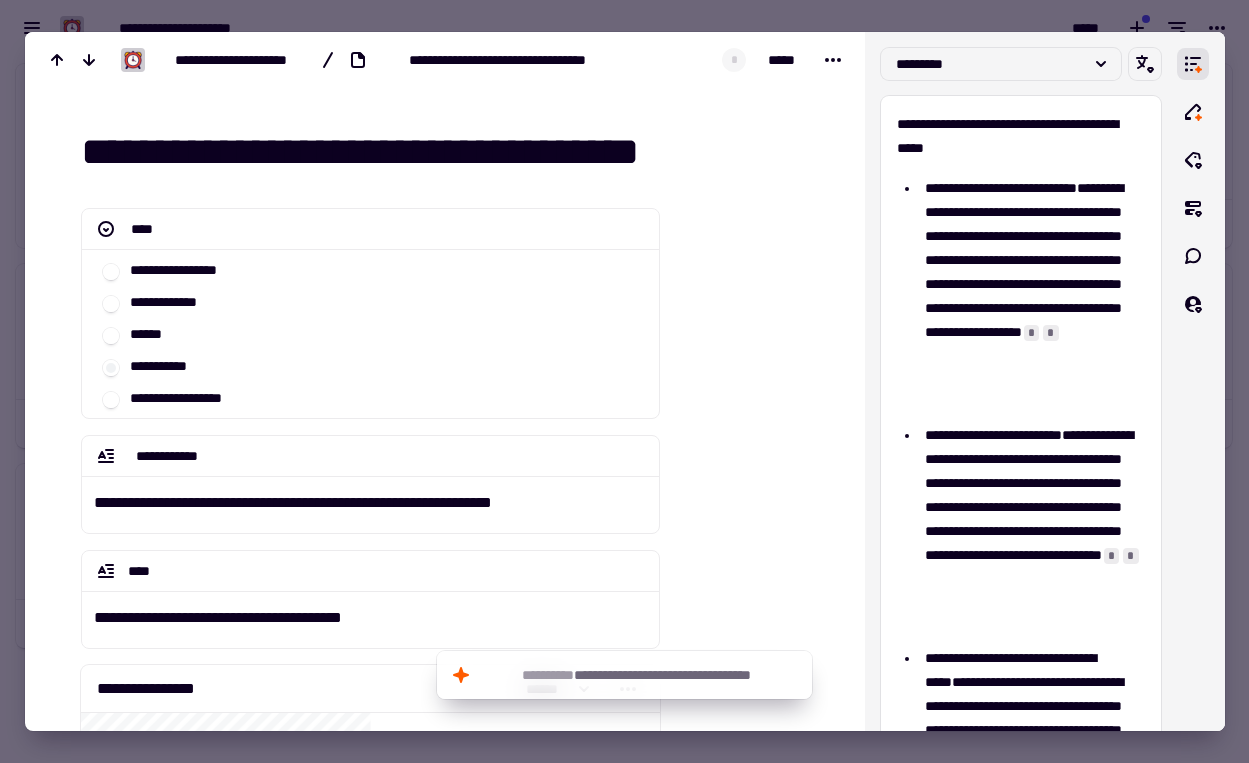 click at bounding box center [624, 381] 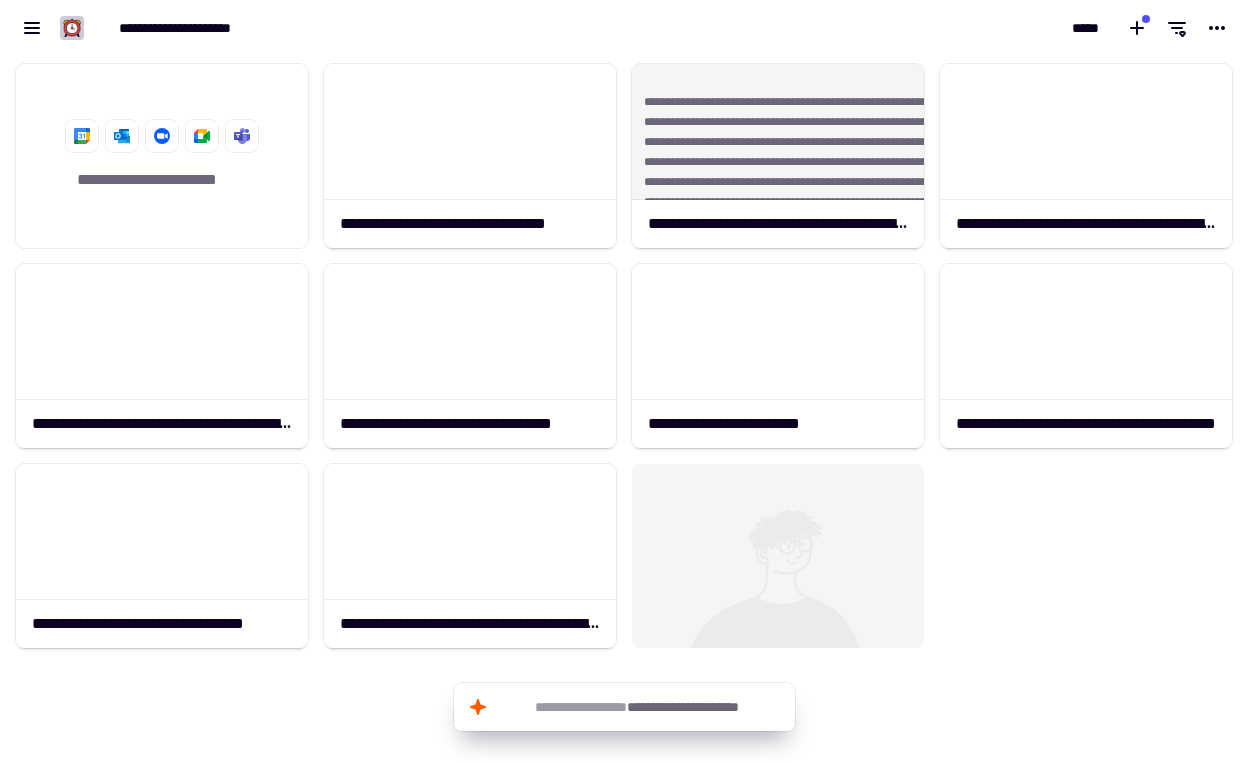 click on "**********" 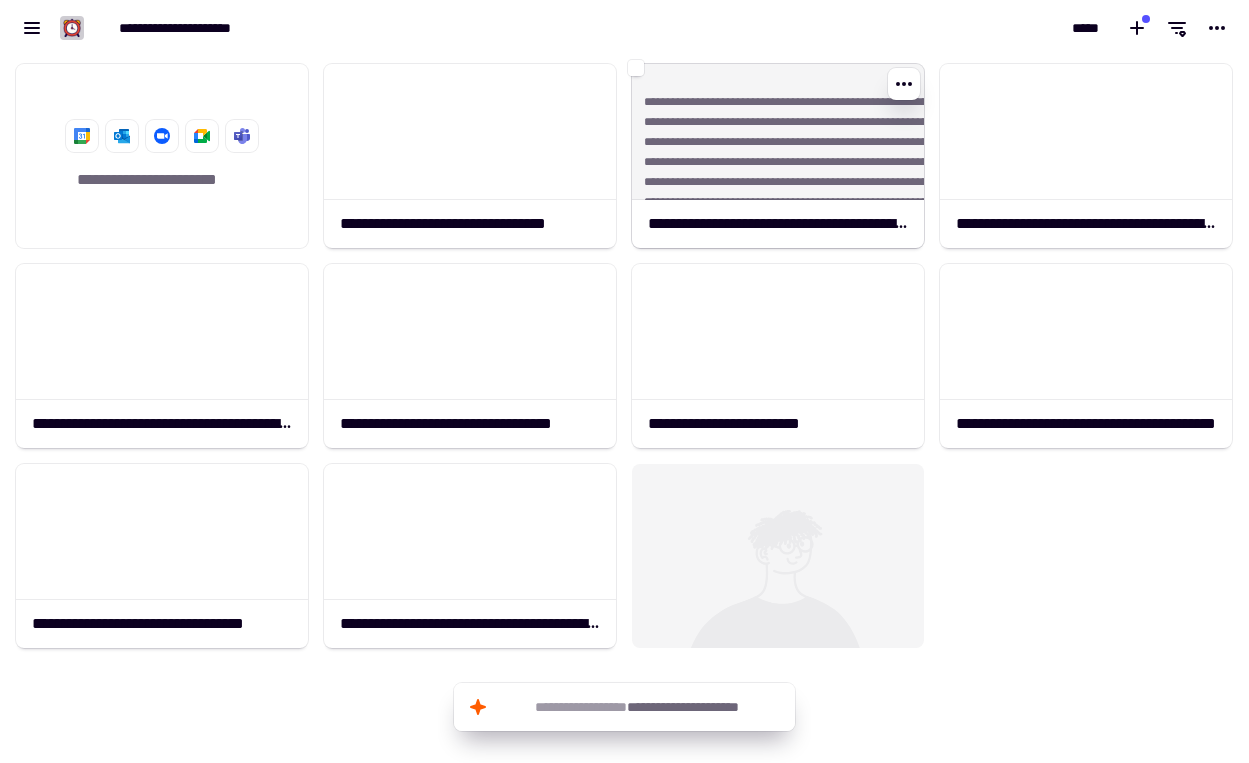 click on "**********" 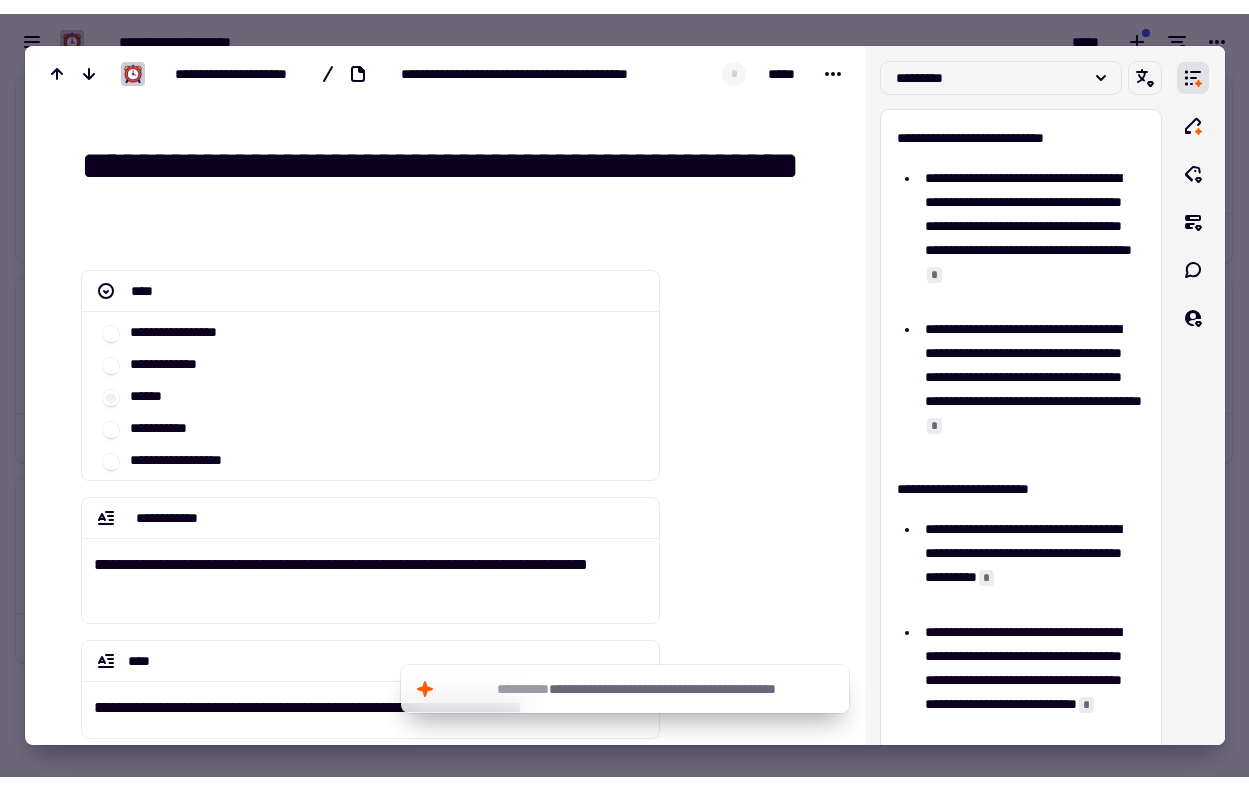 scroll, scrollTop: 0, scrollLeft: 0, axis: both 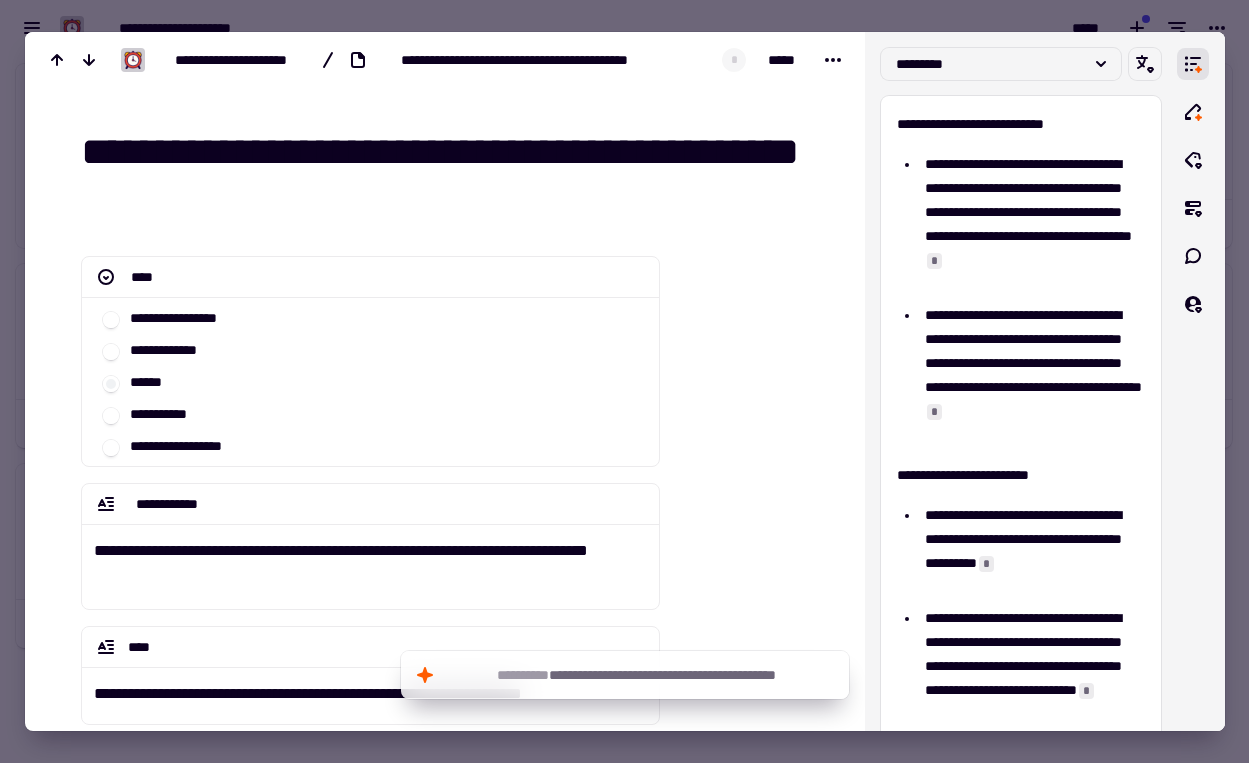 click at bounding box center (624, 381) 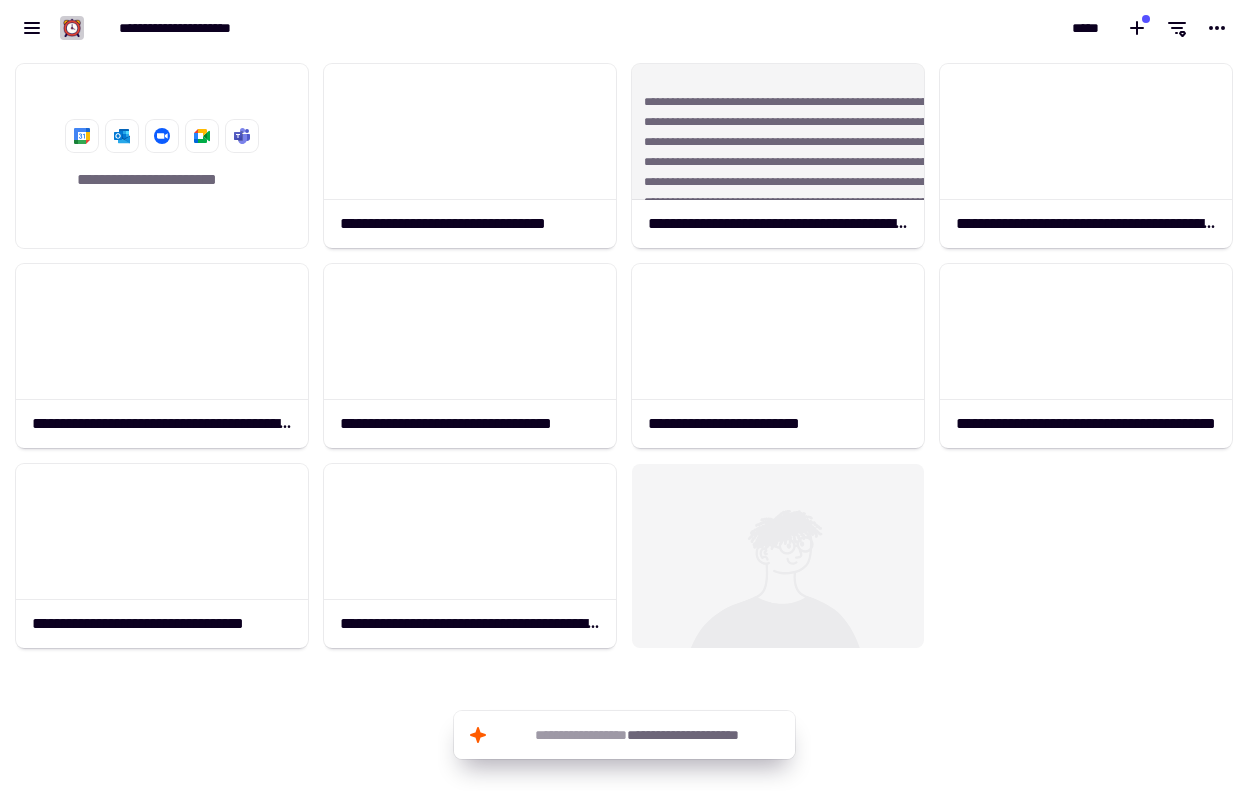 click on "**********" 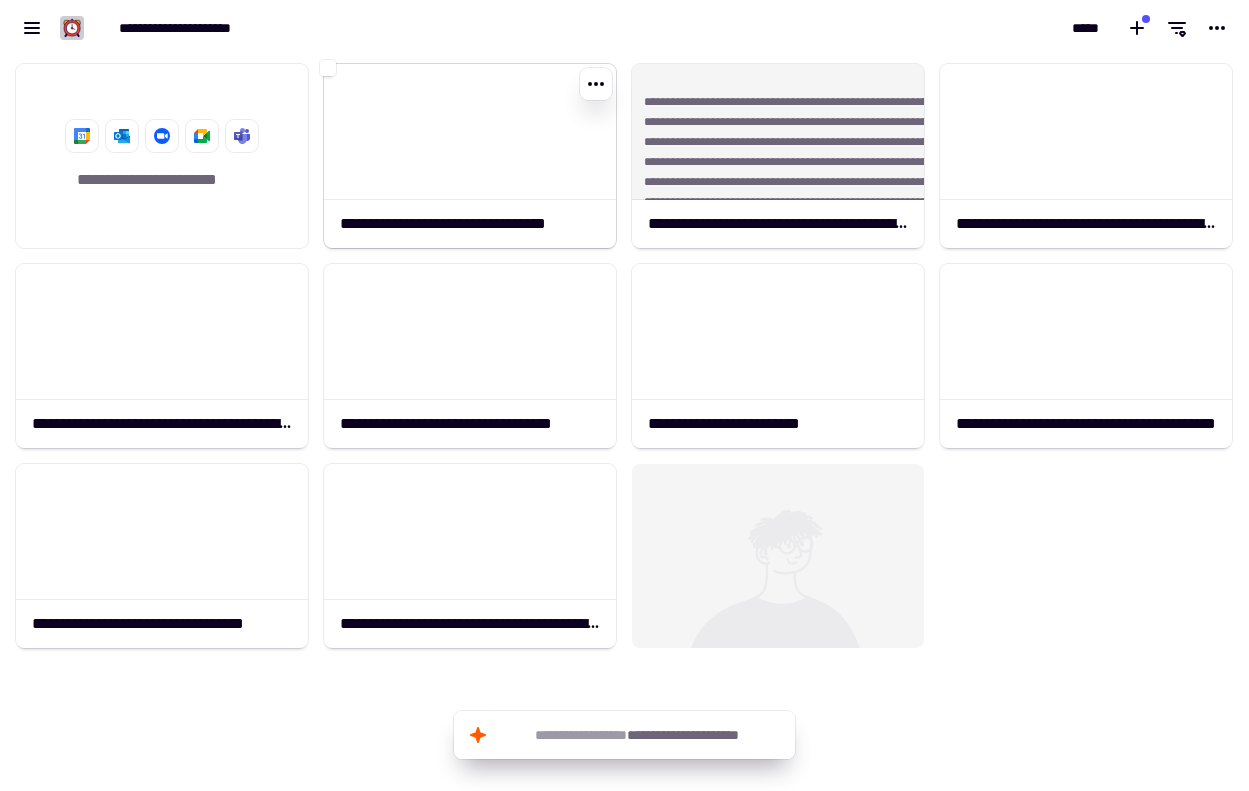 click 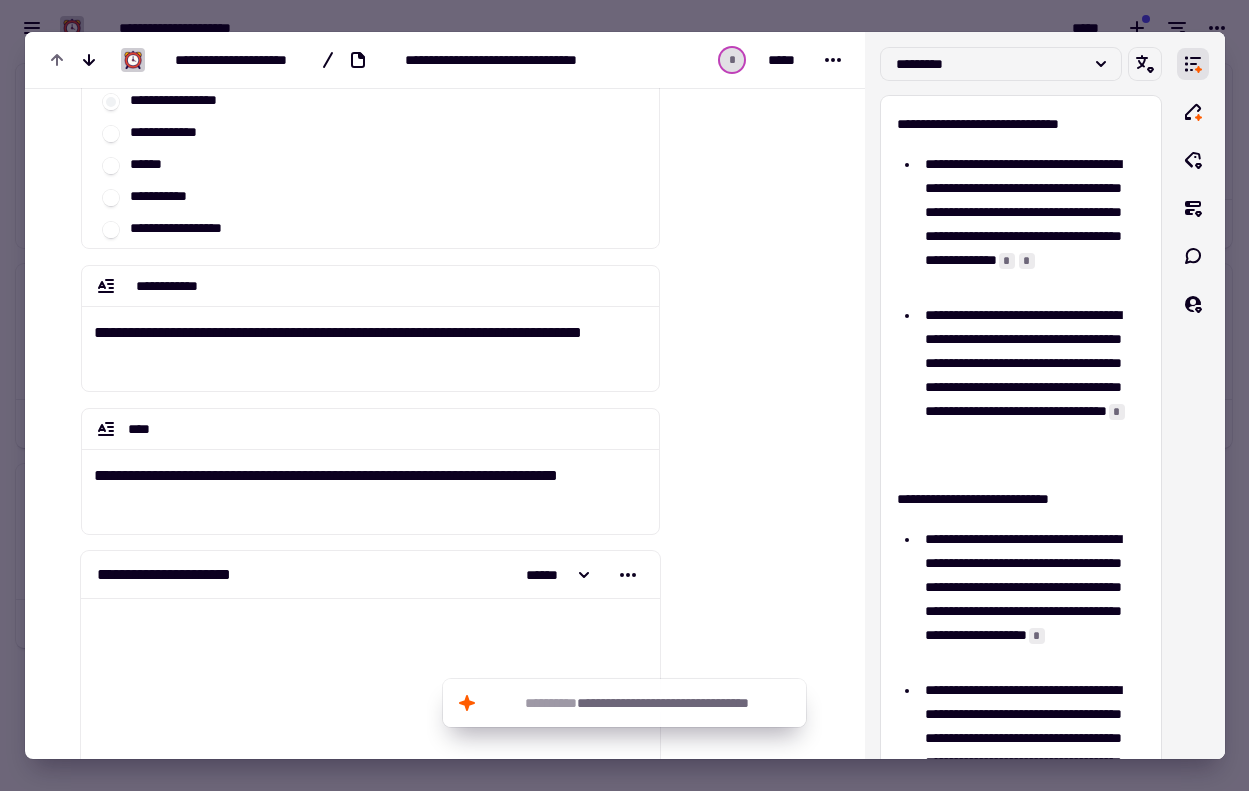 scroll, scrollTop: 501, scrollLeft: 0, axis: vertical 